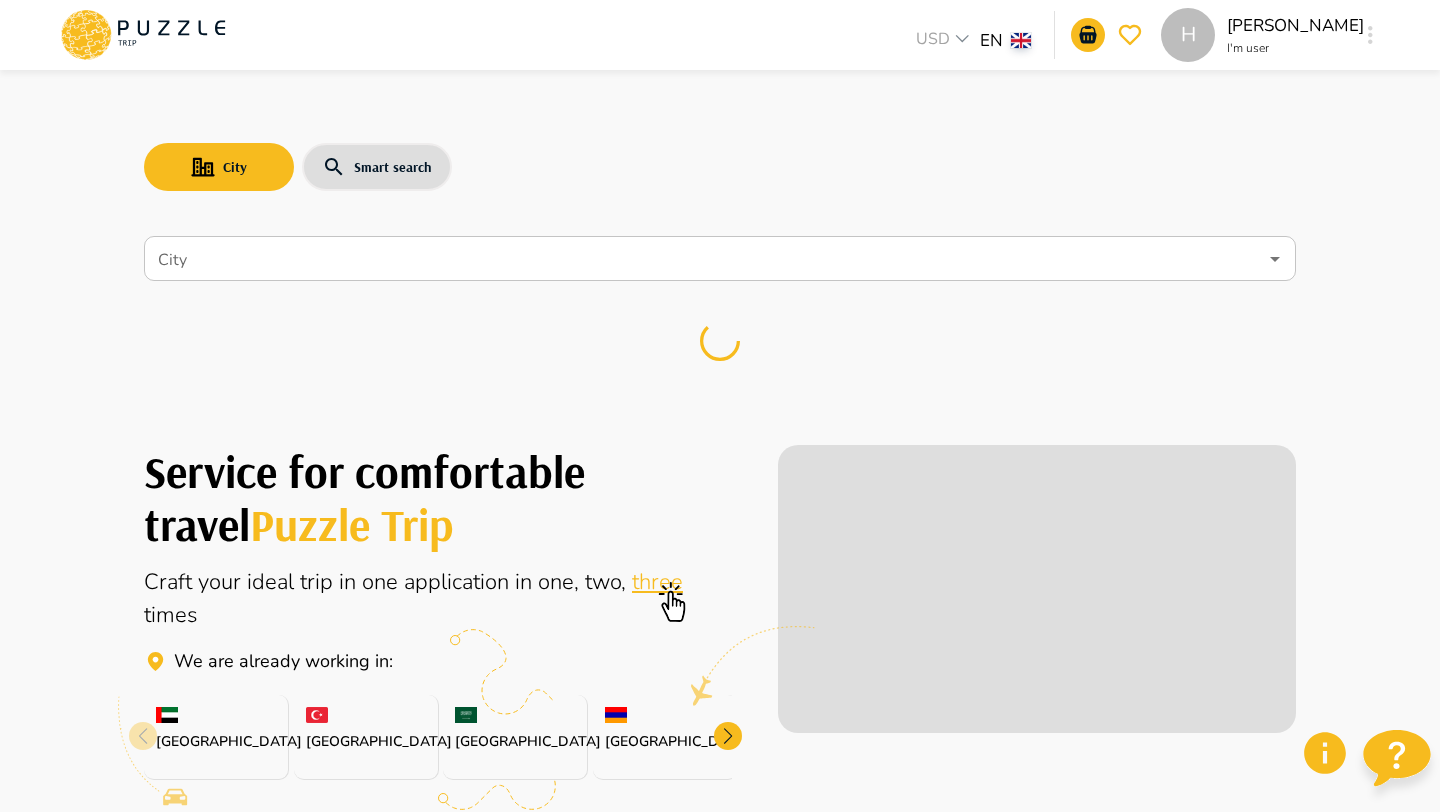 scroll, scrollTop: 0, scrollLeft: 0, axis: both 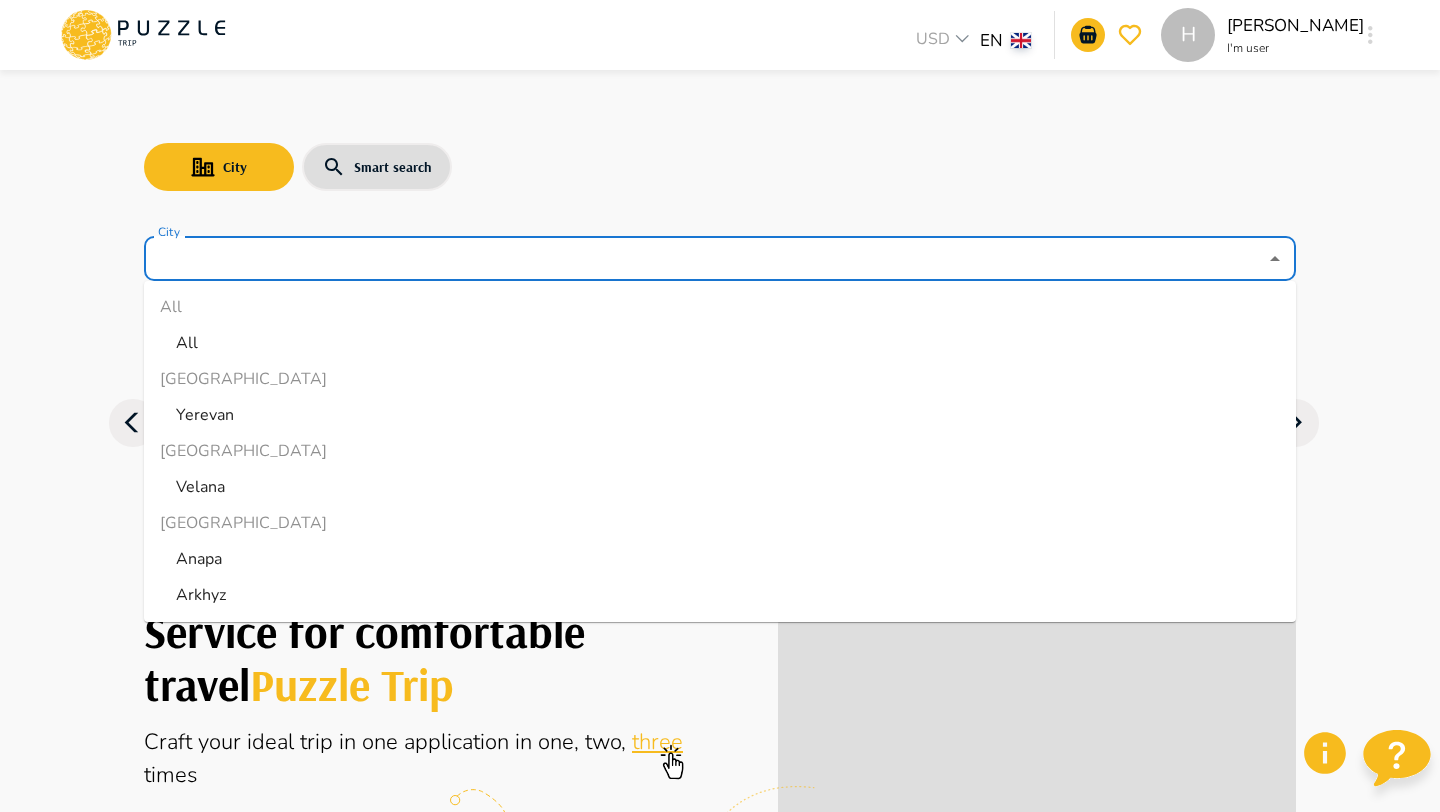 click on "City" at bounding box center [705, 259] 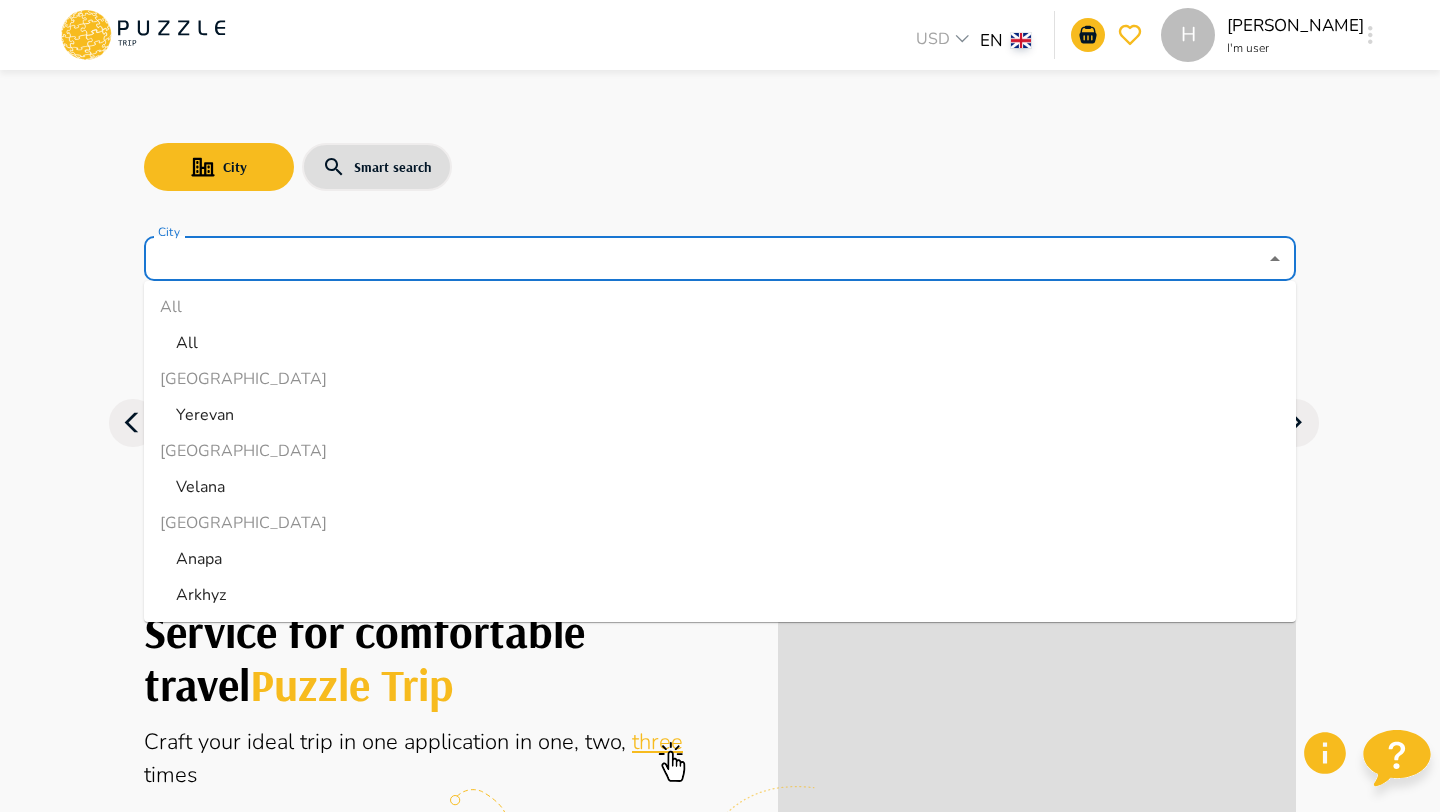 click on "All" at bounding box center [720, 343] 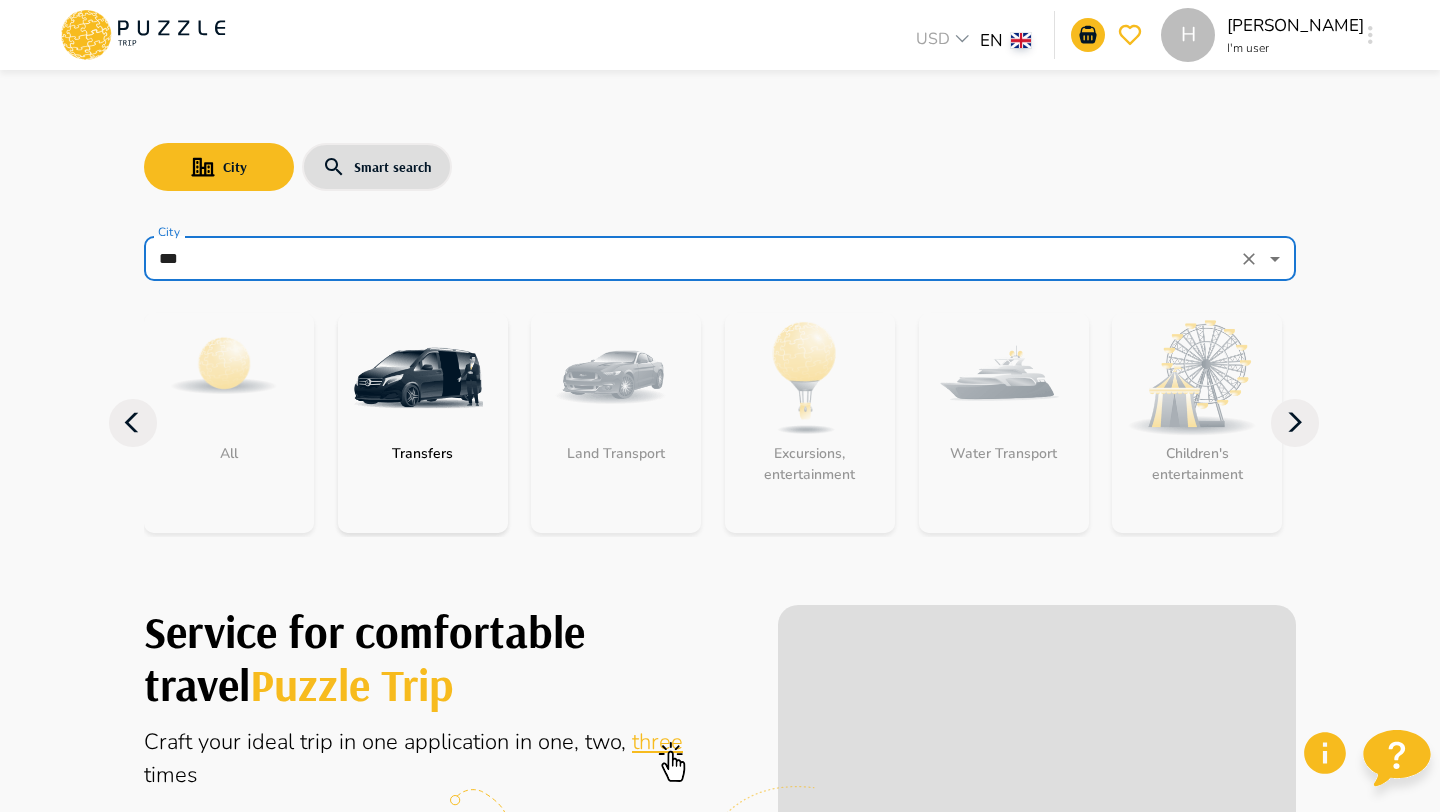 click on "Excursions, entertainment" at bounding box center (810, 423) 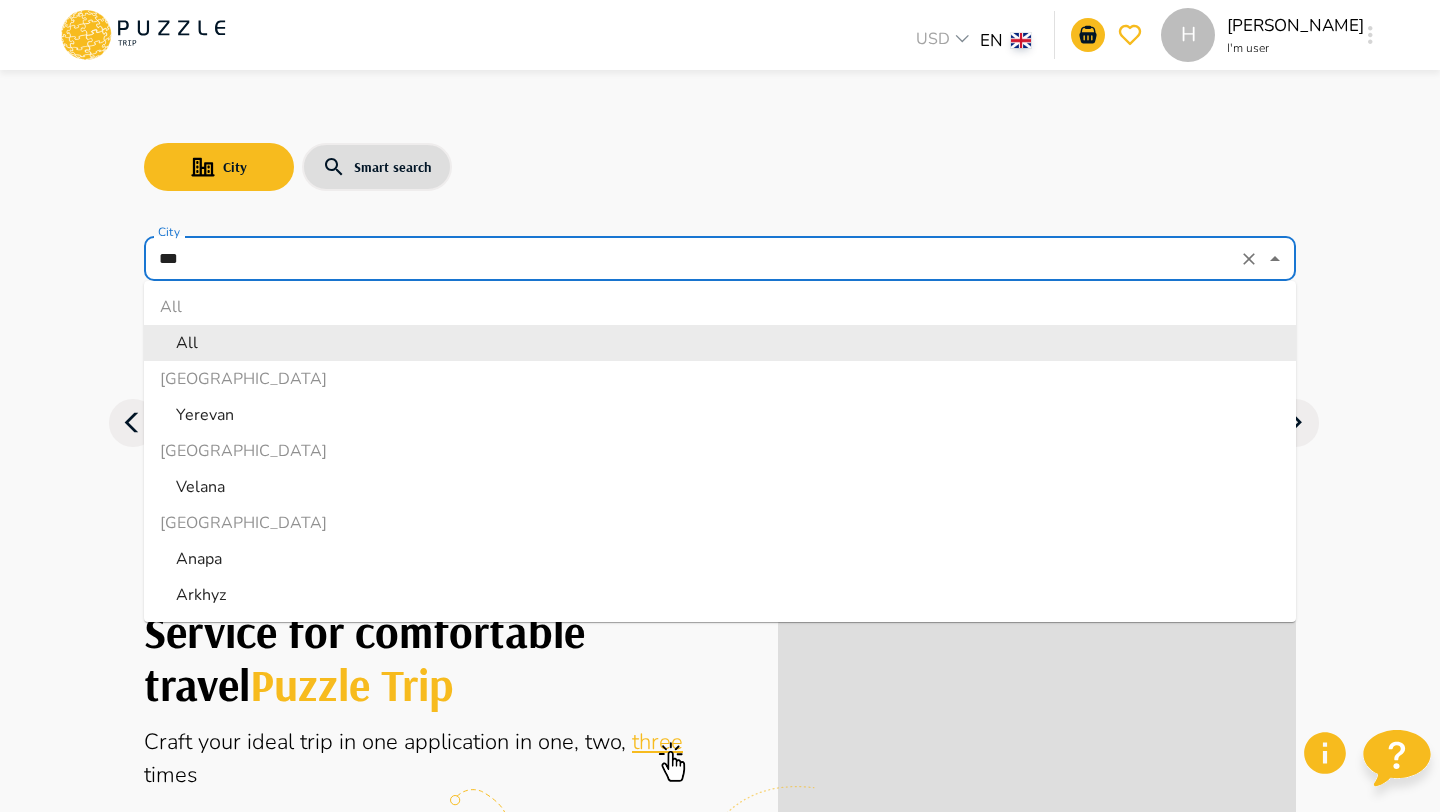 click on "***" at bounding box center [692, 259] 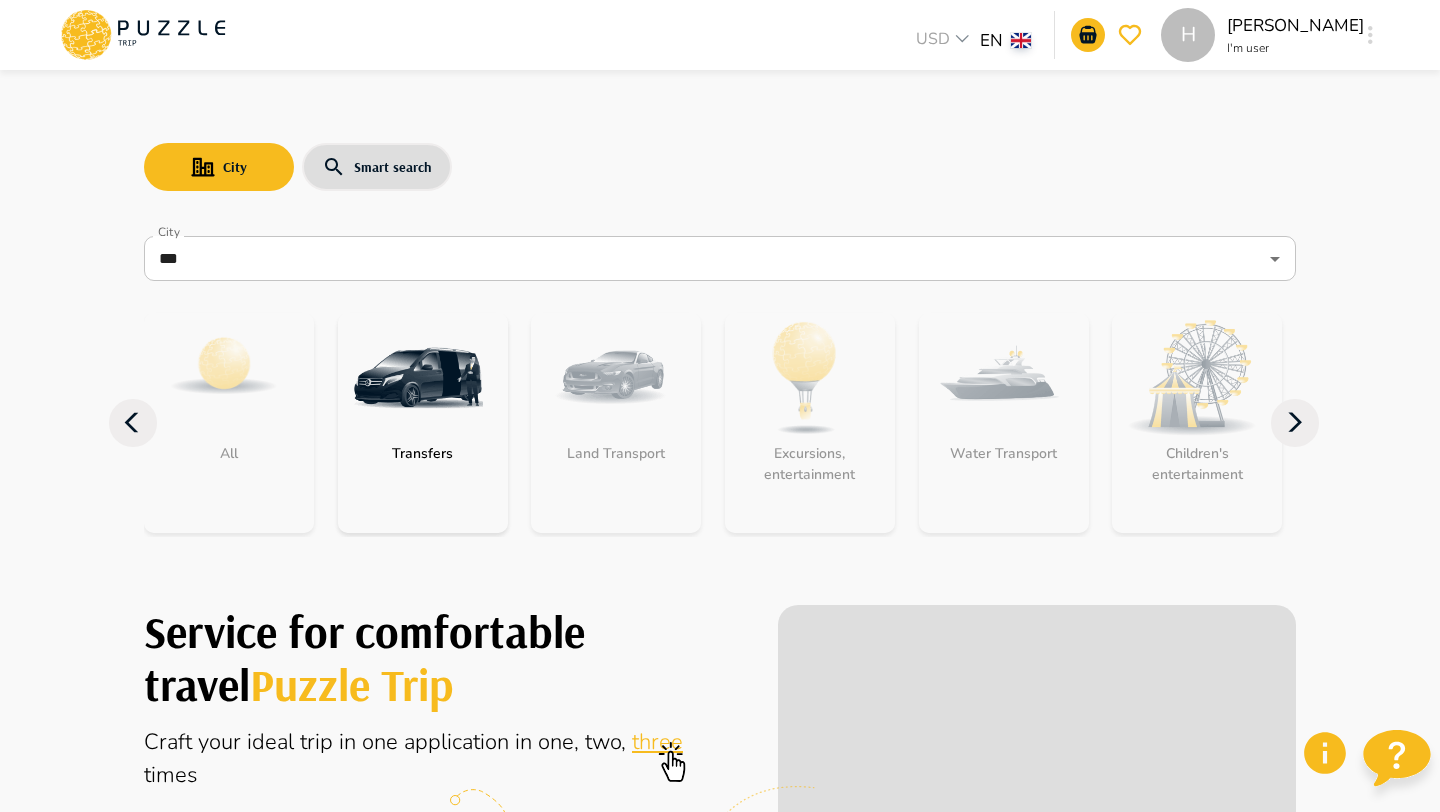 click on "Excursions, entertainment" at bounding box center (810, 423) 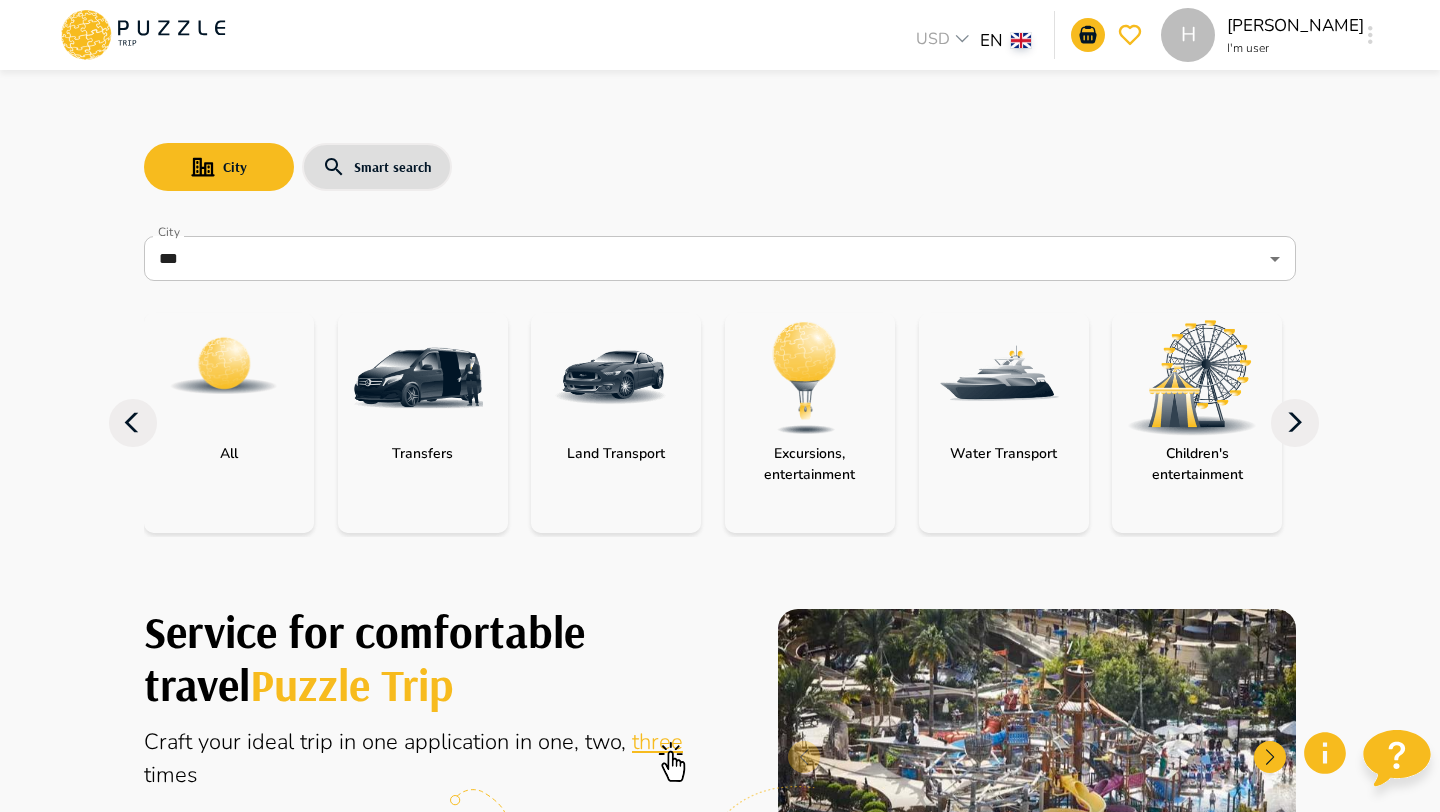 click at bounding box center (805, 378) 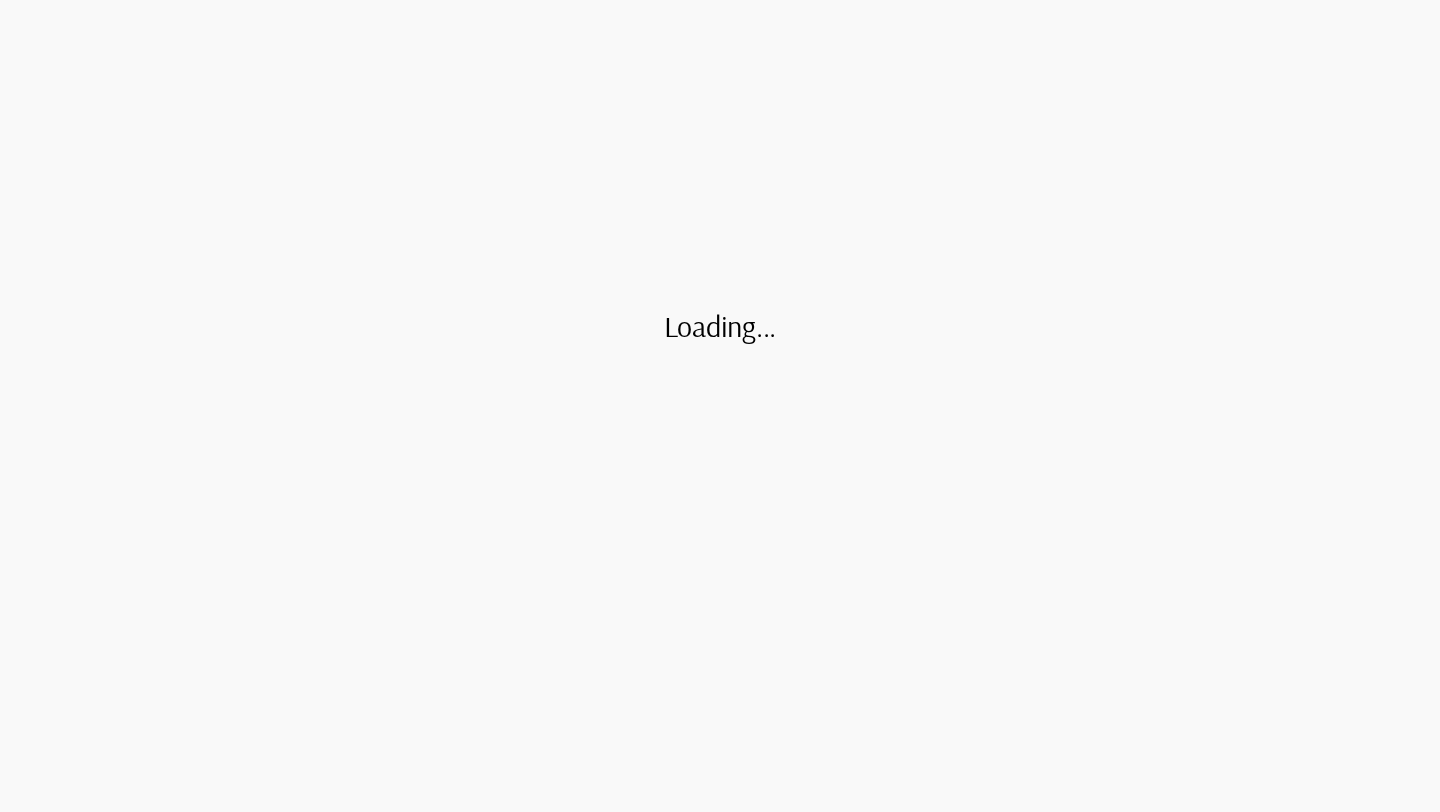 scroll, scrollTop: 0, scrollLeft: 0, axis: both 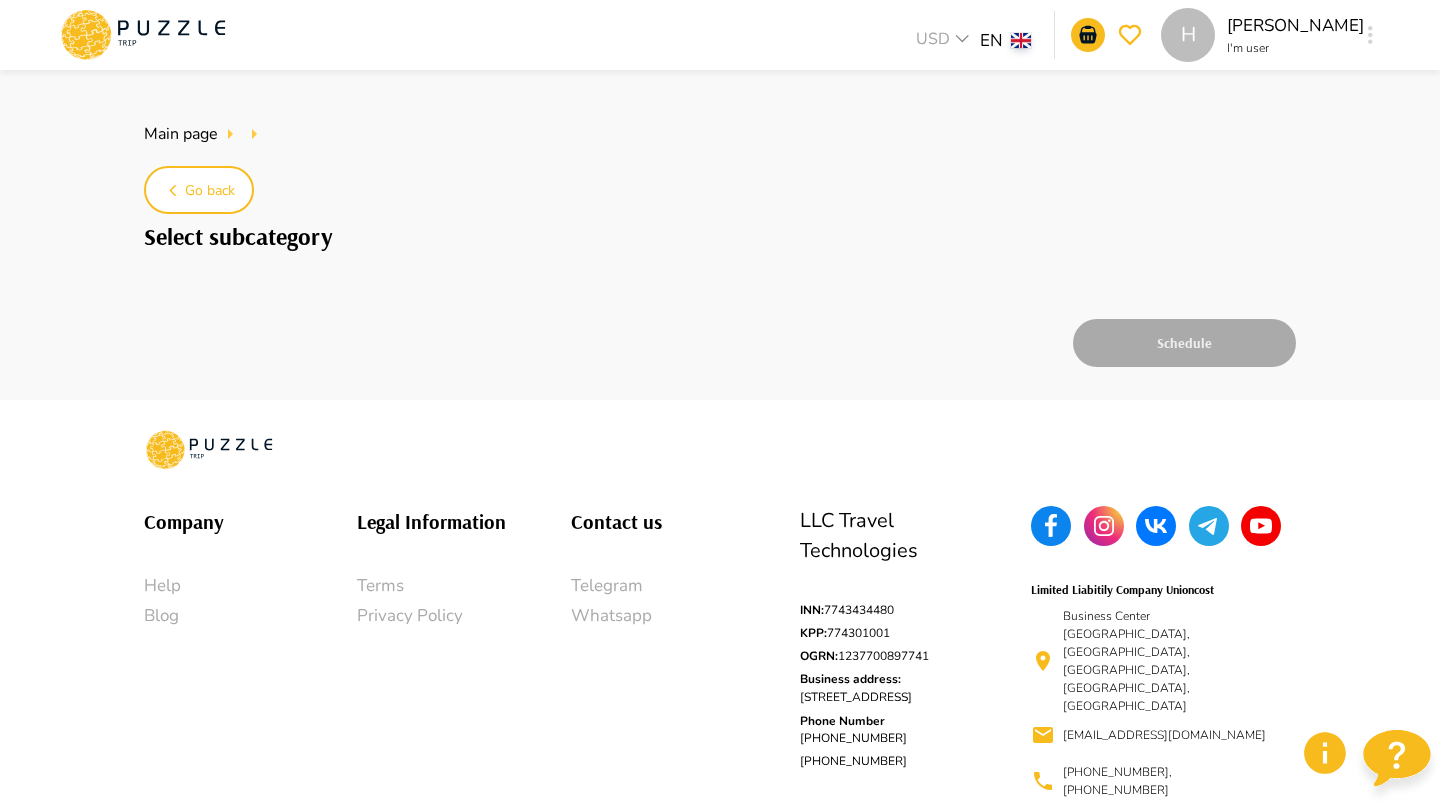 click 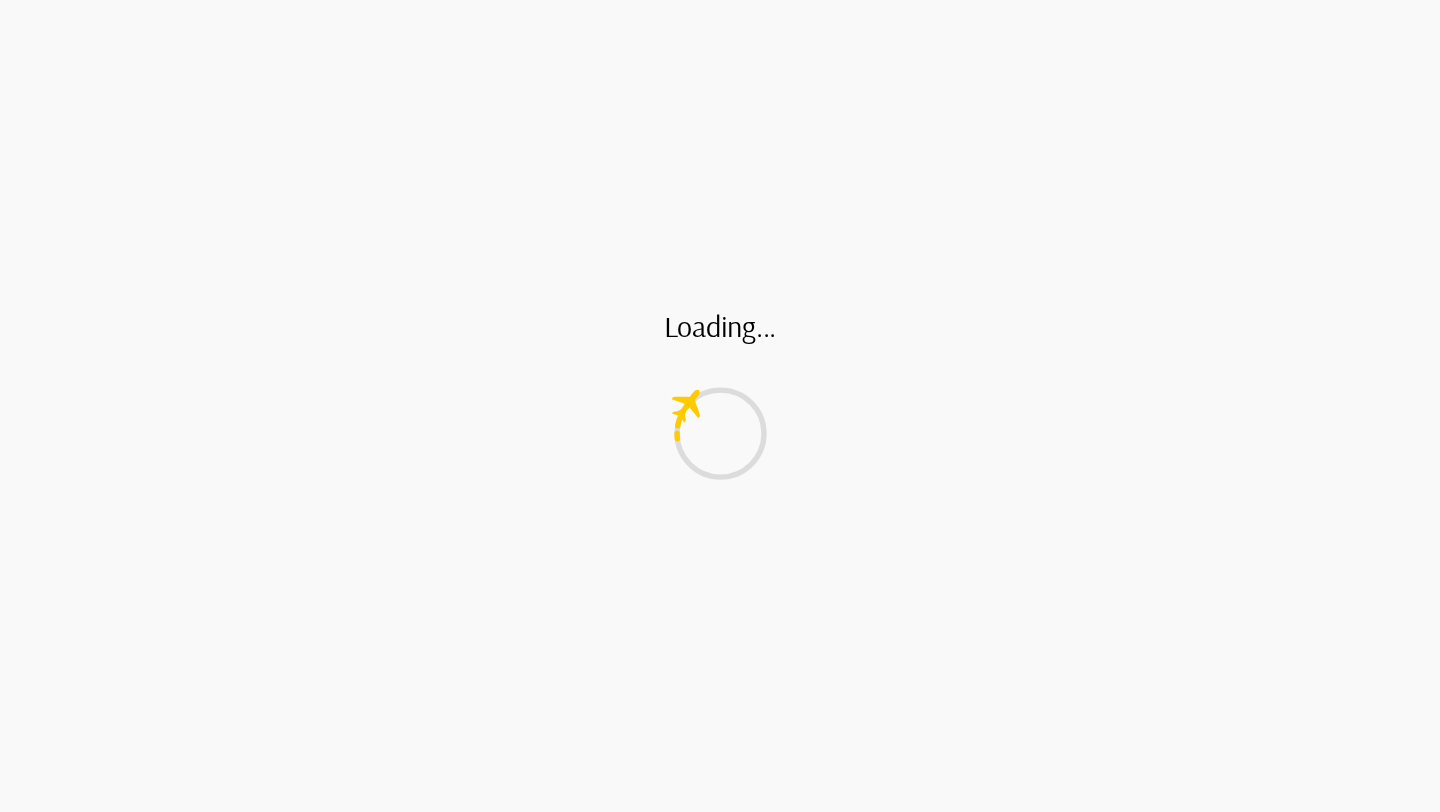 scroll, scrollTop: 0, scrollLeft: 0, axis: both 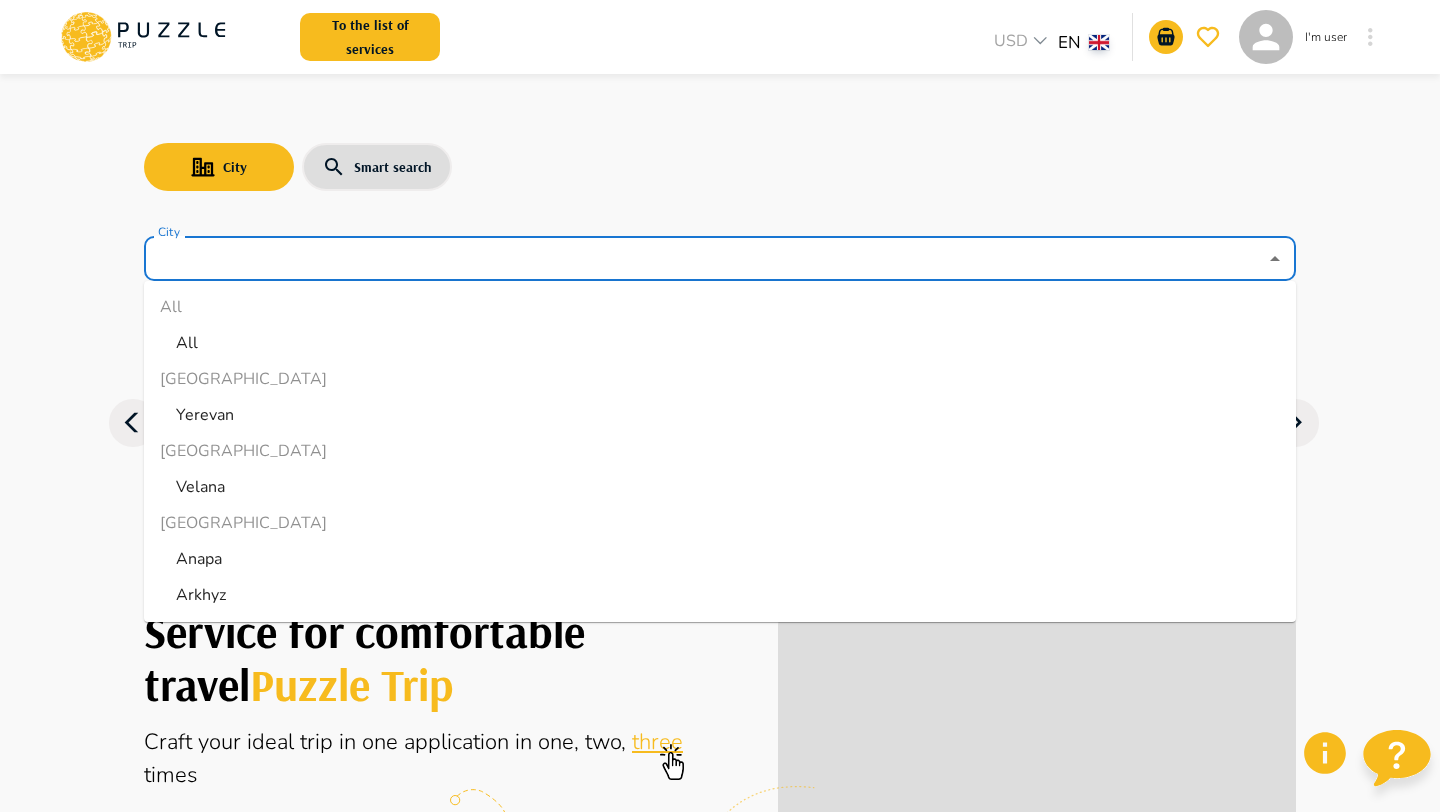 click on "City" at bounding box center [705, 259] 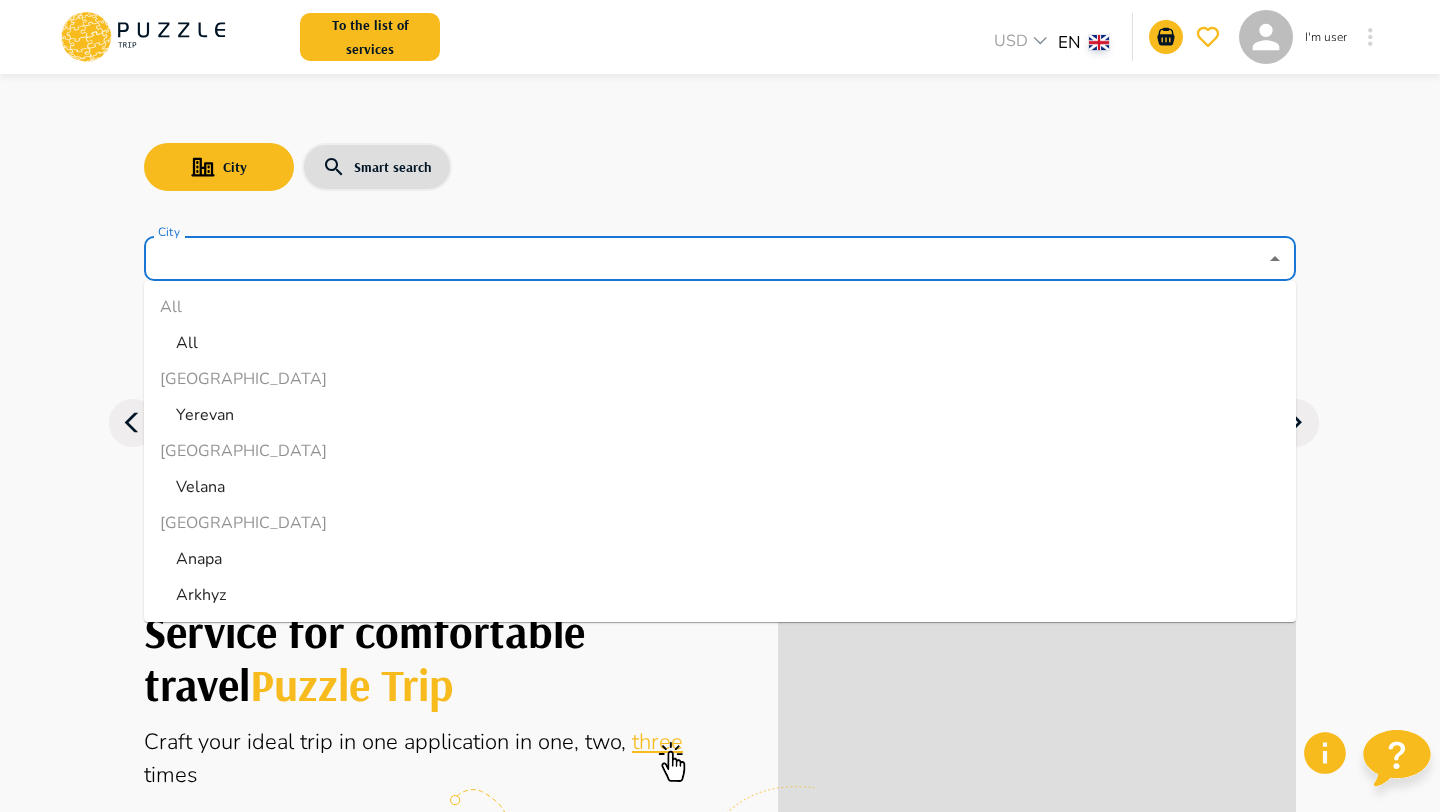 click on "All All Armenia [GEOGRAPHIC_DATA] [GEOGRAPHIC_DATA] [GEOGRAPHIC_DATA] [GEOGRAPHIC_DATA] [GEOGRAPHIC_DATA] [GEOGRAPHIC_DATA] [GEOGRAPHIC_DATA] [GEOGRAPHIC_DATA] [GEOGRAPHIC_DATA] [GEOGRAPHIC_DATA] [GEOGRAPHIC_DATA] [GEOGRAPHIC_DATA] [GEOGRAPHIC_DATA] [GEOGRAPHIC_DATA] [GEOGRAPHIC_DATA] [GEOGRAPHIC_DATA] [GEOGRAPHIC_DATA] [GEOGRAPHIC_DATA] [GEOGRAPHIC_DATA] [GEOGRAPHIC_DATA] [GEOGRAPHIC_DATA] [GEOGRAPHIC_DATA] [GEOGRAPHIC_DATA] [GEOGRAPHIC_DATA] [GEOGRAPHIC_DATA] [GEOGRAPHIC_DATA] [GEOGRAPHIC_DATA] [GEOGRAPHIC_DATA] [GEOGRAPHIC_DATA] Side [GEOGRAPHIC_DATA] [GEOGRAPHIC_DATA] [GEOGRAPHIC_DATA] [GEOGRAPHIC_DATA] [GEOGRAPHIC_DATA] [GEOGRAPHIC_DATA] [GEOGRAPHIC_DATA] [GEOGRAPHIC_DATA]" at bounding box center [720, 451] 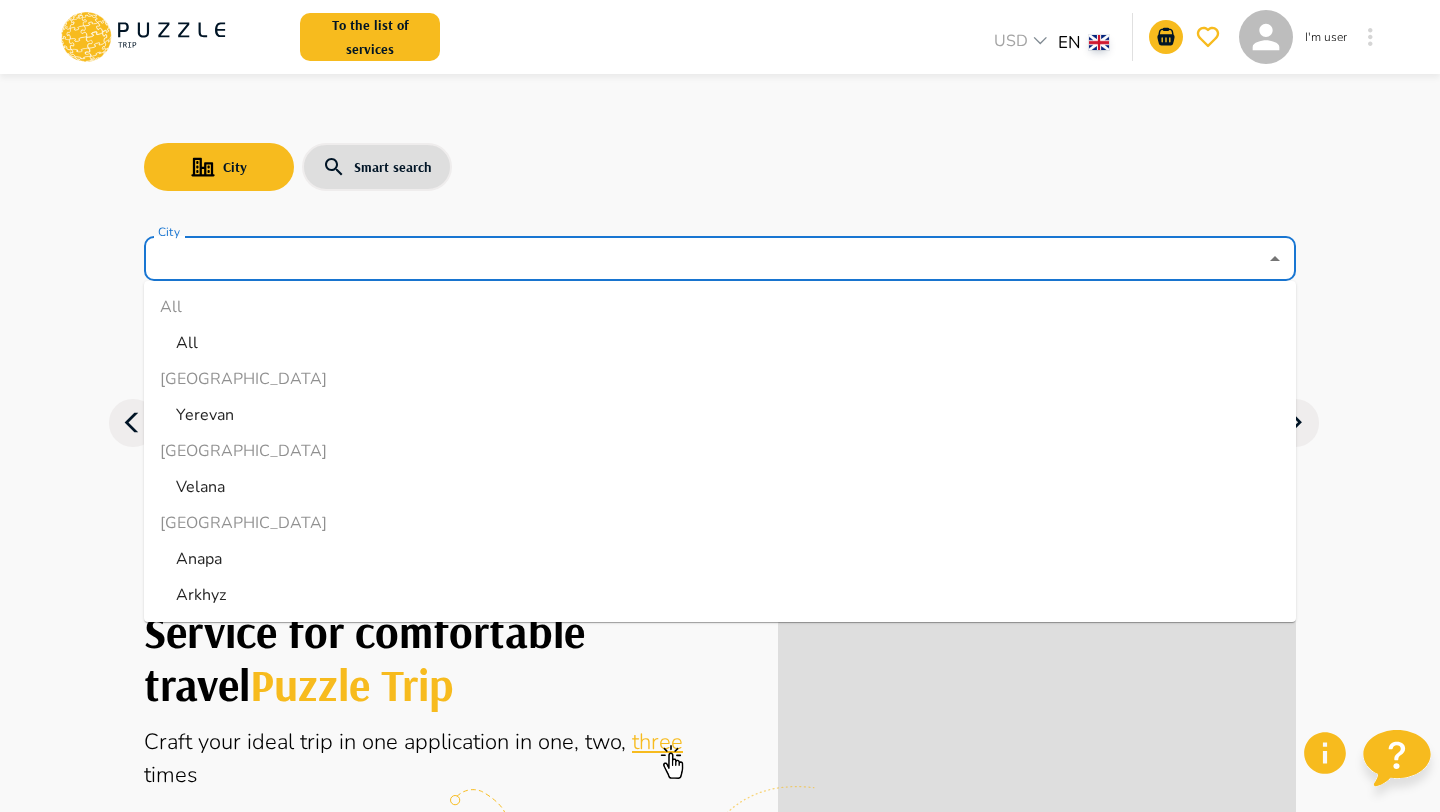 click on "All" at bounding box center [720, 343] 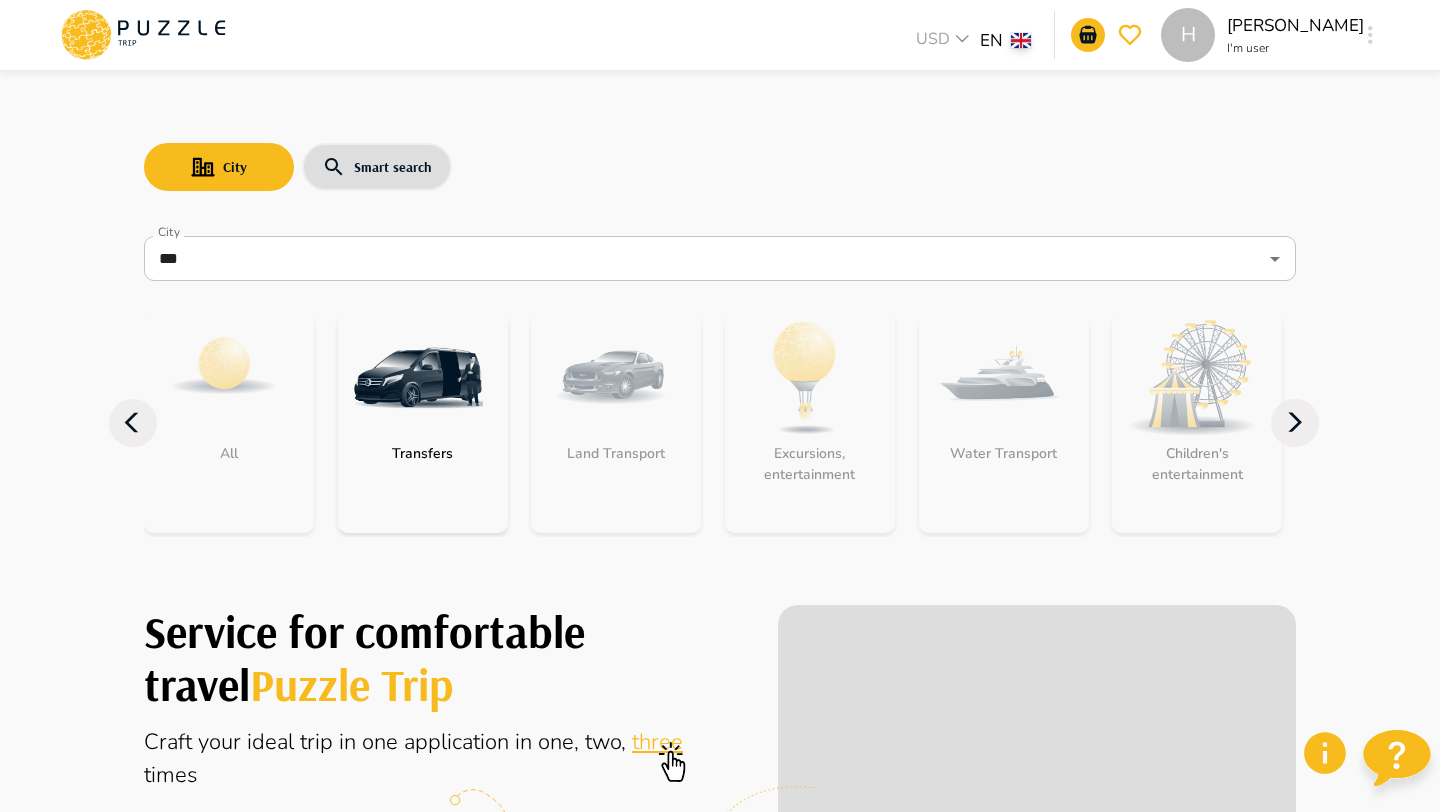 click on "City Smart search" at bounding box center (720, 167) 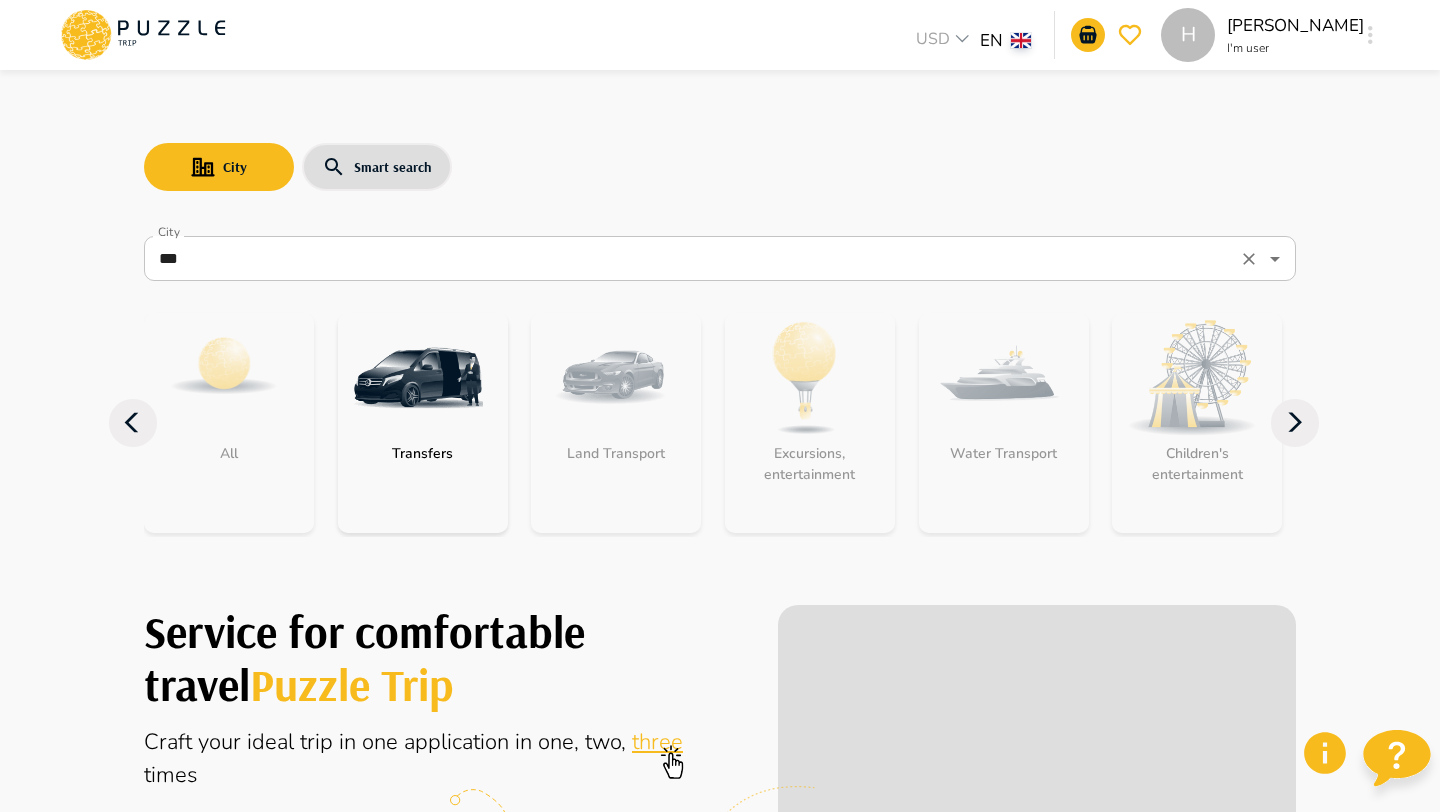 click on "***" at bounding box center (692, 259) 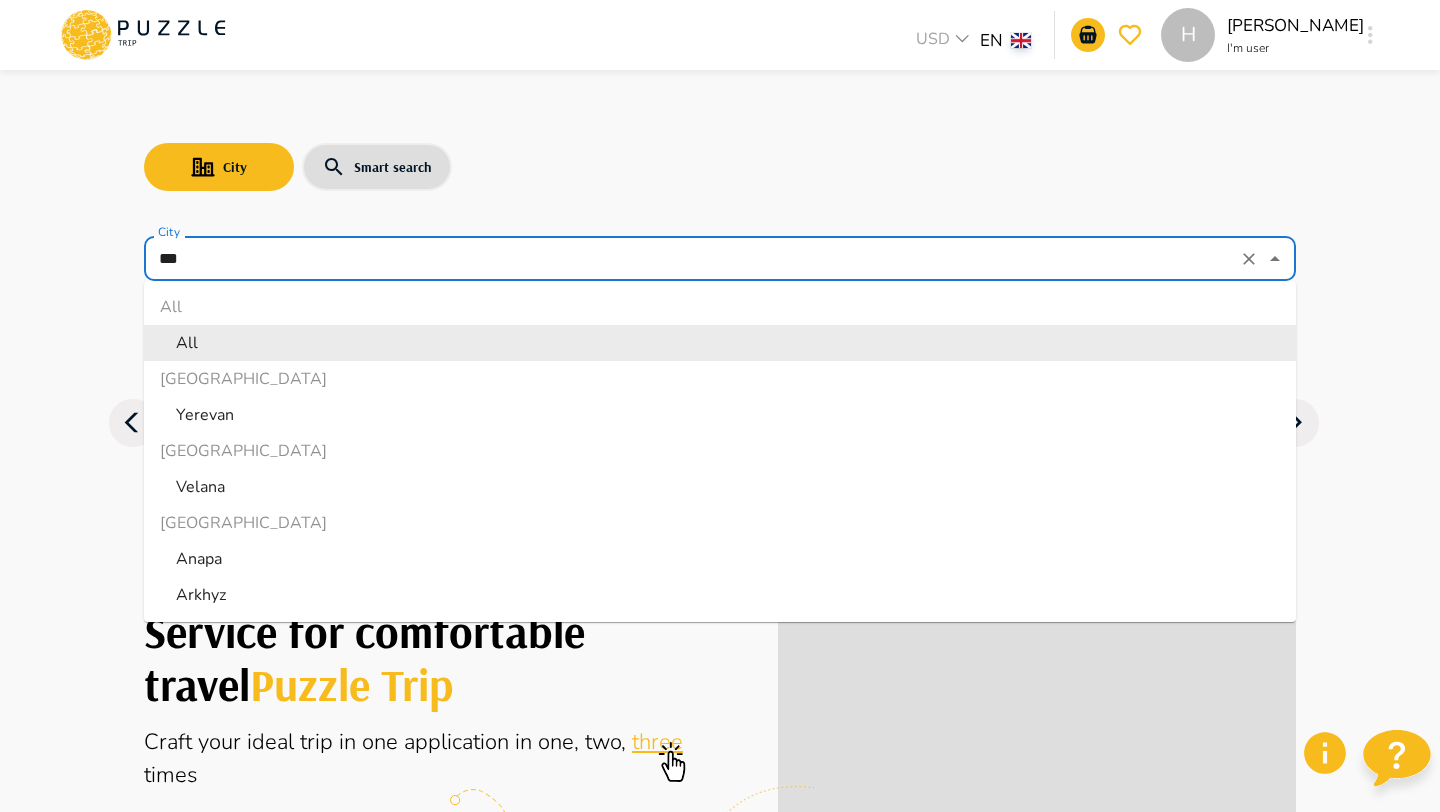 click on "City Smart search City *** City All Transfers Land Transport Excursions, entertainment  Water Transport Children's
entertainment Entry Tickets Business Aviation Car with driver" at bounding box center [720, 319] 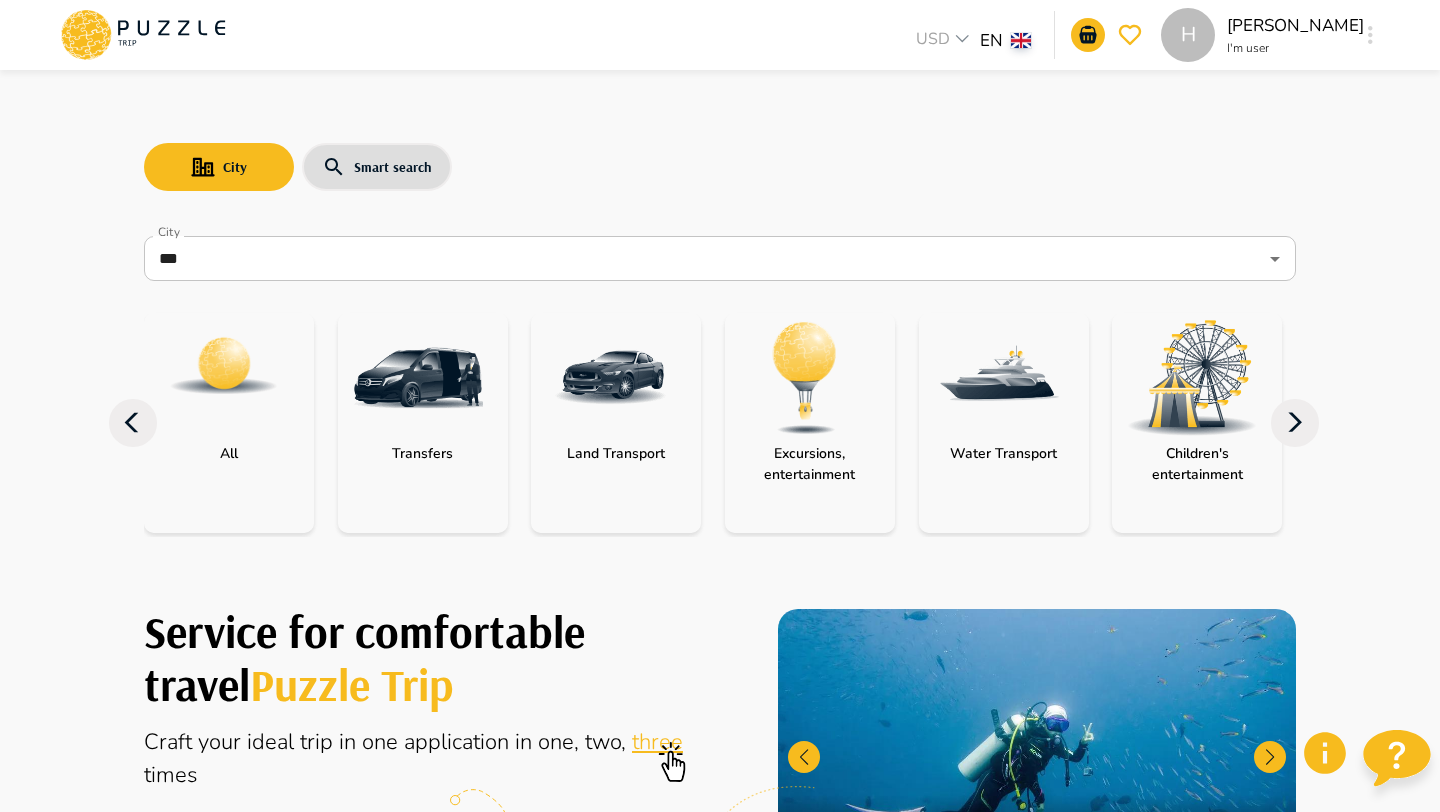 click at bounding box center (805, 378) 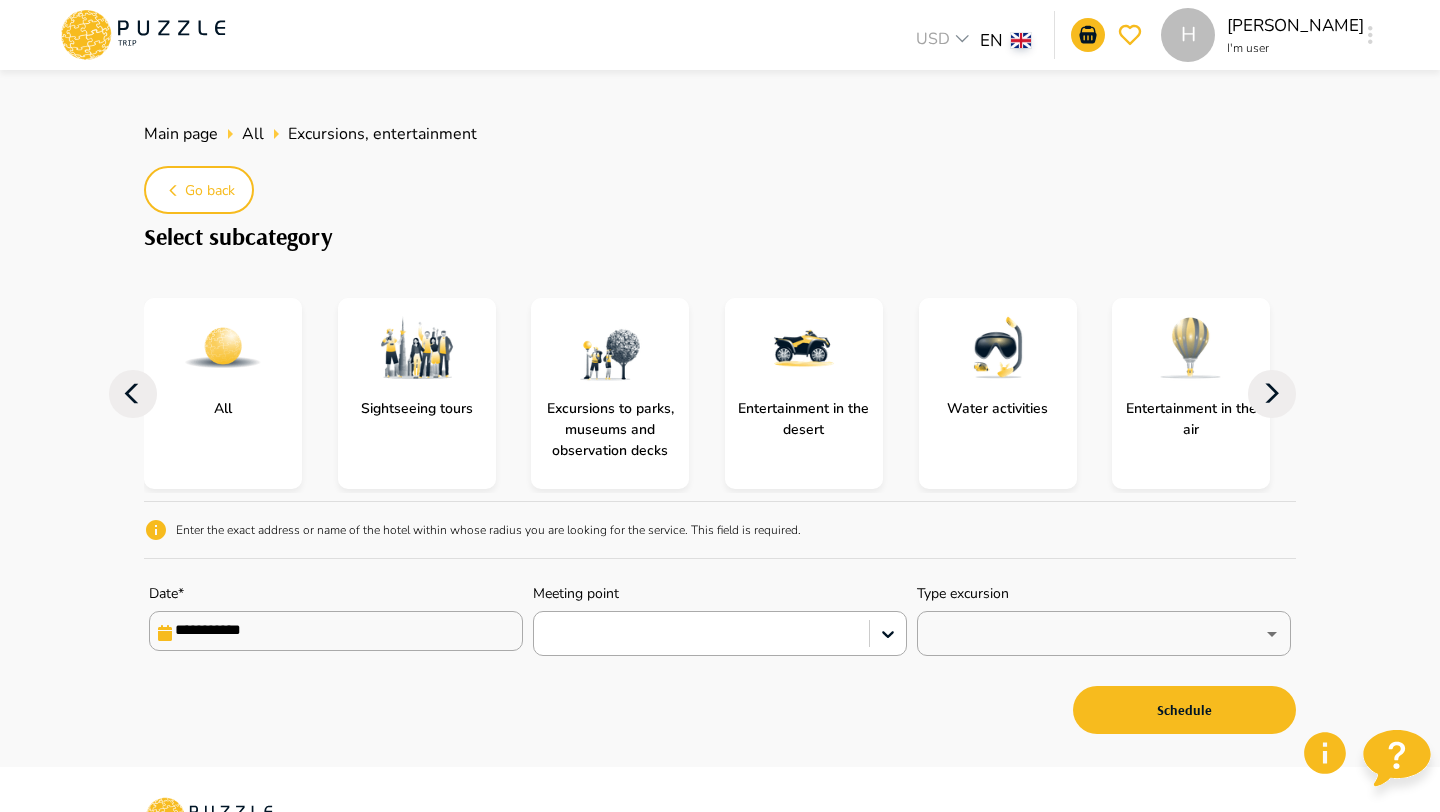 click at bounding box center (223, 348) 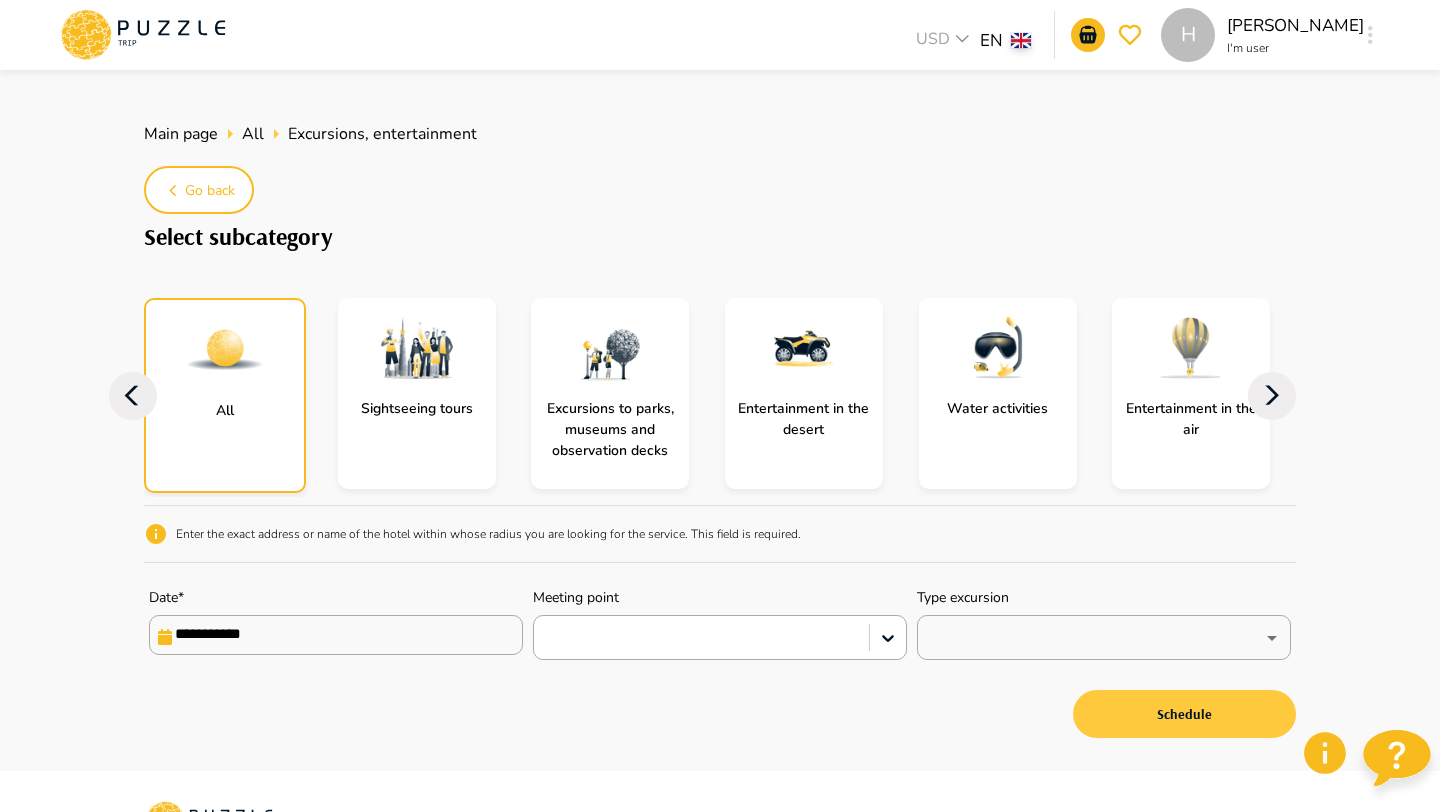 click on "Schedule" at bounding box center (1184, 714) 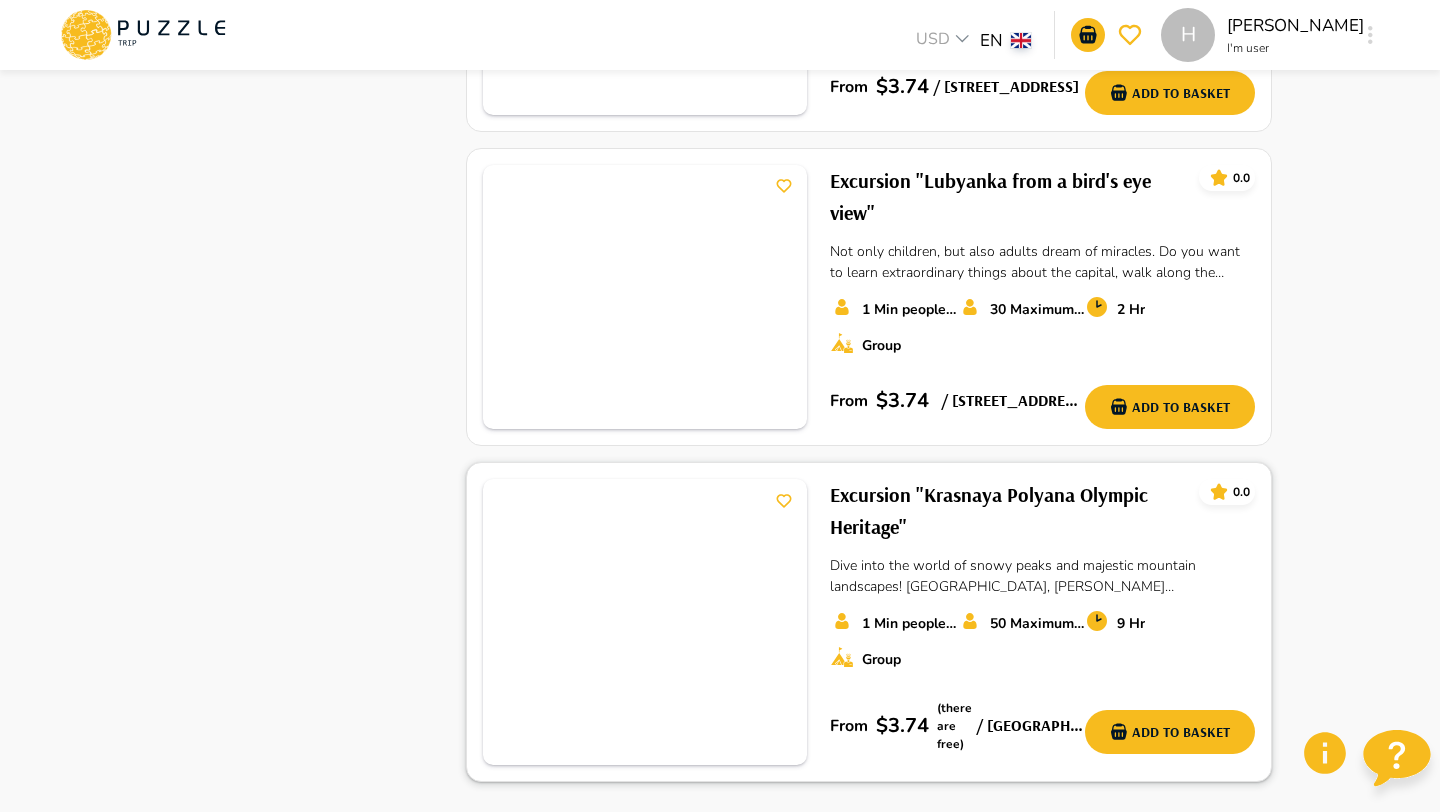 scroll, scrollTop: 2961, scrollLeft: 0, axis: vertical 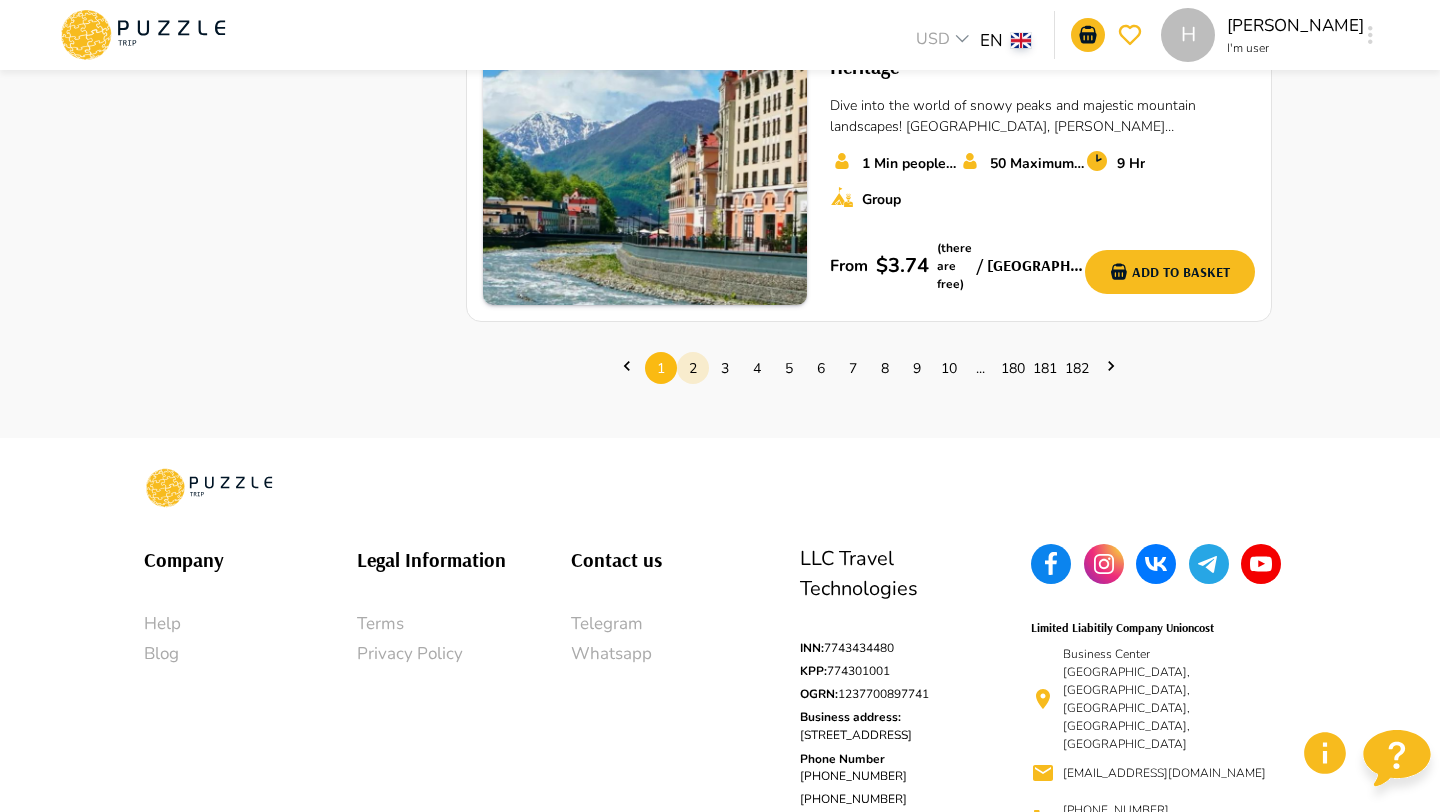 click on "2" at bounding box center [693, 368] 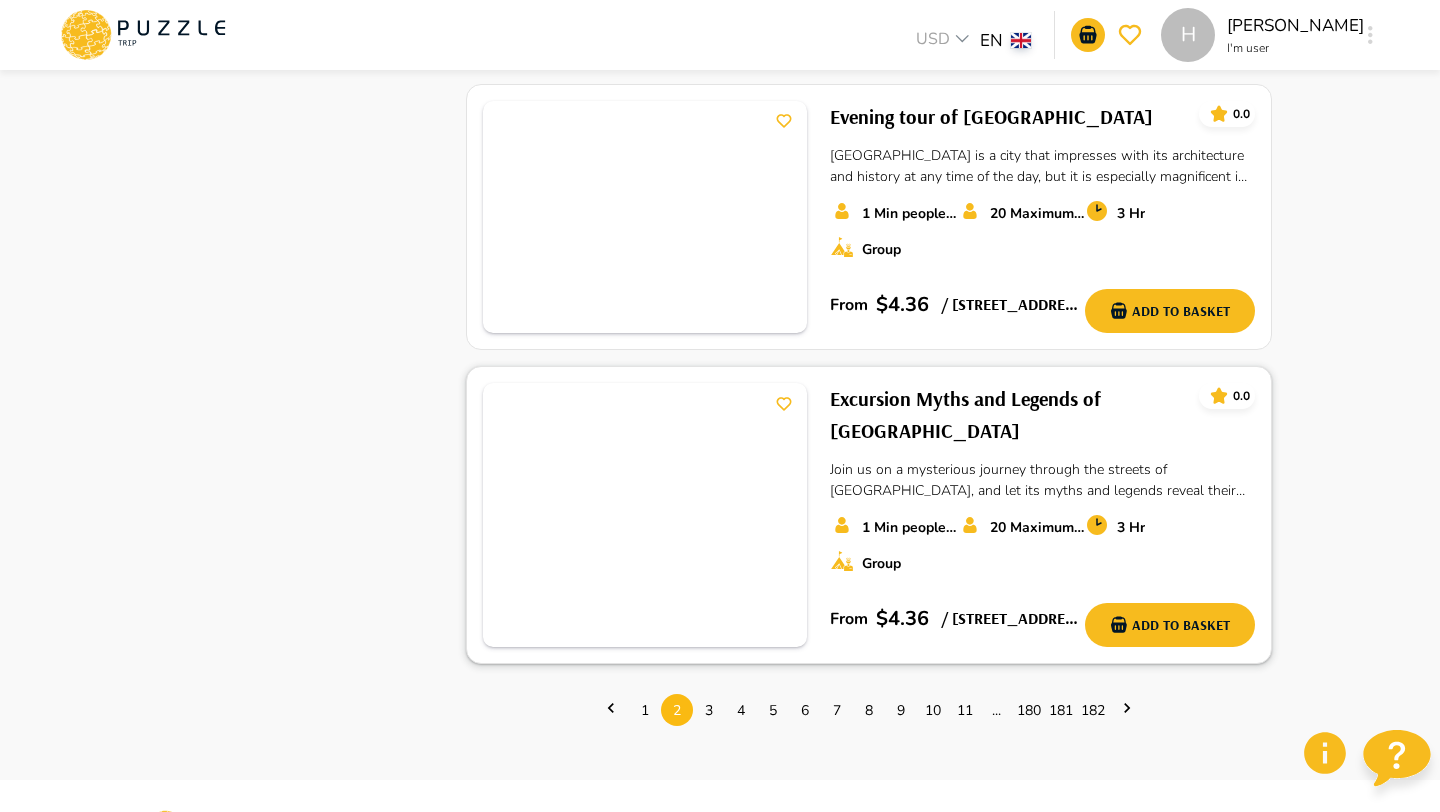 scroll, scrollTop: 2907, scrollLeft: 0, axis: vertical 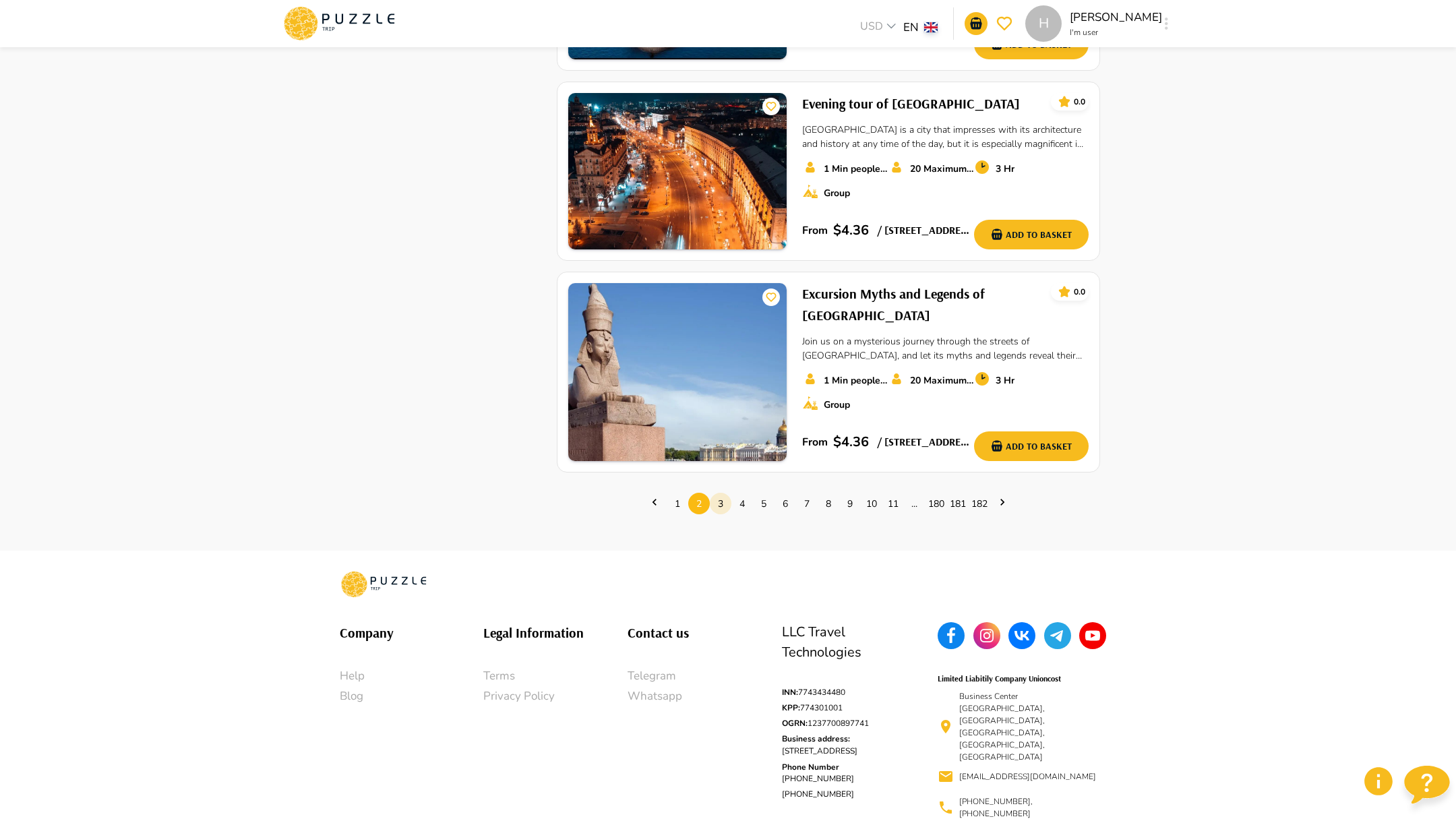 click on "3" at bounding box center [721, 504] 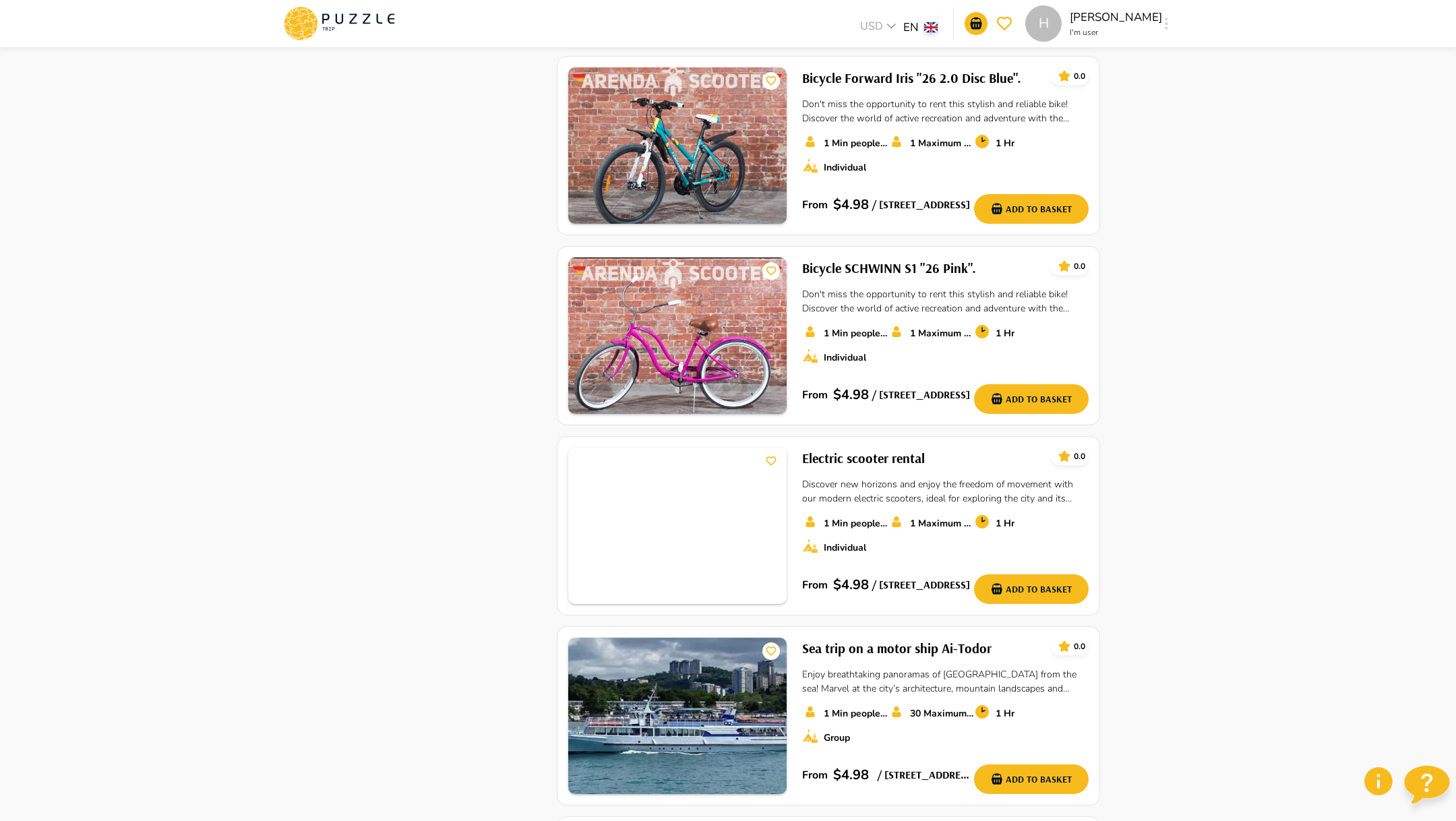 scroll, scrollTop: 1682, scrollLeft: 0, axis: vertical 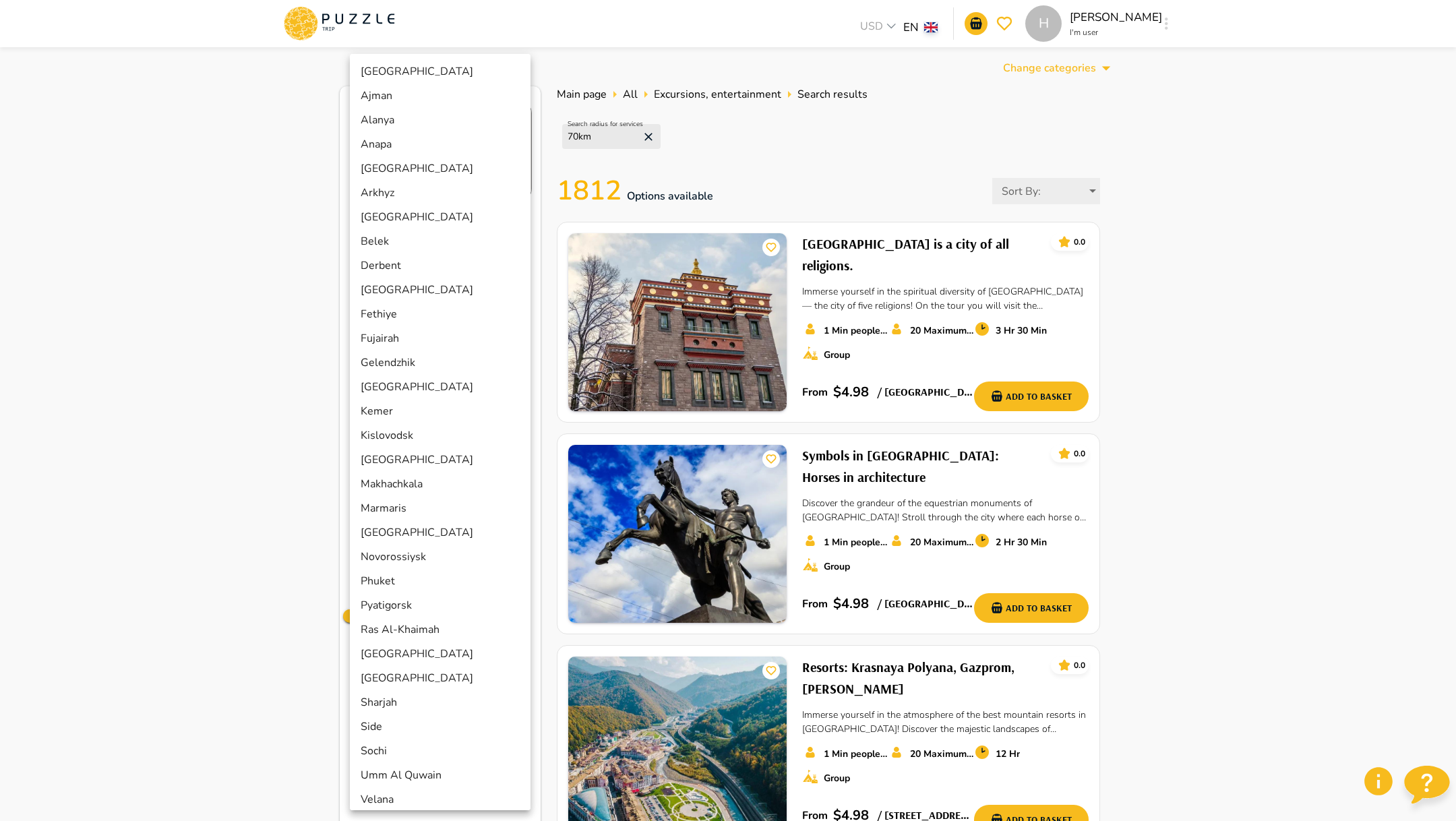 click on "H USD *** EN   ** H Hermine Manvelyan I'm user H Change categories Open map To navigate, press the arrow keys. Clear all filters City ​ *** ​ Category Excursions, entertainment ******** ​ Subcategory Amusement and water parks Beaches and beach clubs Cruises on yachts Entertainment in the air Entertainment in the desert Water activities Events Excursions to parks, museums and observation decks Museums & galleries Other Personal guides Photographers Sightseeing tours Viewing Platforms Zoos, dolphinariums and aquariums Type excursion Group Individual Budget ($) From From To To 1 1 Radius (Km) 70 1 300 1812   Options available Filter Main page All Excursions, entertainment Search results Search radius for services 70 km 1812   Options available Sort By :  ​ Saint Petersburg is a city of all religions. 0.0 1 Min people count* 20 Maximum number of seats 3 Hr 30 Min  Group  From   $ 4.98   / Moscow Railway Station, Nevsky pr., 85, Sankt-Peterburg, Leningradskaya oblast', Russia, 191036 Add to basket" at bounding box center [728, 1282] 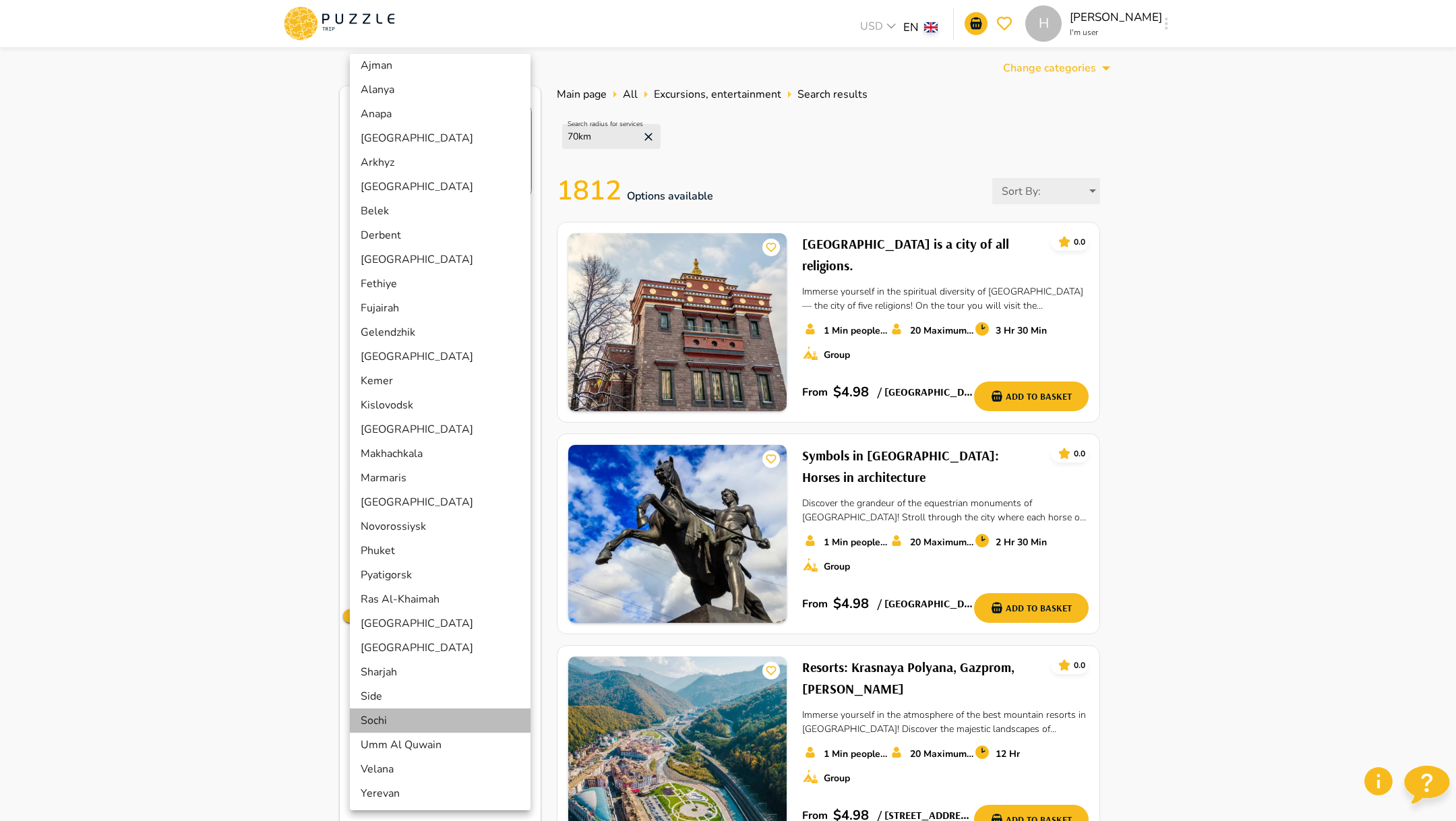 click on "Sochi" at bounding box center [440, 721] 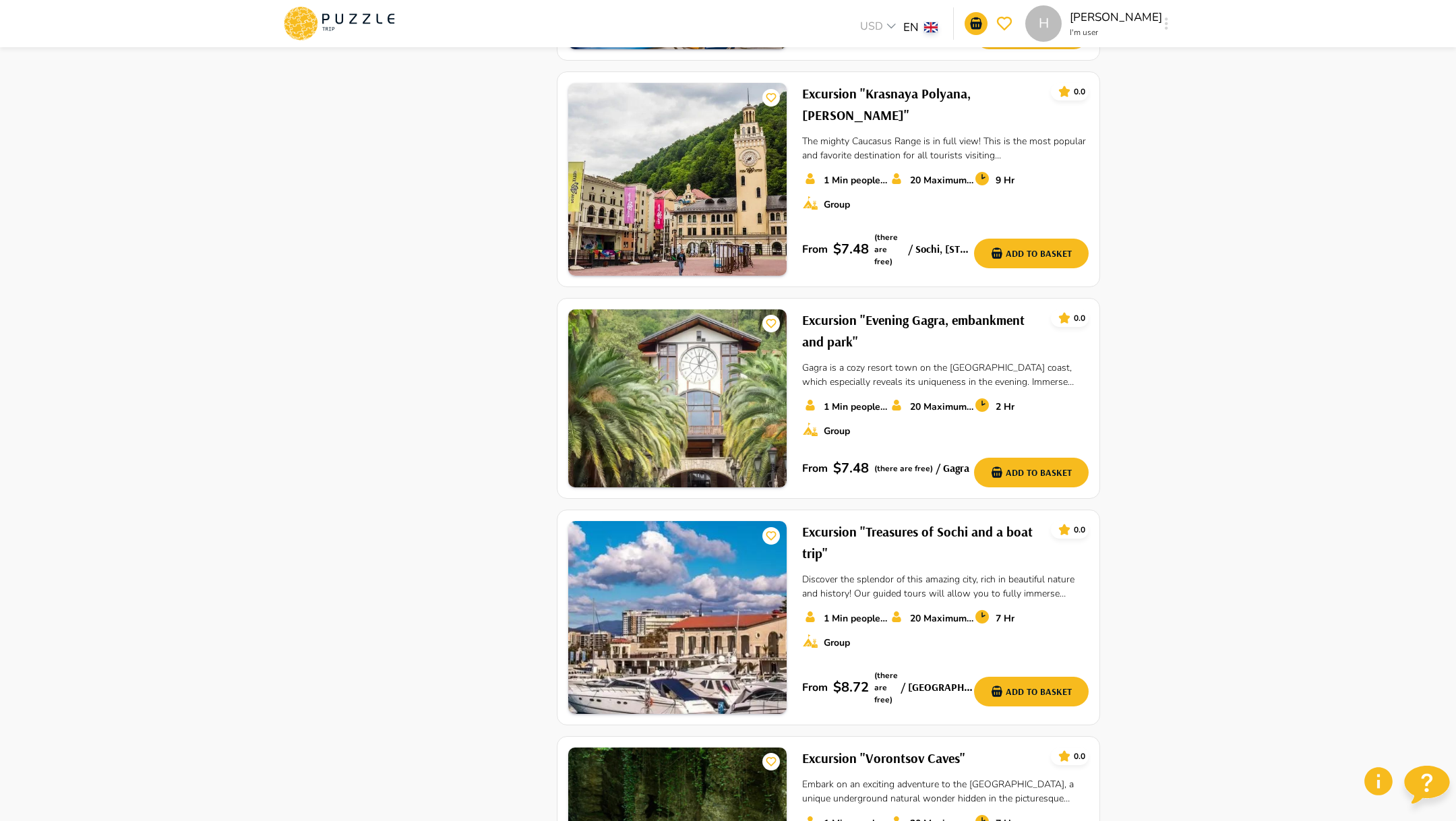 scroll, scrollTop: 1821, scrollLeft: 0, axis: vertical 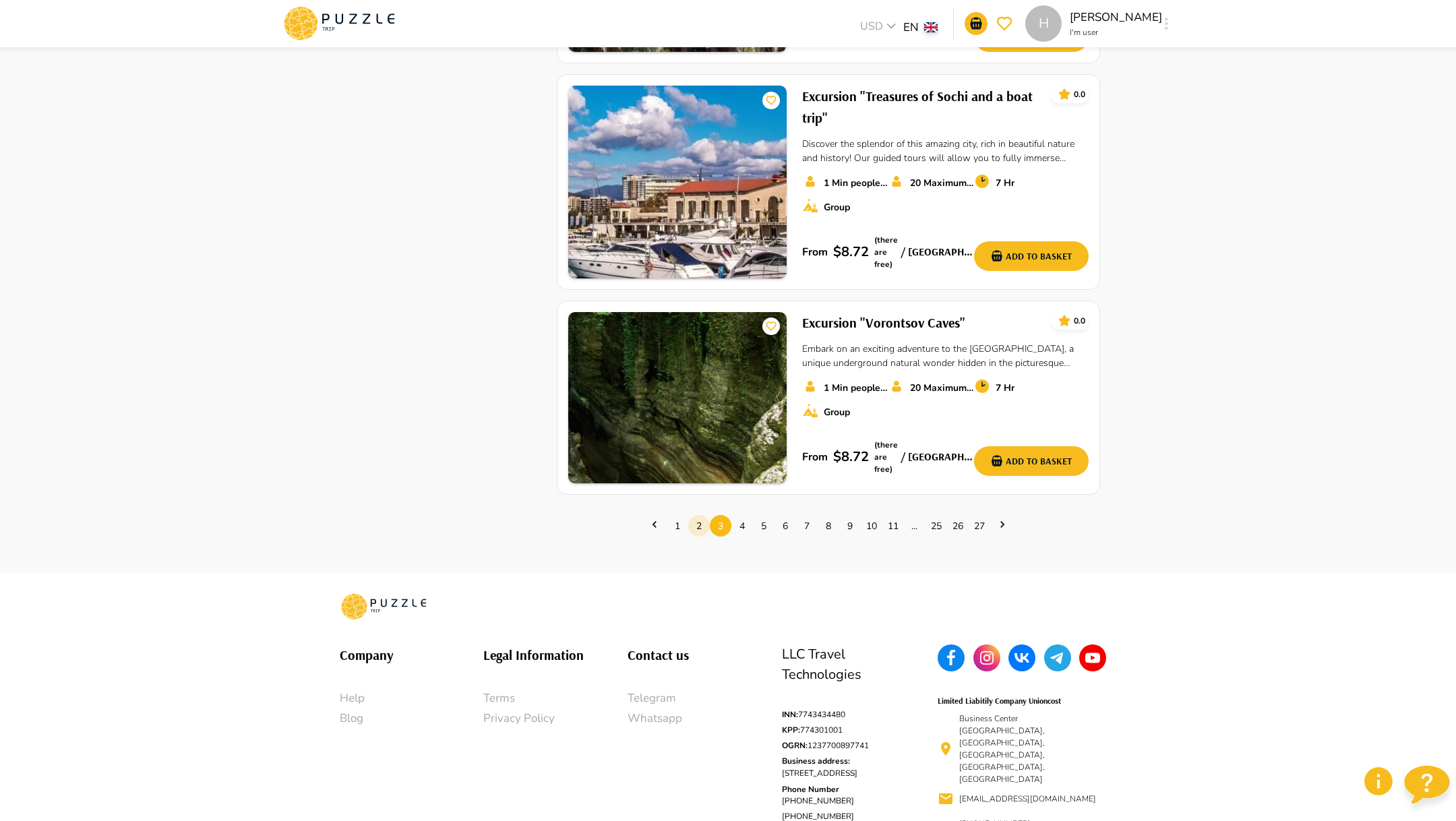 click on "2" at bounding box center (699, 526) 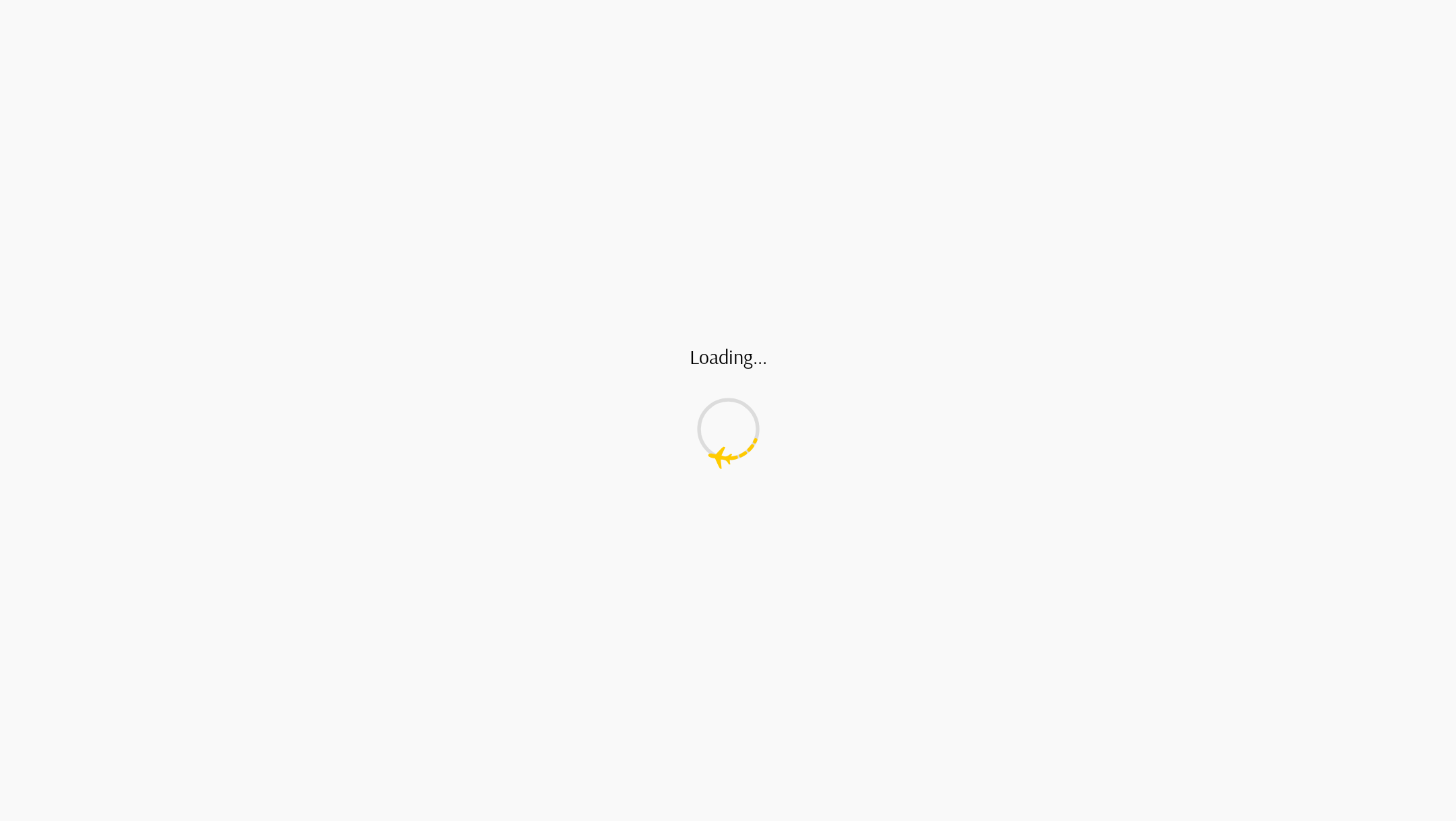 scroll, scrollTop: 43, scrollLeft: 0, axis: vertical 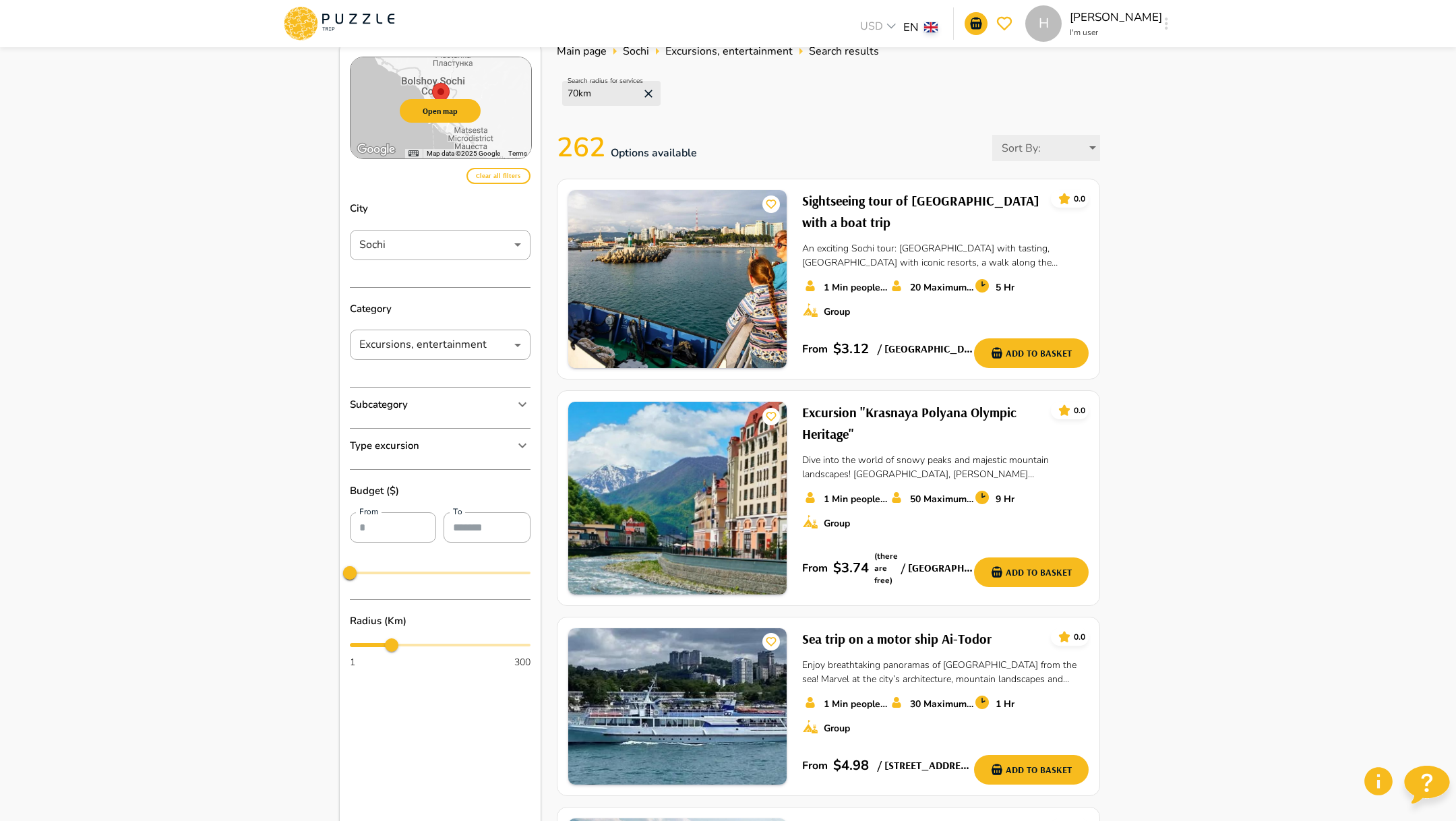 click on "Search radius for services 70 km" at bounding box center (828, 93) 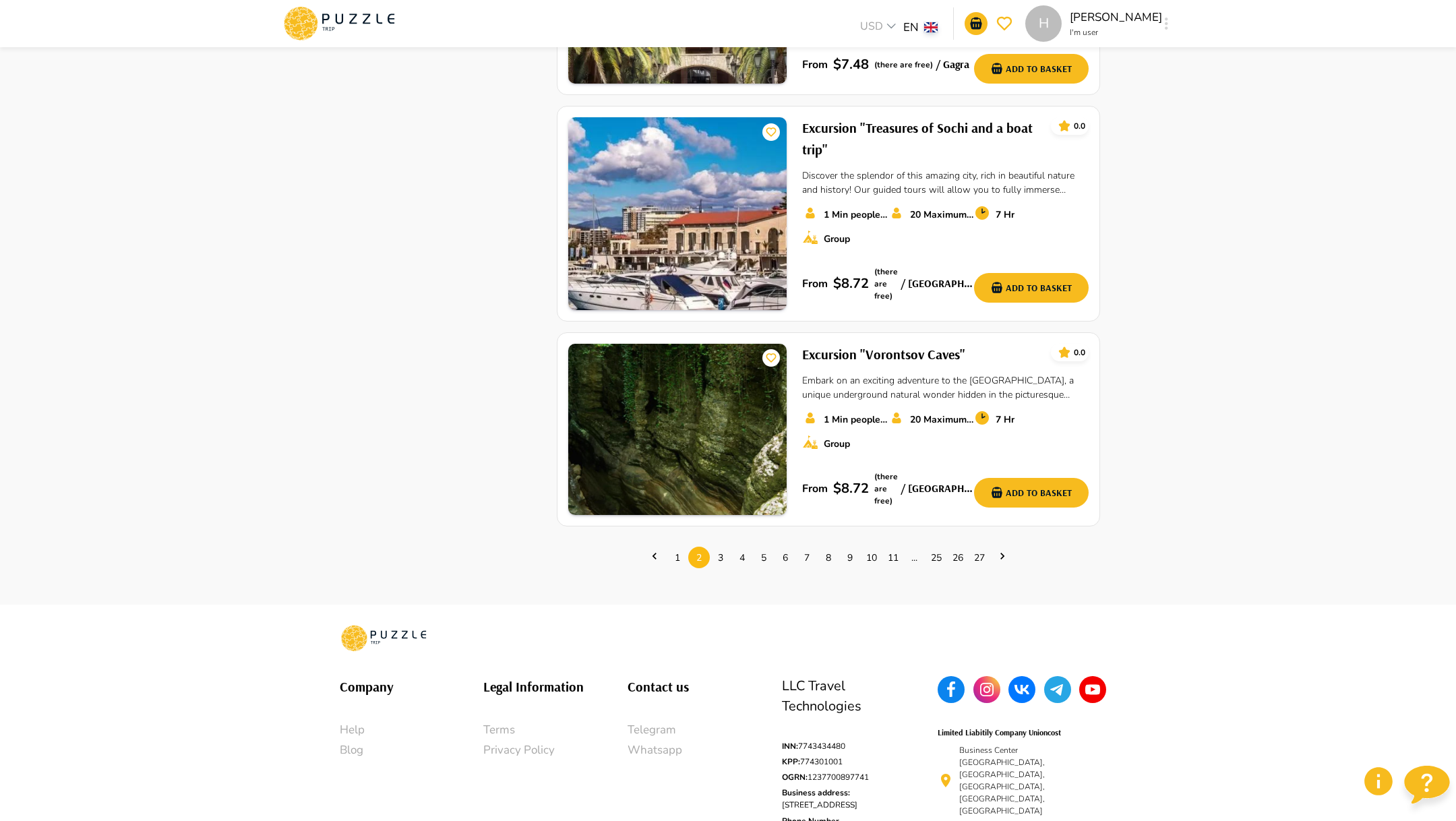 scroll, scrollTop: 1821, scrollLeft: 0, axis: vertical 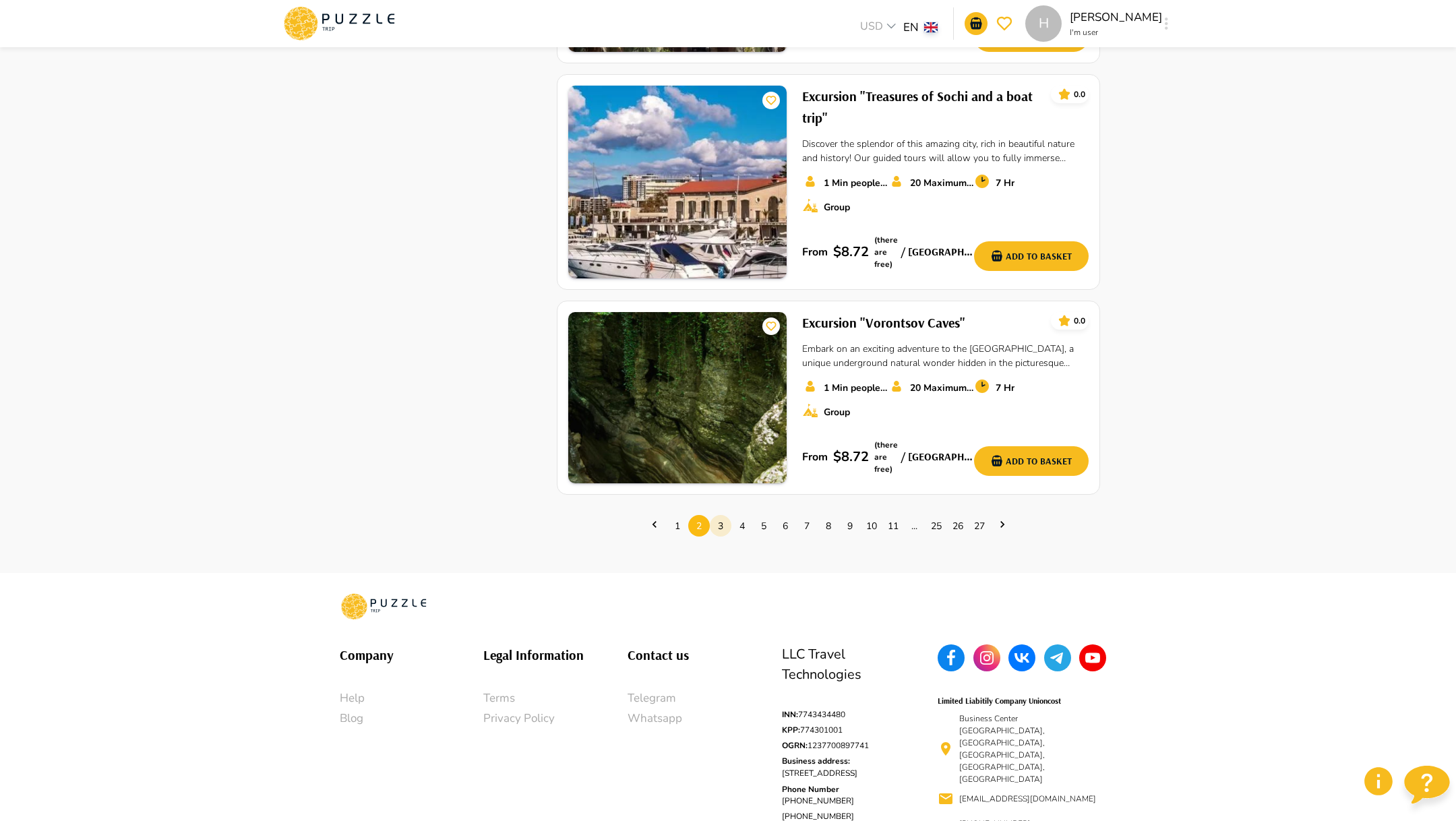 click on "3" at bounding box center (721, 526) 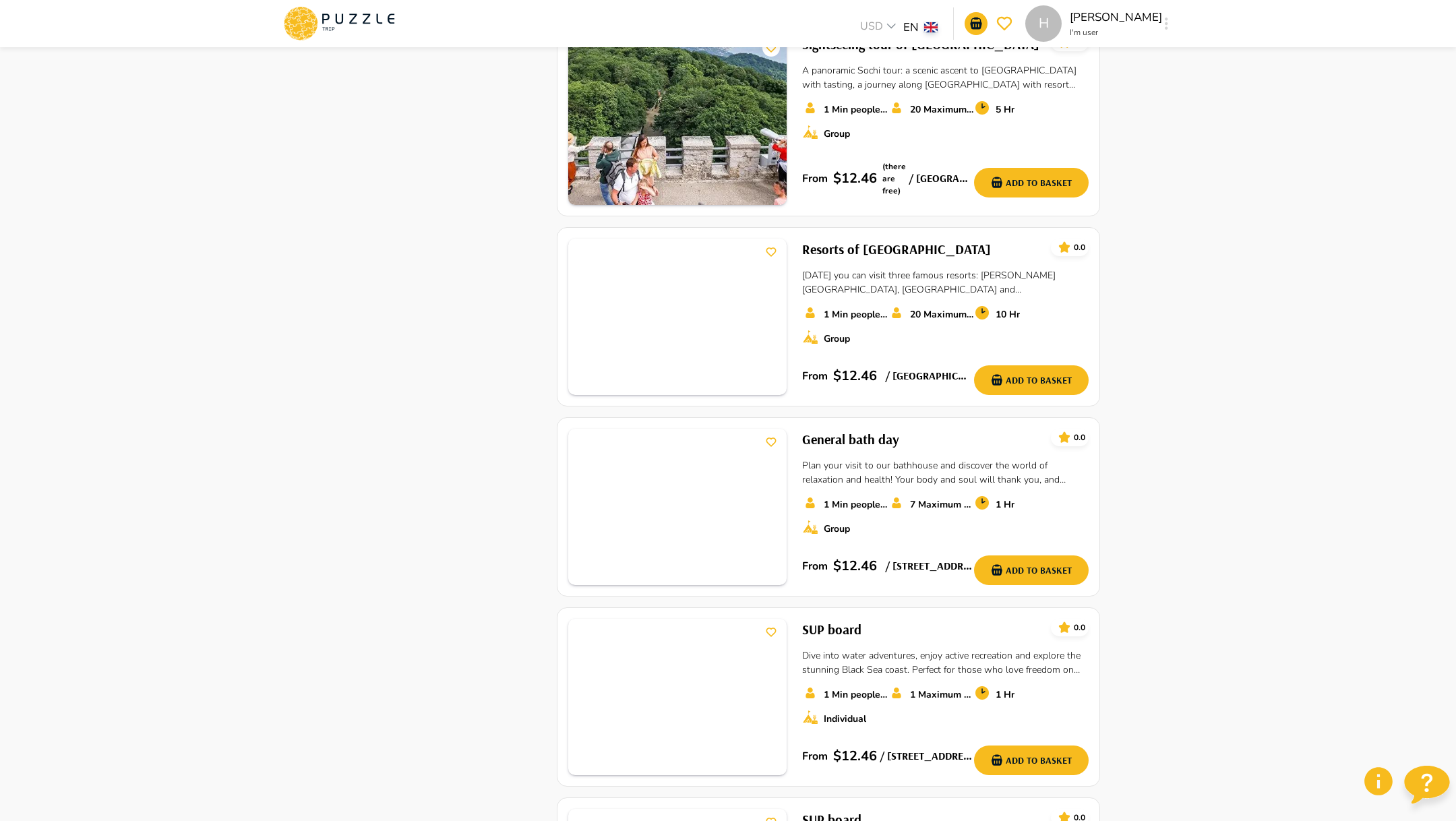 scroll, scrollTop: 1744, scrollLeft: 0, axis: vertical 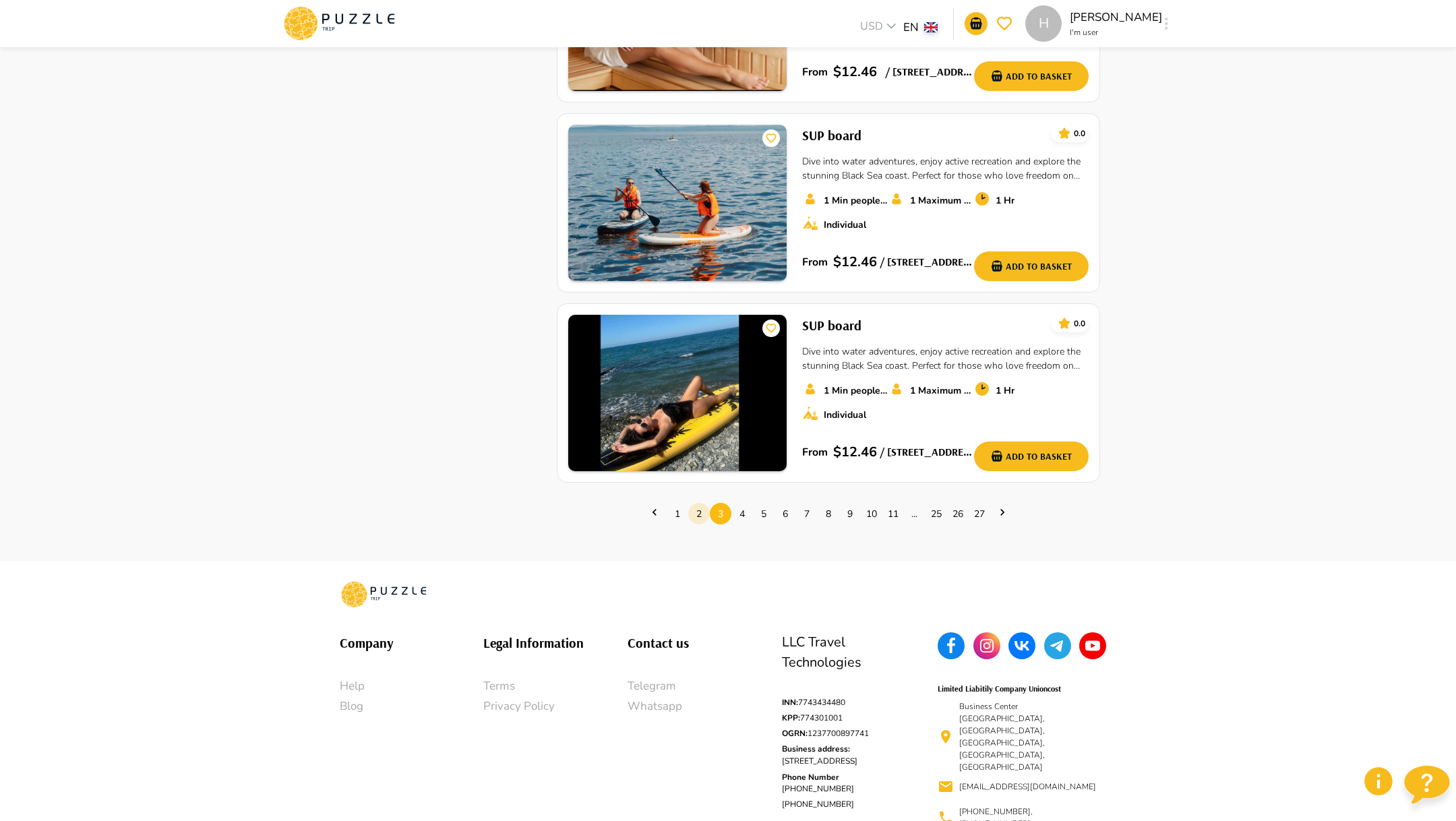 click on "2" at bounding box center [699, 514] 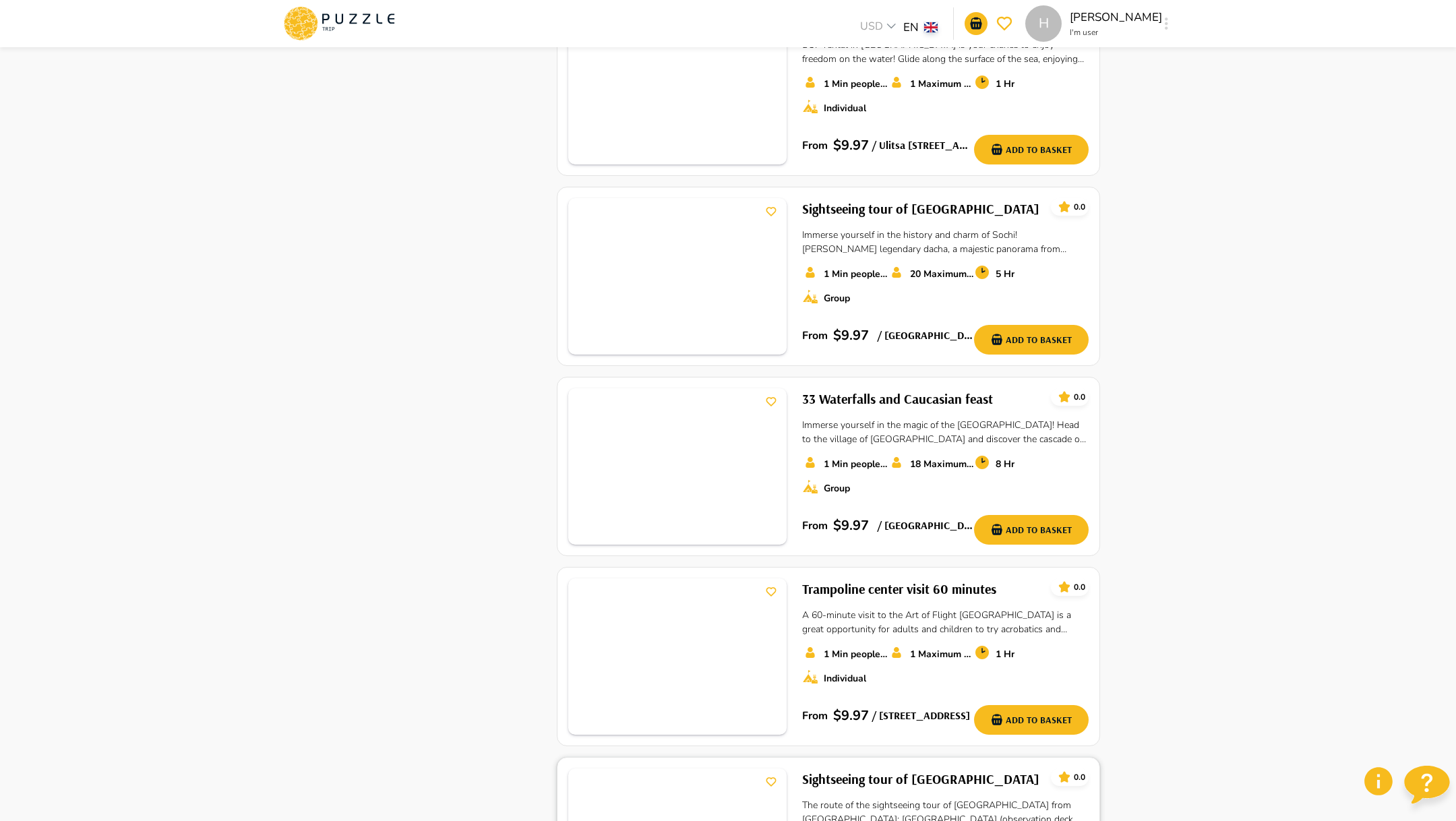 scroll, scrollTop: 1535, scrollLeft: 0, axis: vertical 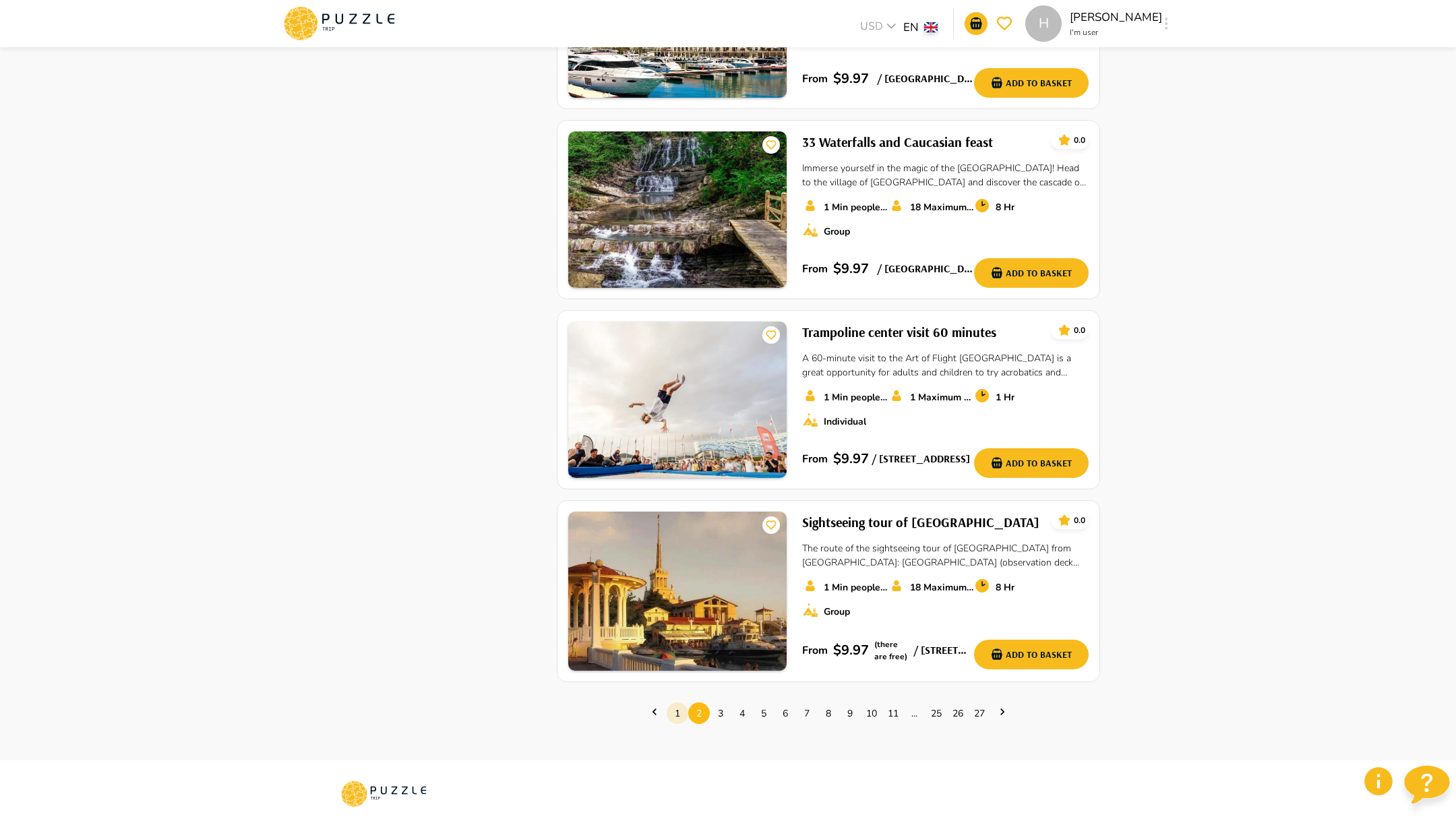 click on "1" at bounding box center (677, 713) 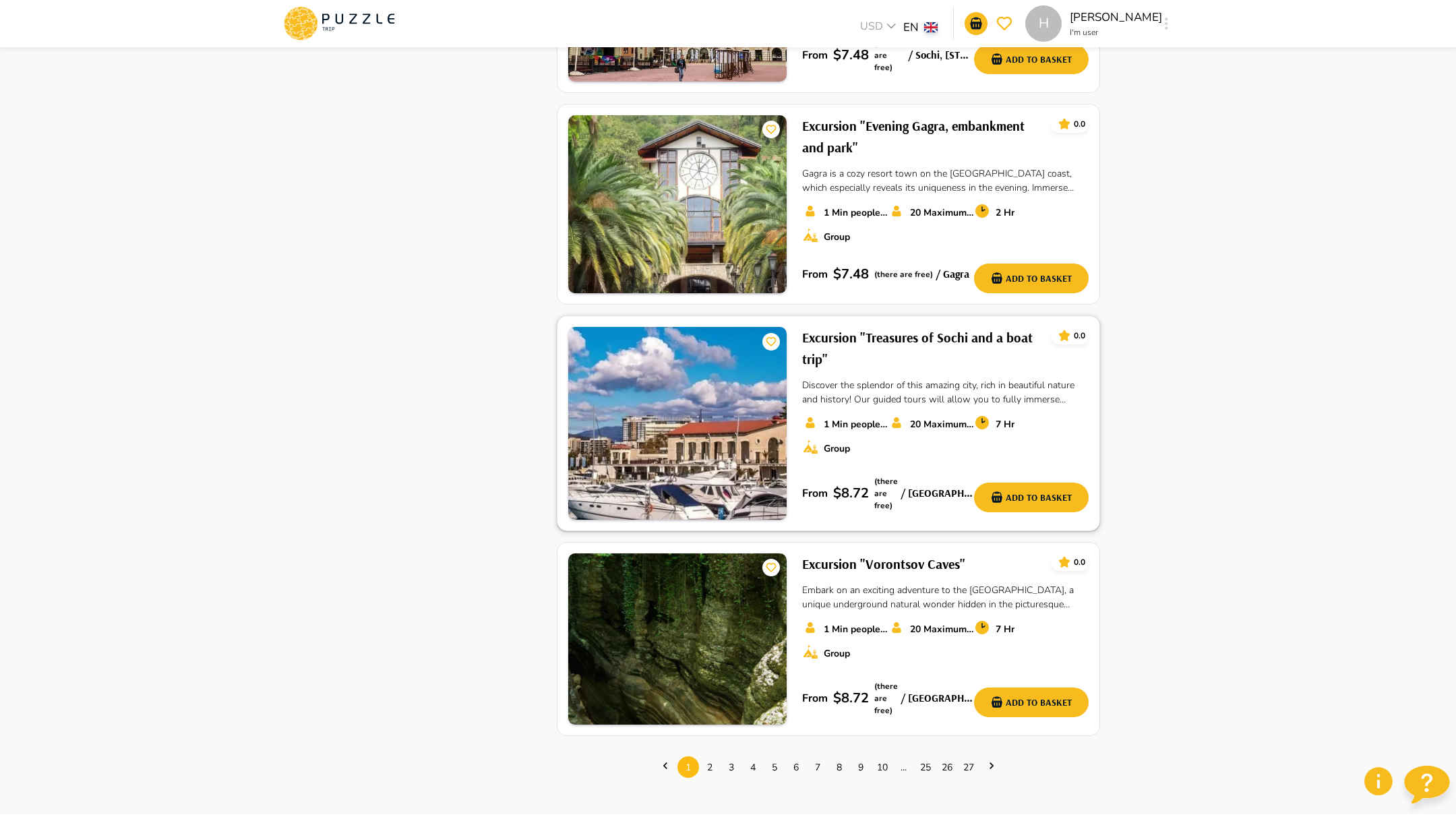 scroll, scrollTop: 1695, scrollLeft: 0, axis: vertical 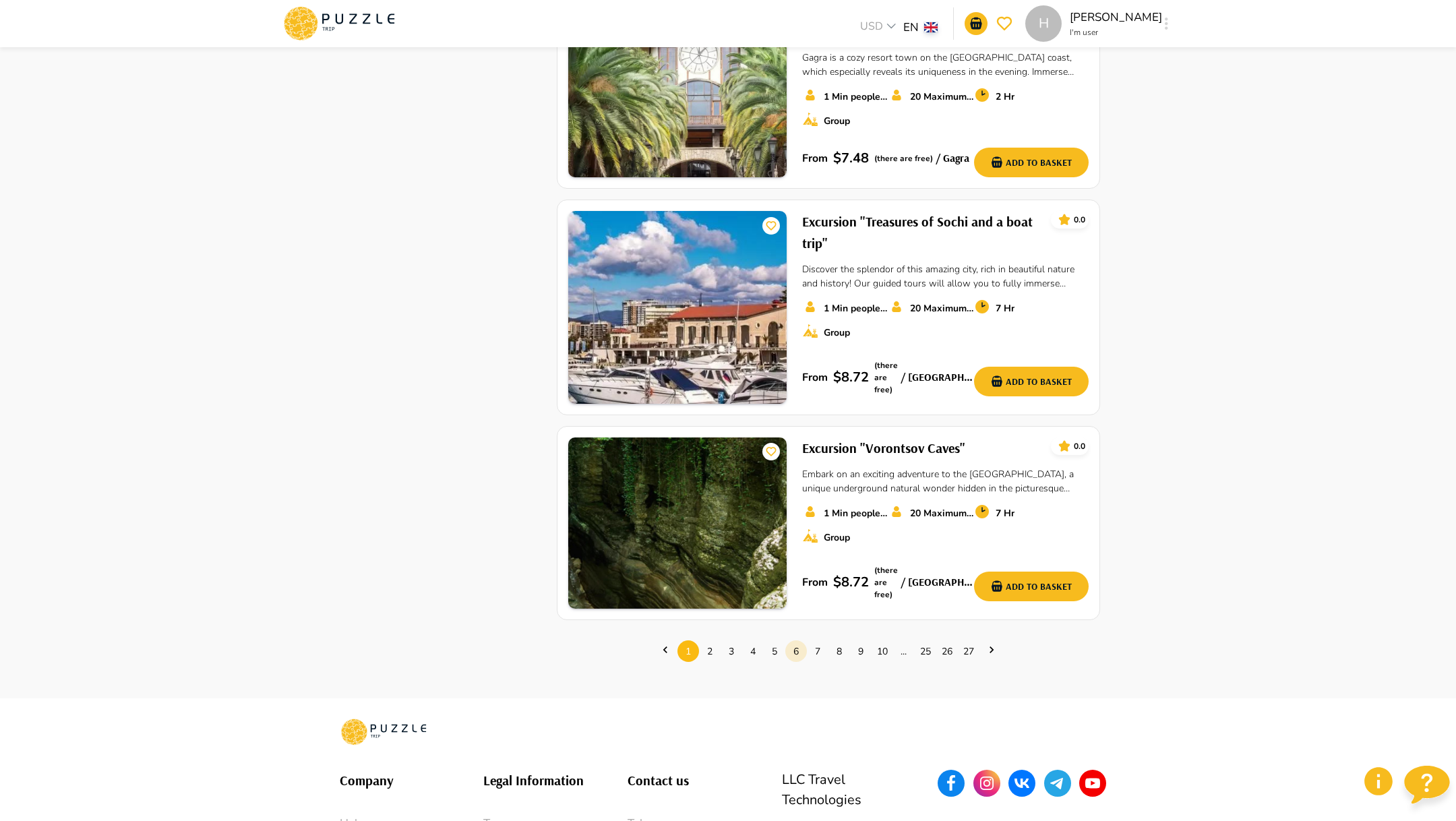click on "6" at bounding box center [796, 651] 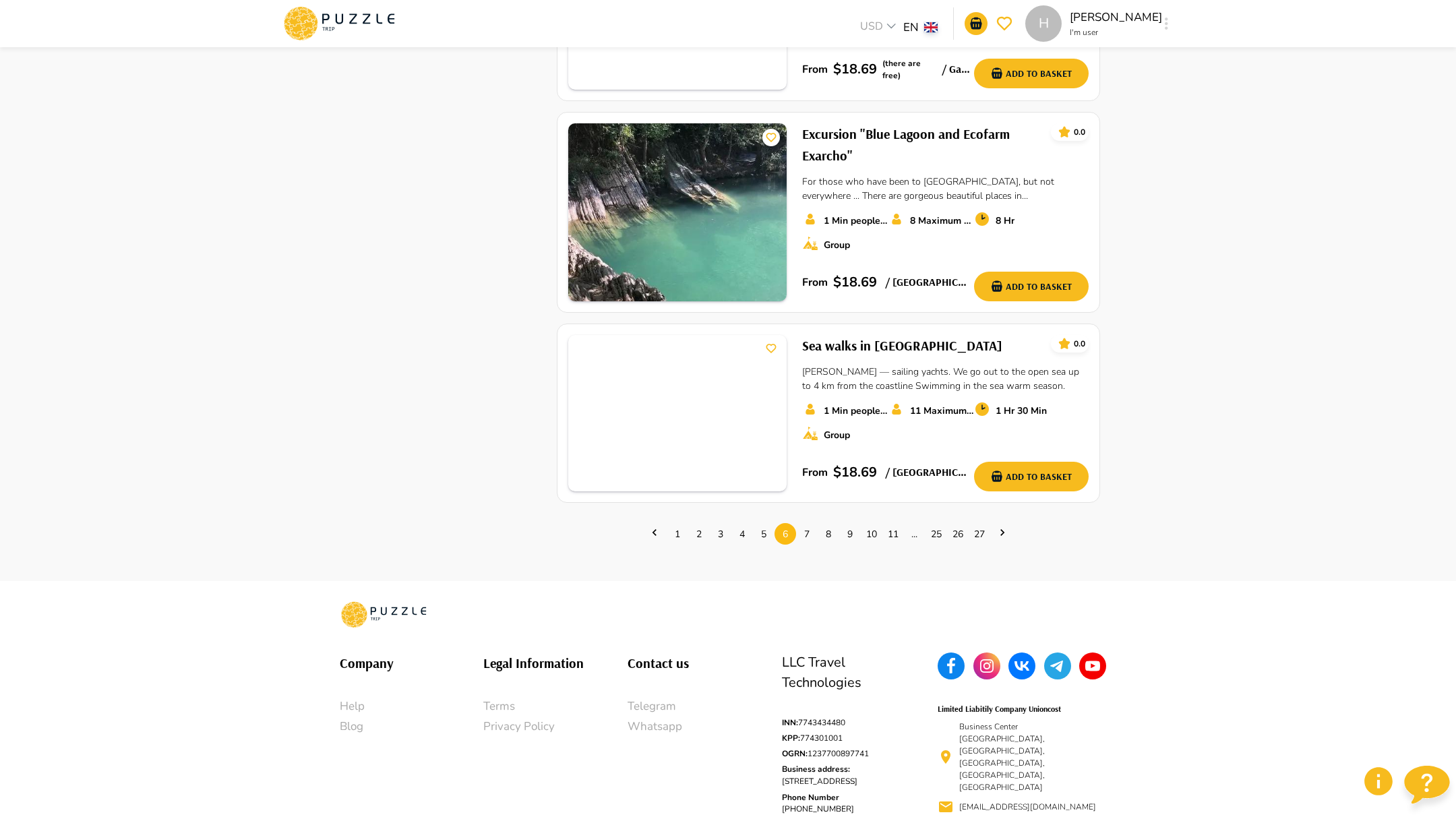 scroll, scrollTop: 1728, scrollLeft: 0, axis: vertical 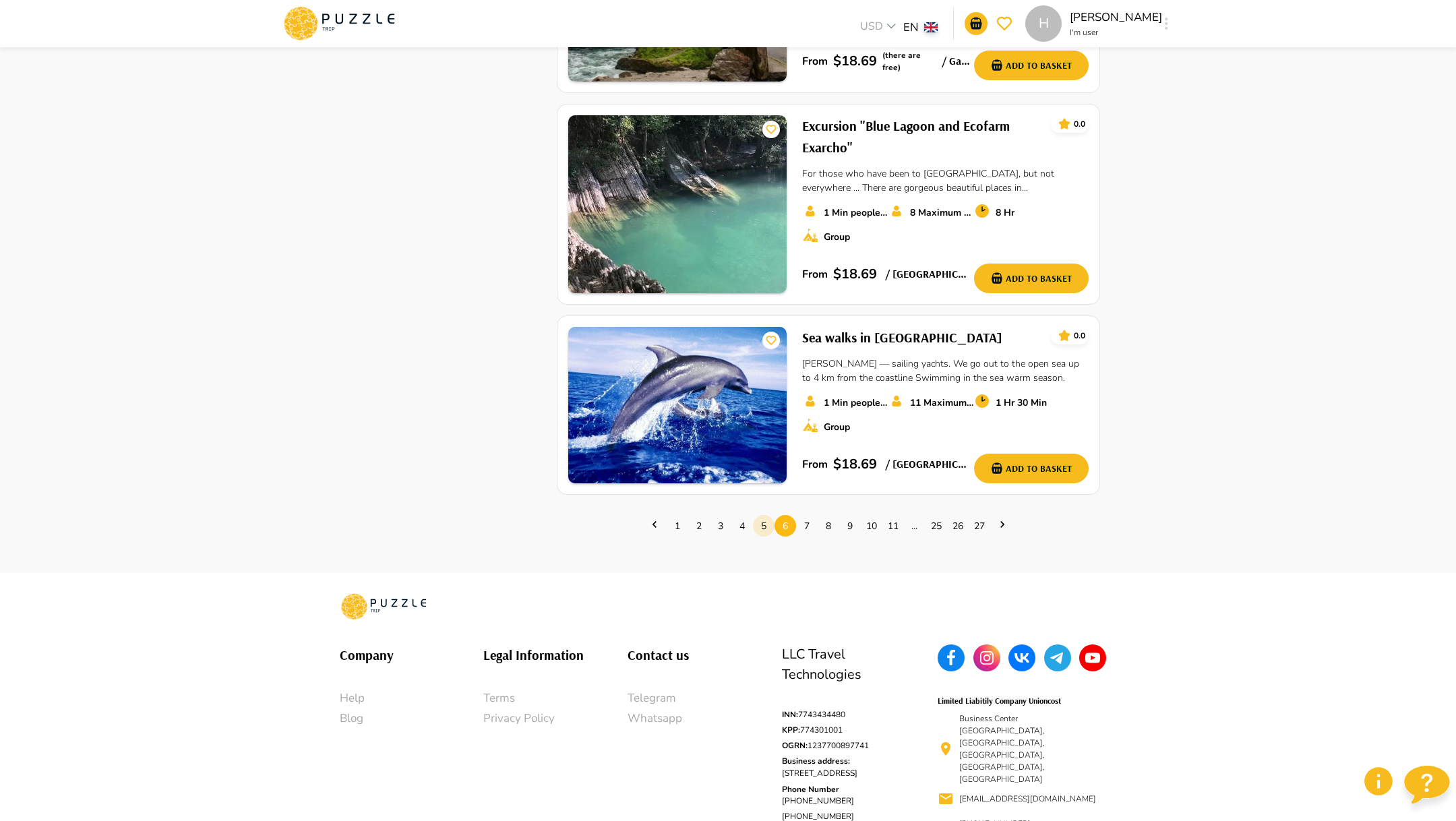 click on "5" at bounding box center [764, 526] 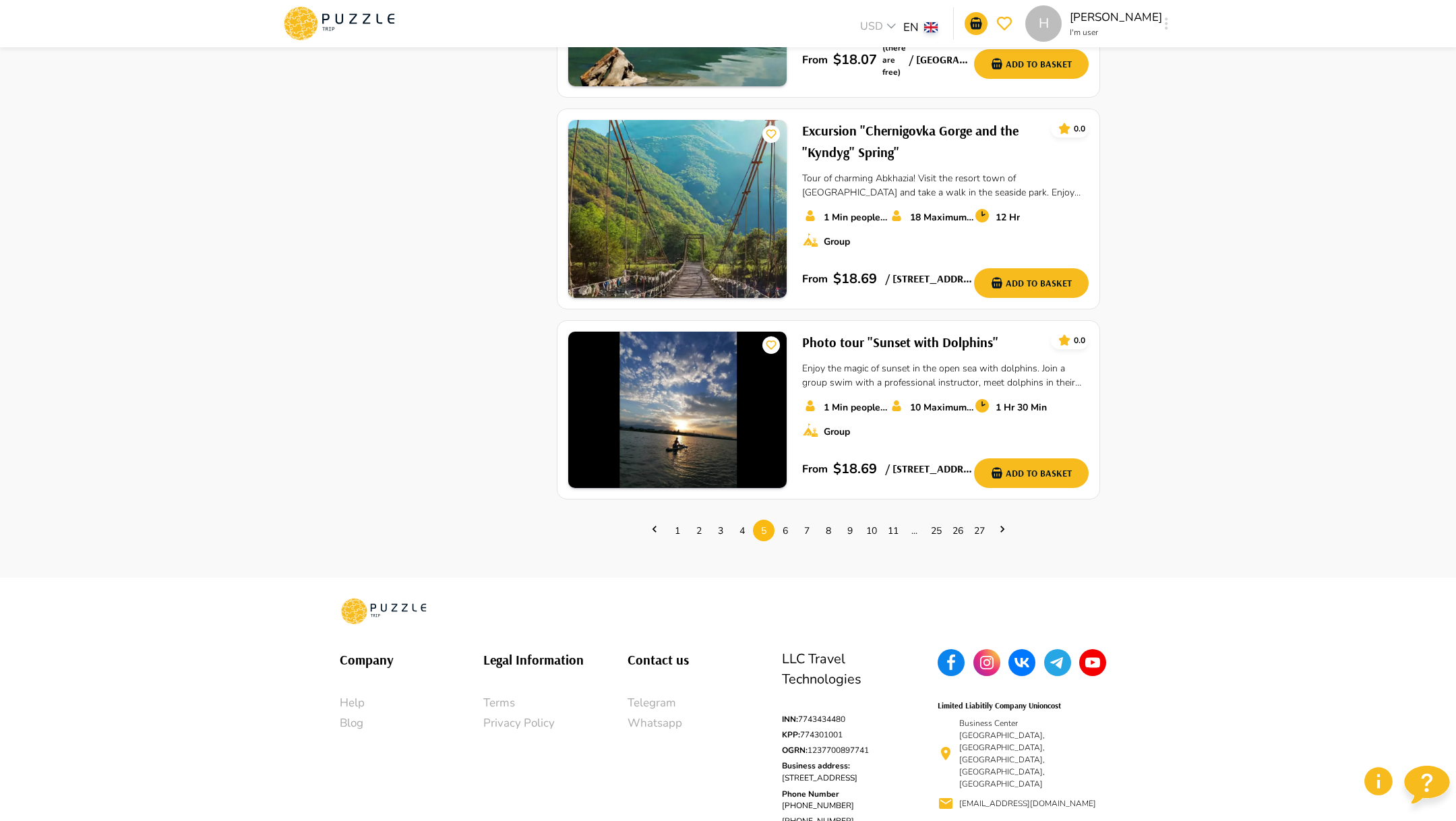 scroll, scrollTop: 1740, scrollLeft: 0, axis: vertical 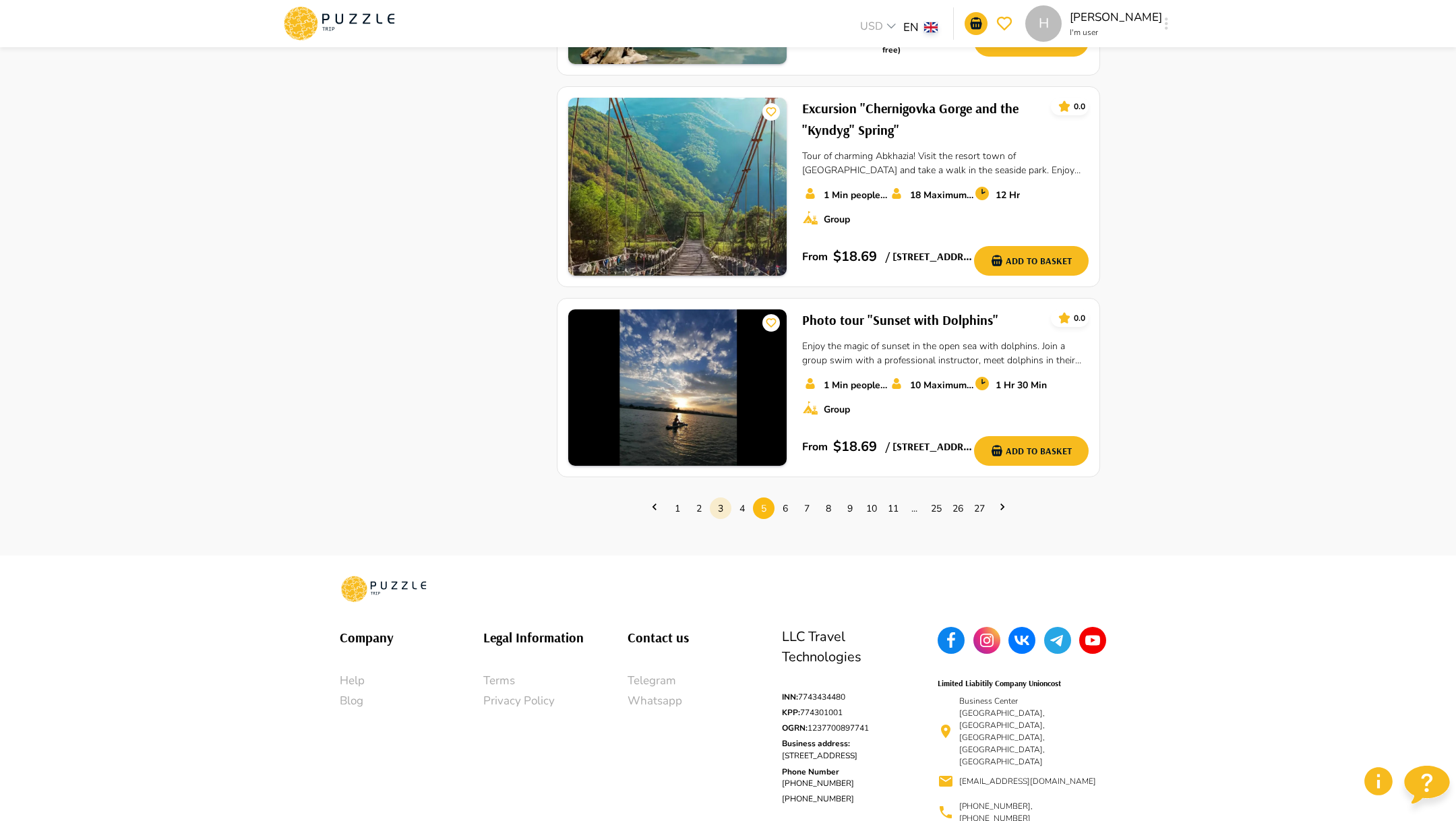 click on "3" at bounding box center [721, 508] 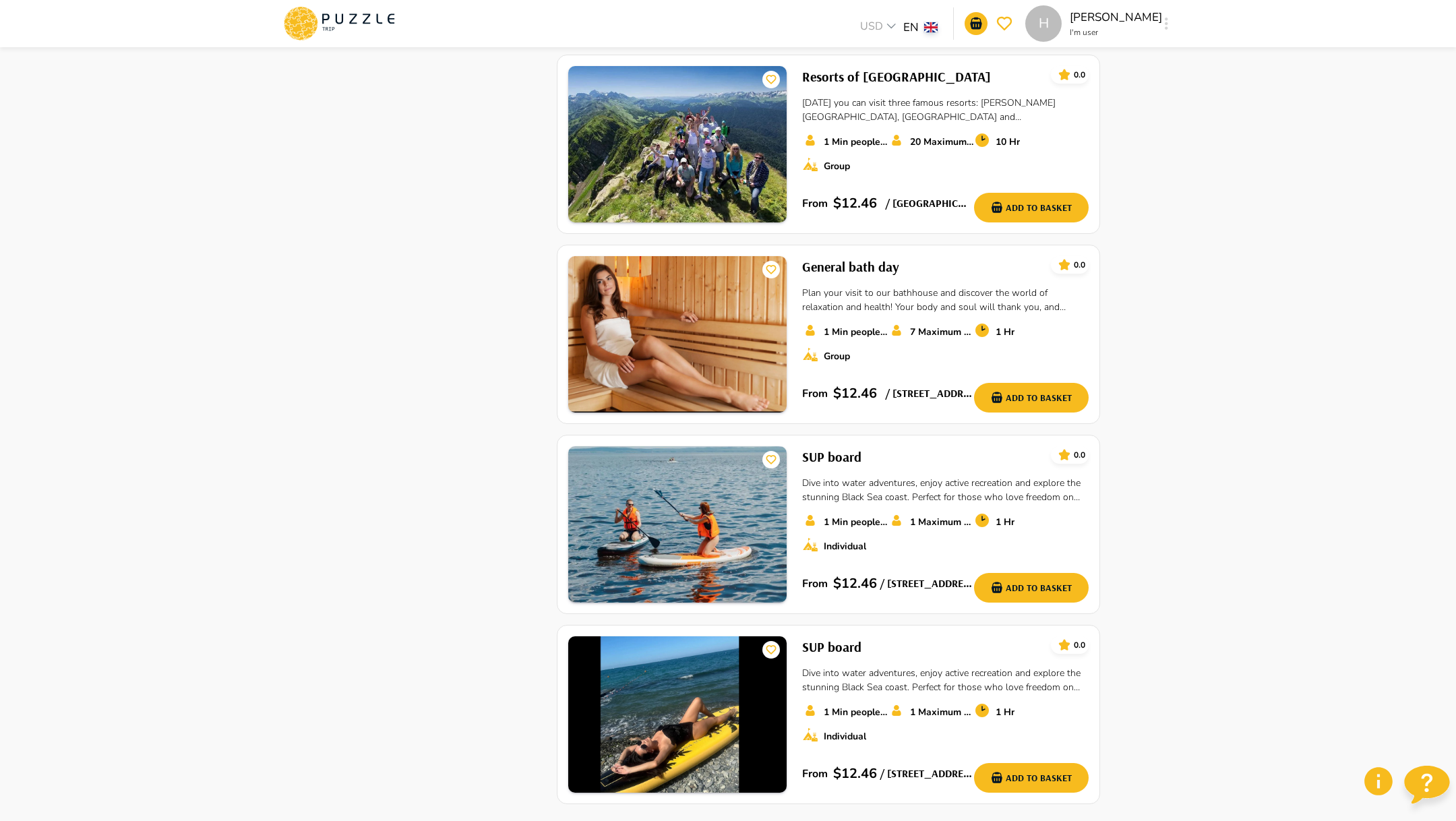 scroll, scrollTop: 1744, scrollLeft: 0, axis: vertical 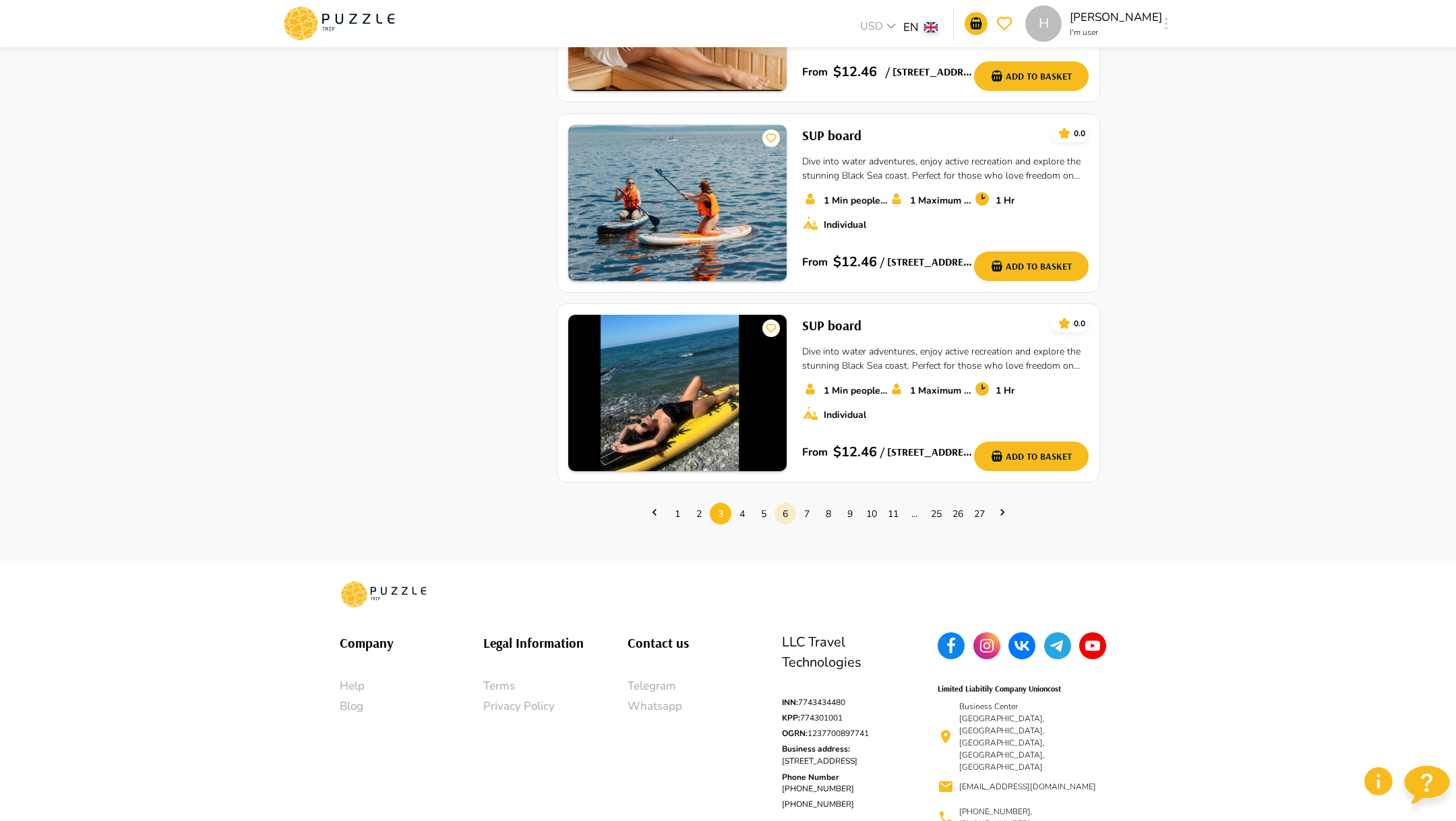 click on "6" at bounding box center [785, 514] 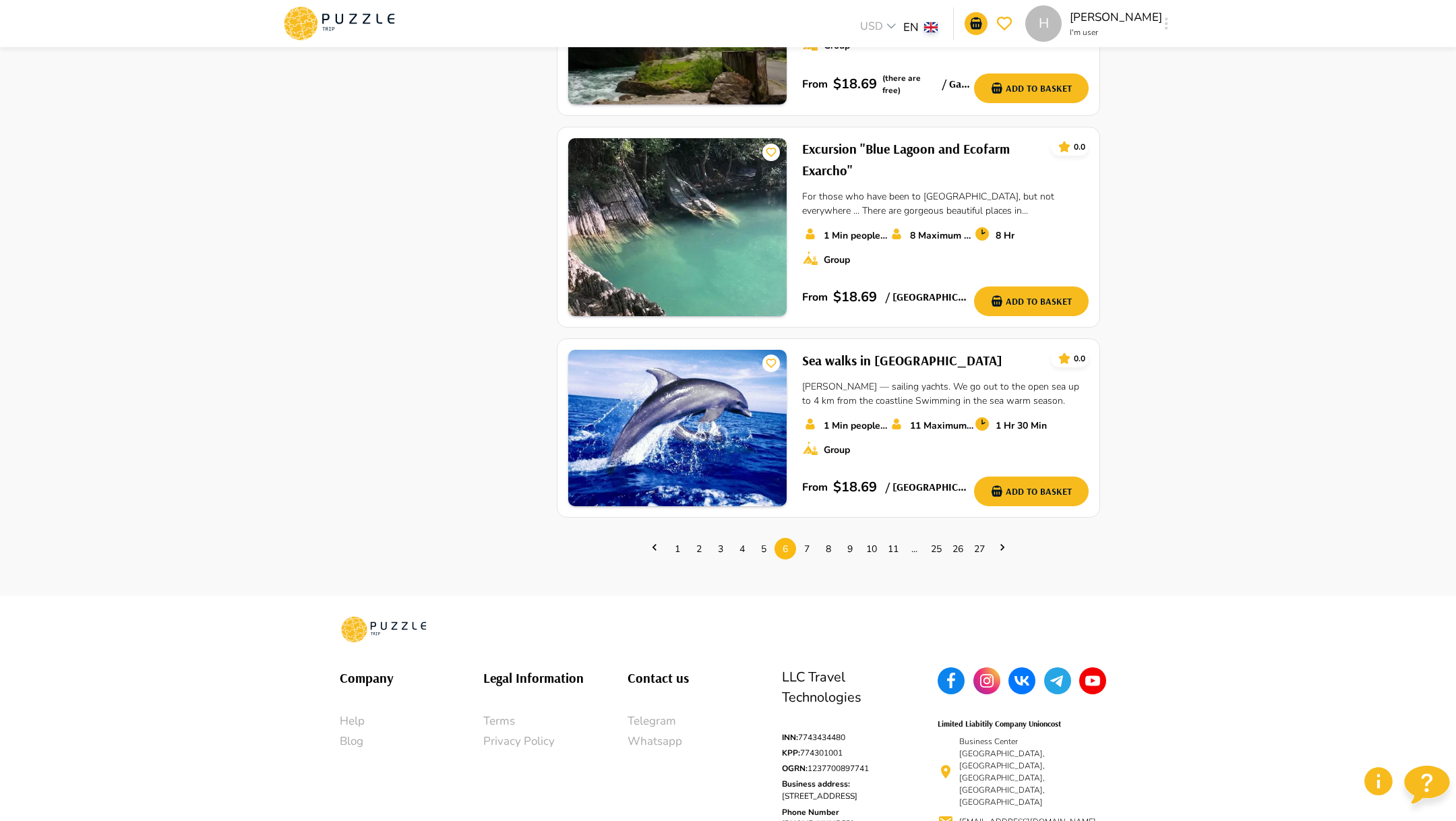 scroll, scrollTop: 1728, scrollLeft: 0, axis: vertical 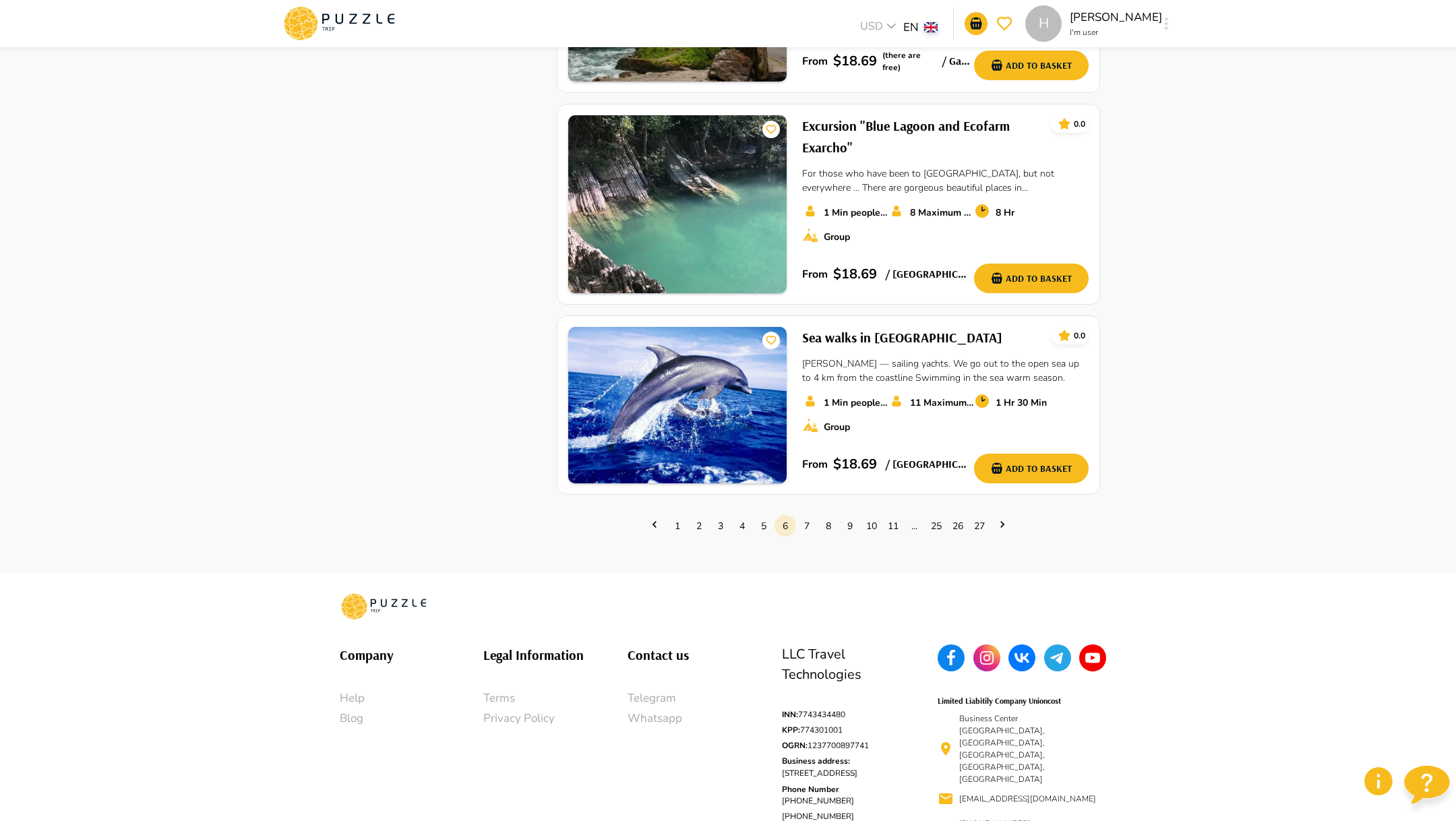 click on "6" at bounding box center (785, 526) 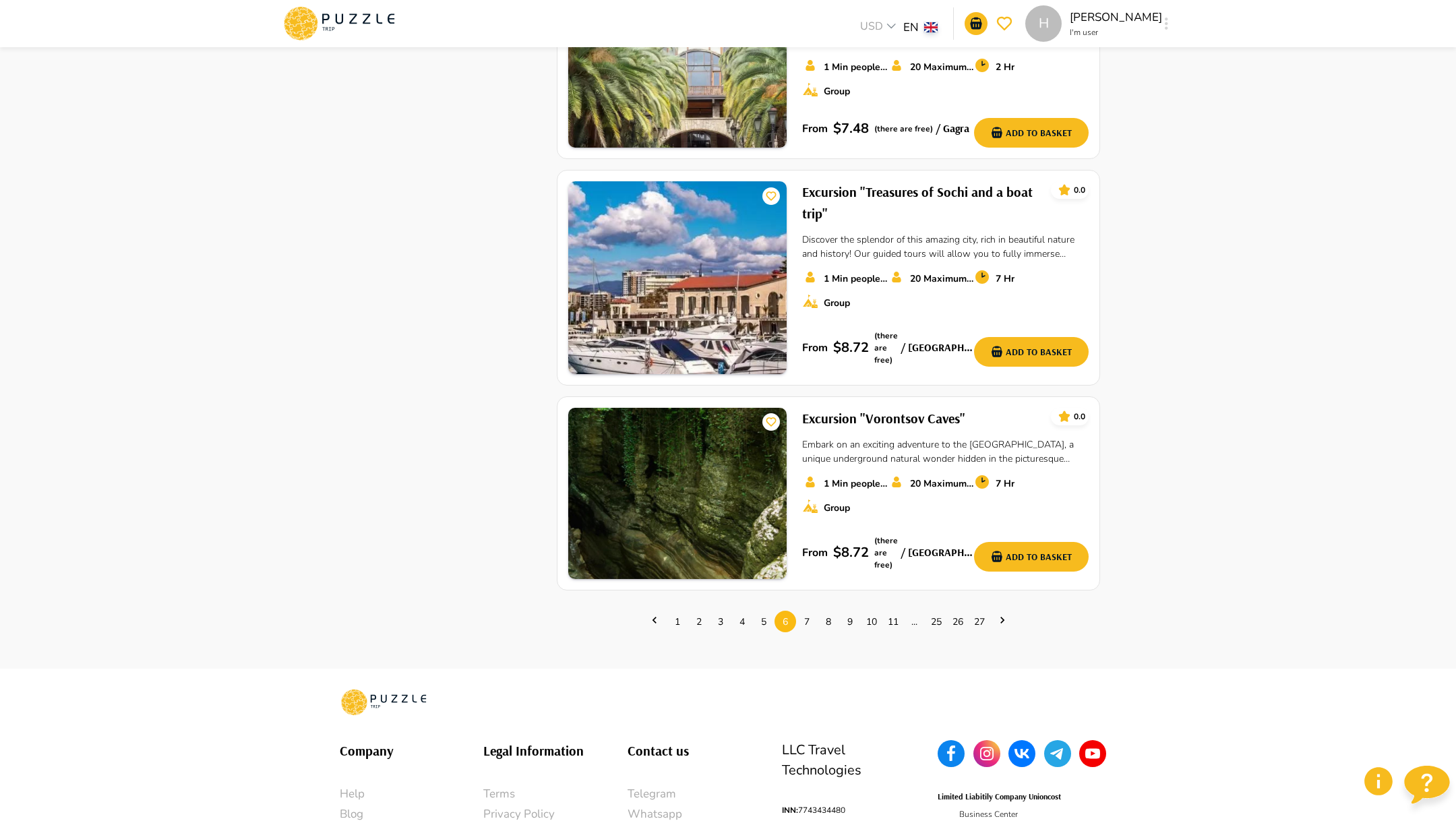 scroll, scrollTop: 1821, scrollLeft: 0, axis: vertical 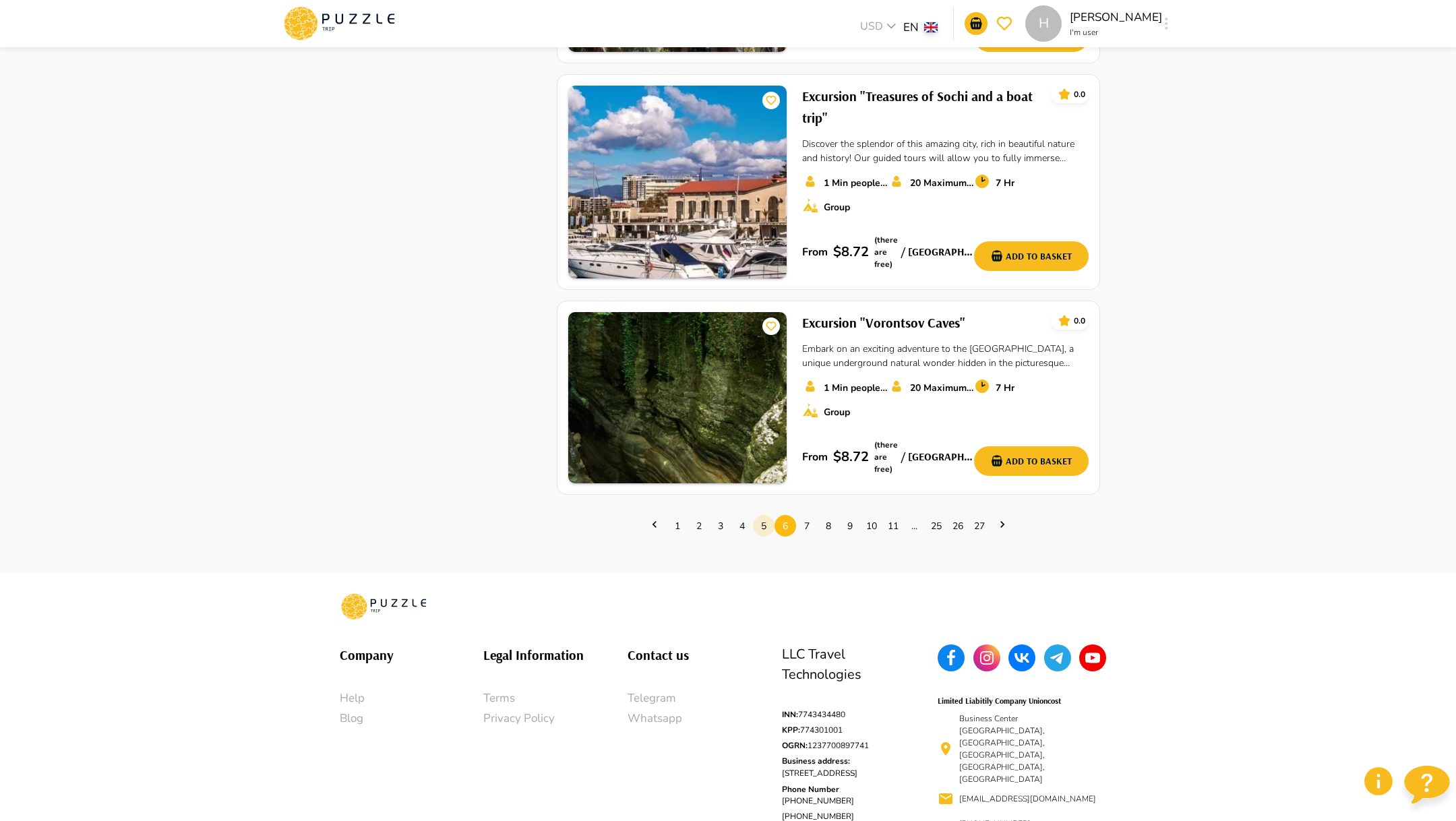 click on "5" at bounding box center [764, 526] 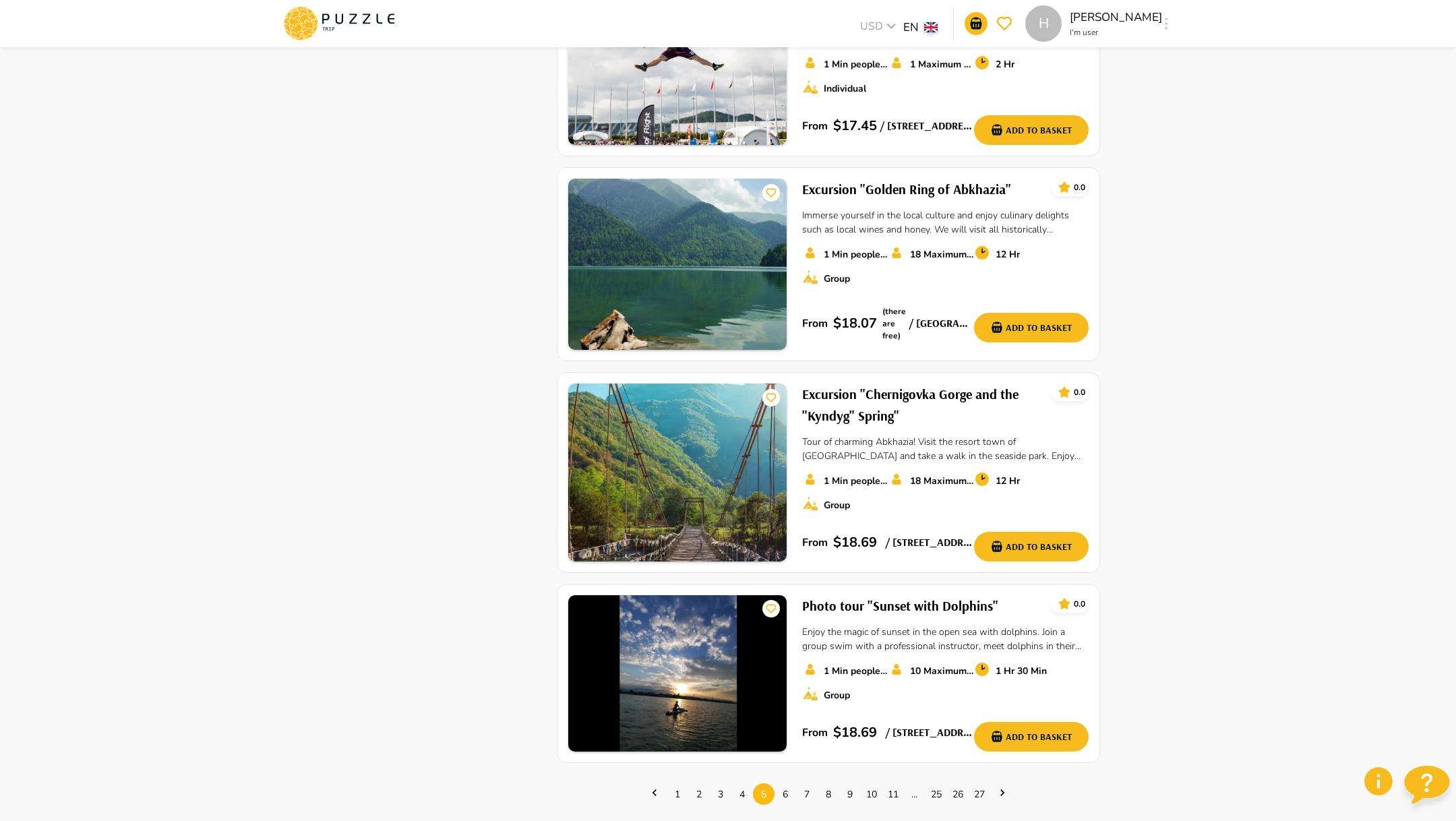 scroll, scrollTop: 1469, scrollLeft: 0, axis: vertical 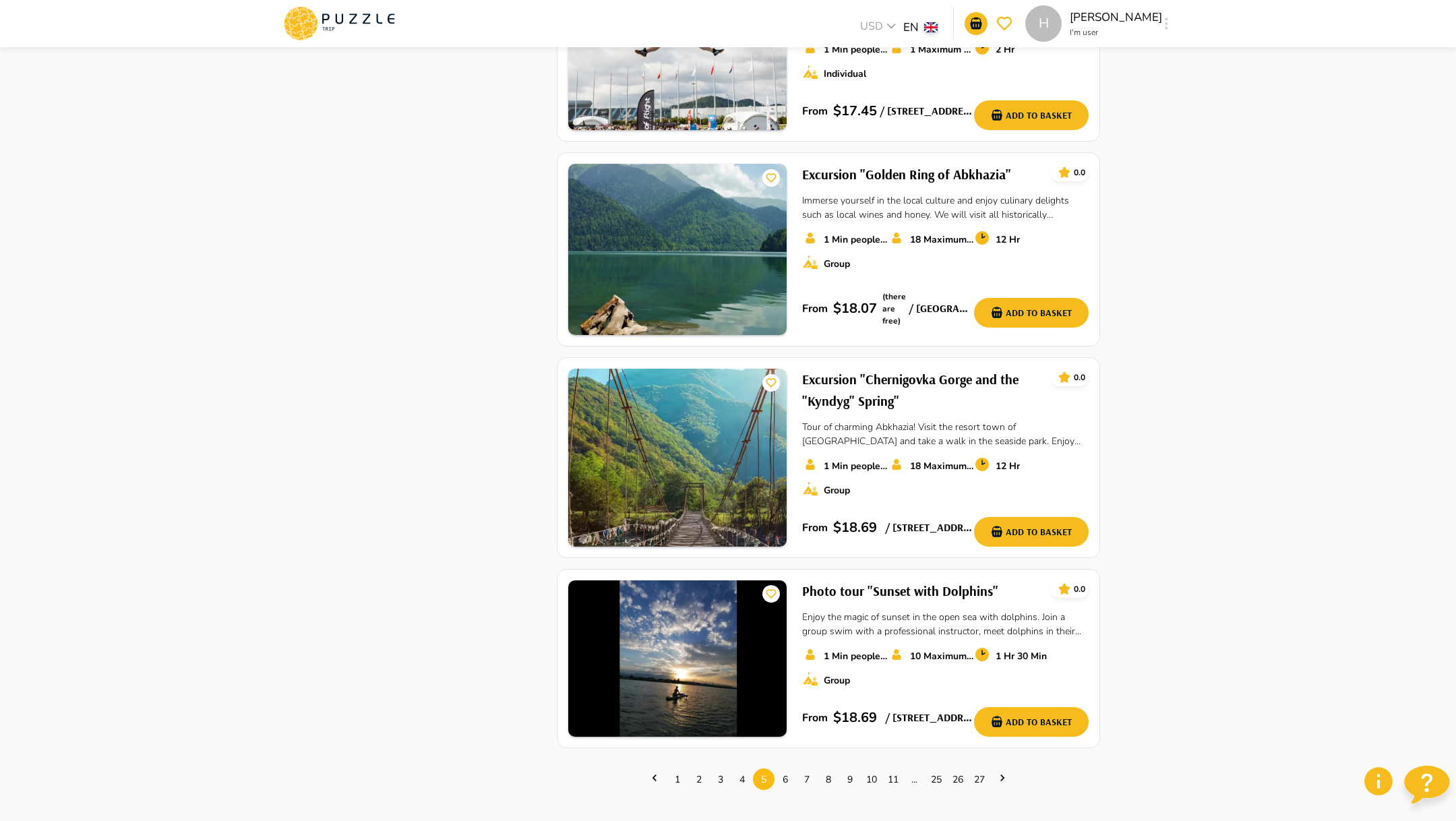 click 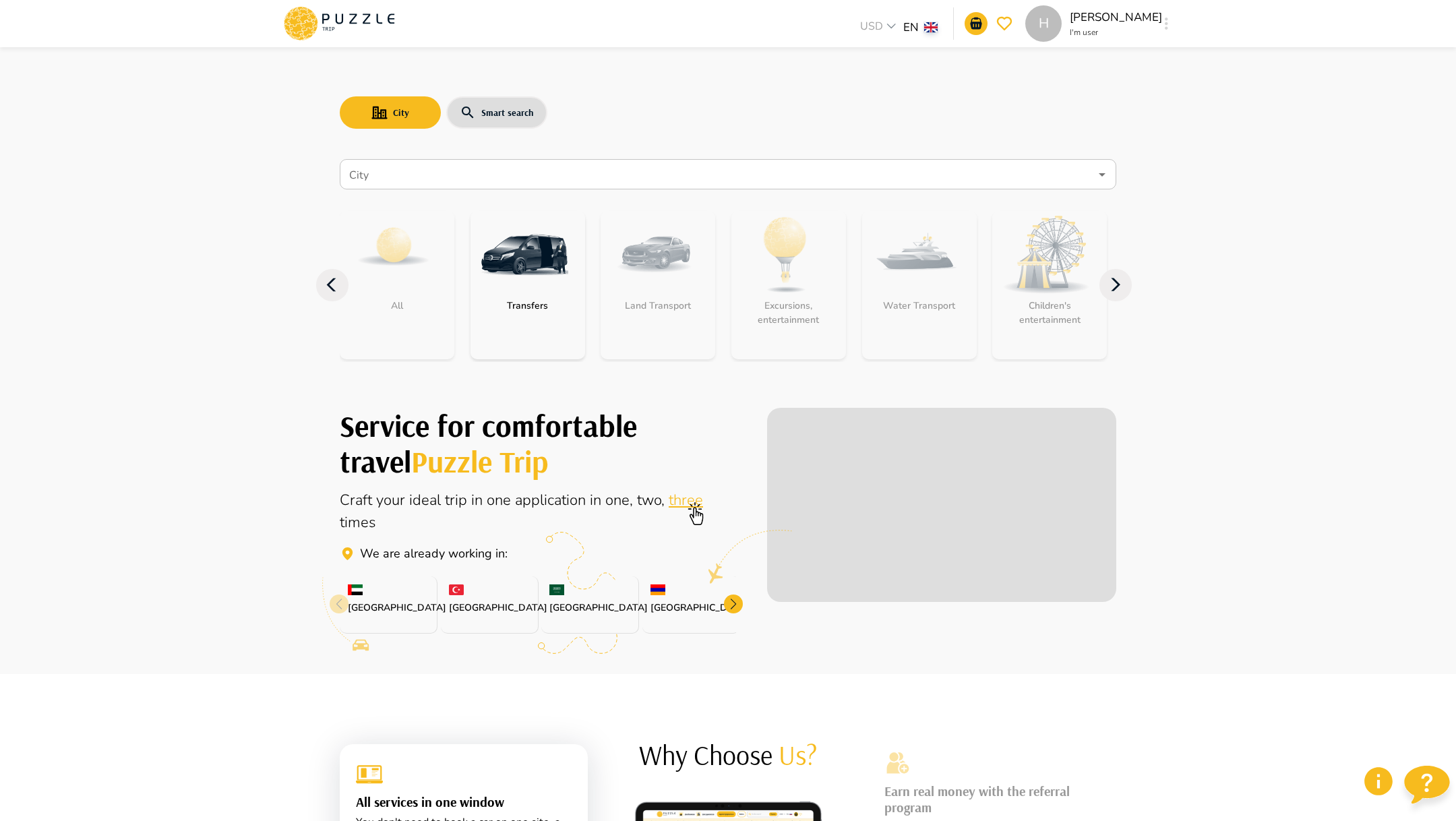 click on "City Smart search City City All Transfers Land Transport Excursions, entertainment  Water Transport Children's
entertainment Entry Tickets Business Aviation Car with driver" at bounding box center [728, 215] 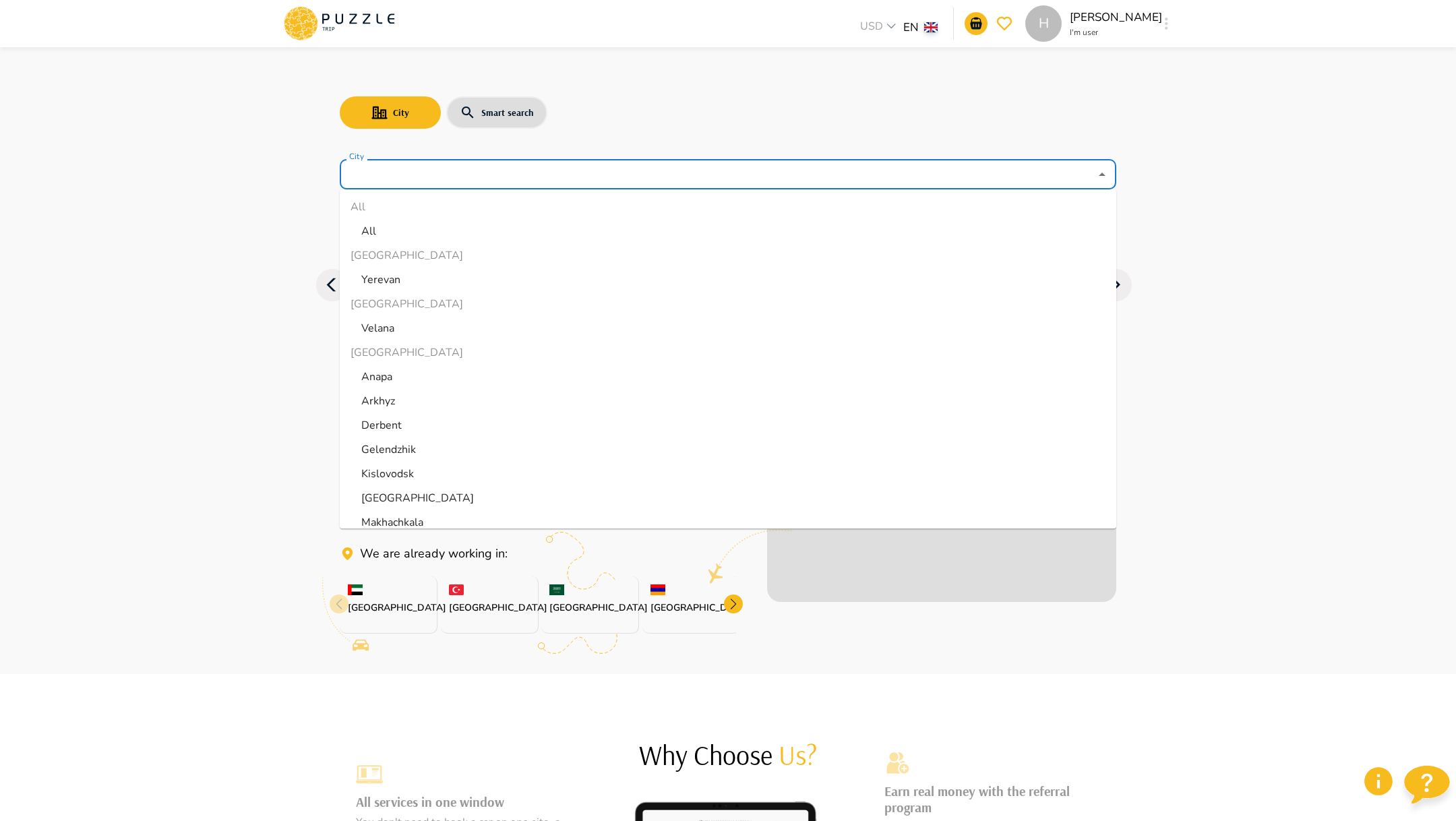 click on "City" at bounding box center [718, 175] 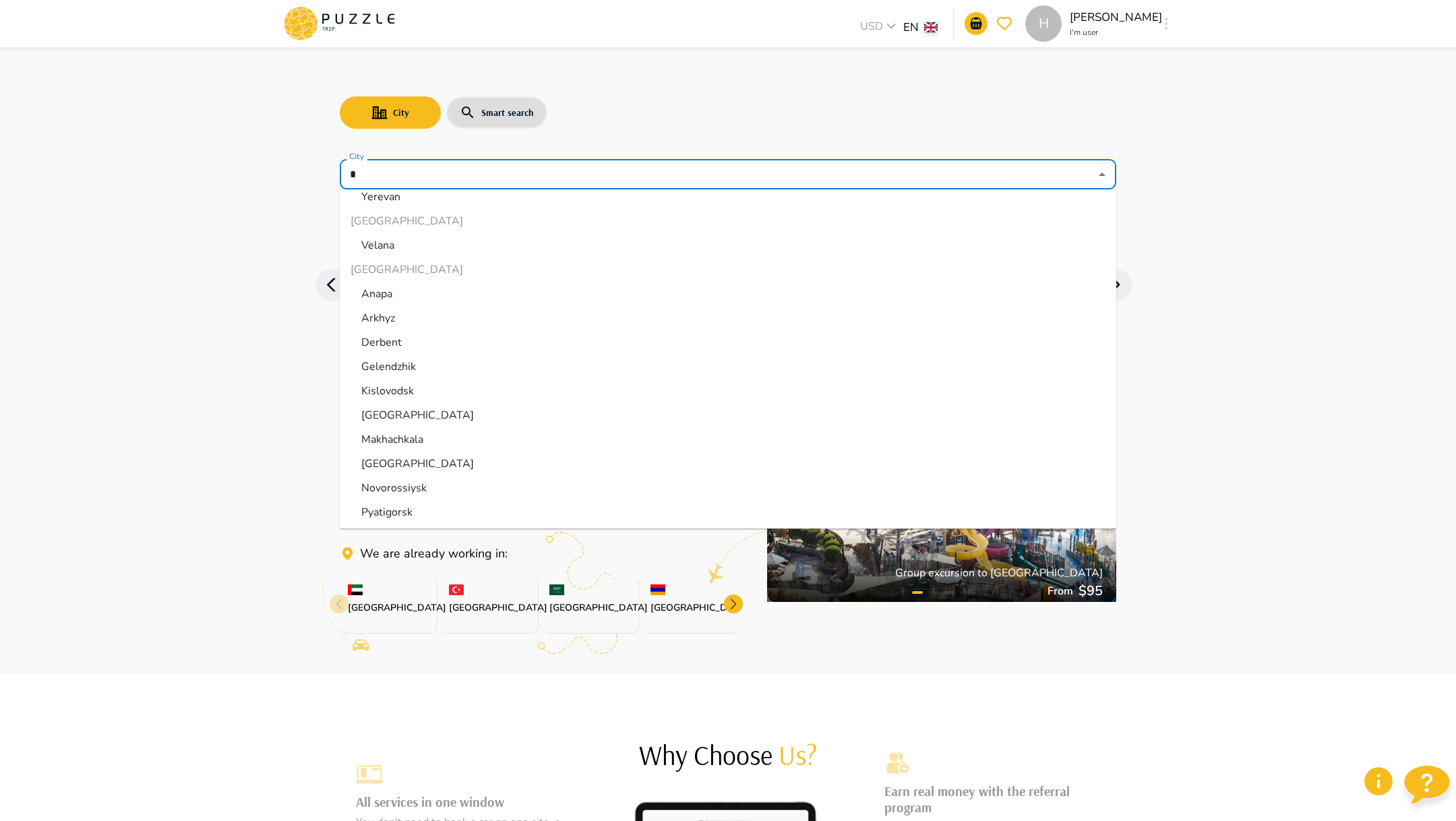 scroll, scrollTop: 0, scrollLeft: 0, axis: both 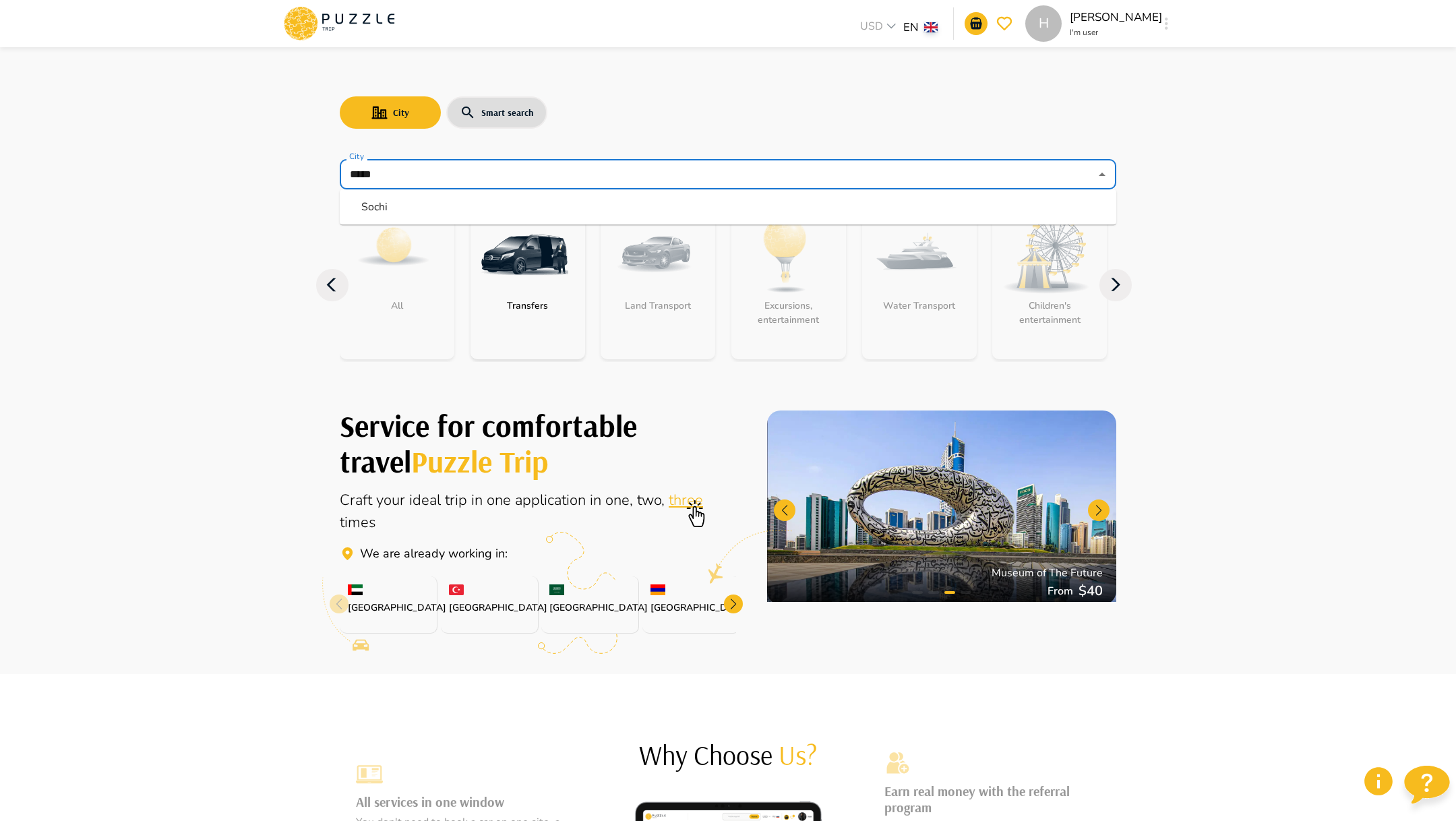 click on "Sochi" at bounding box center (728, 207) 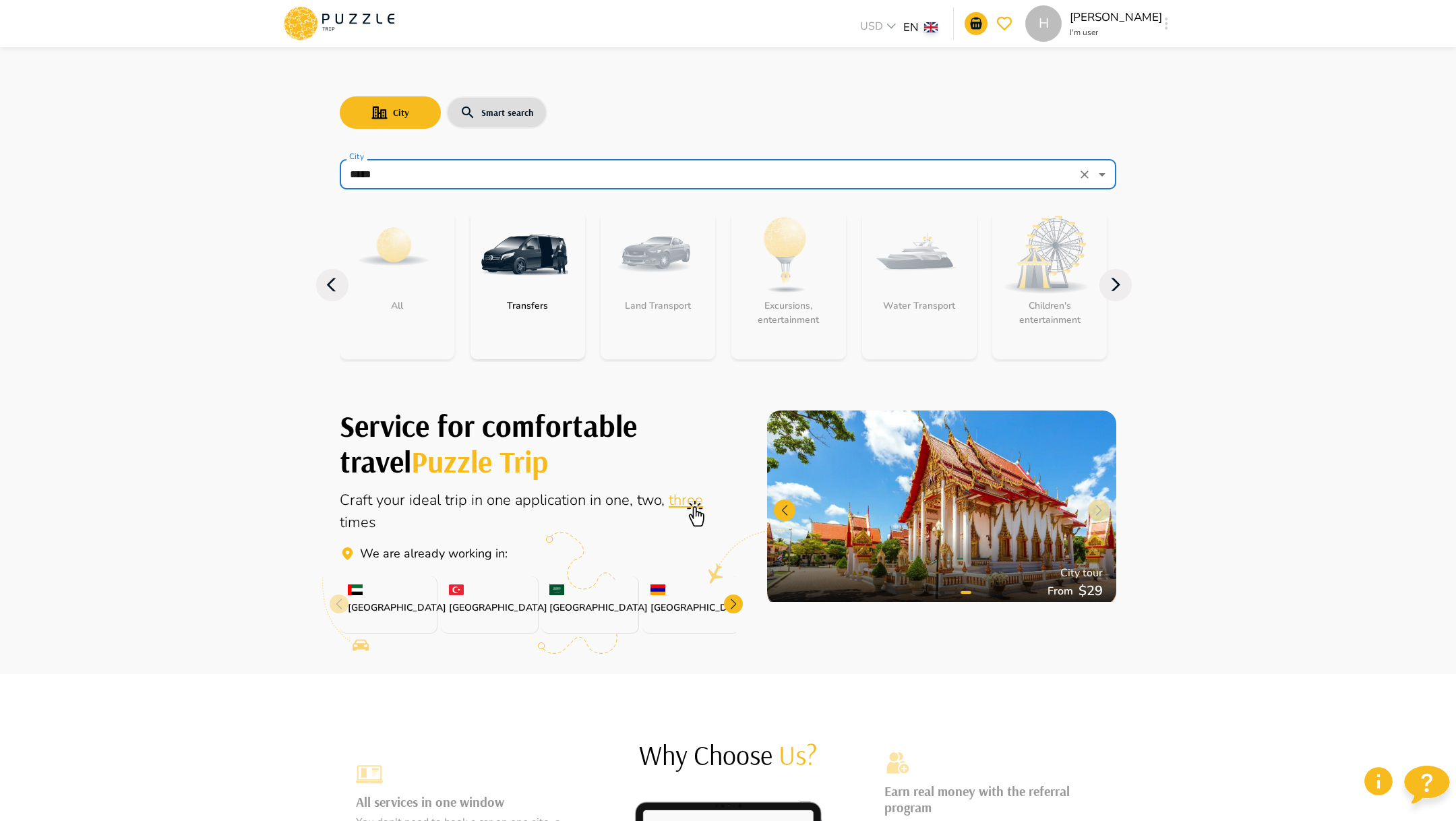 type on "*****" 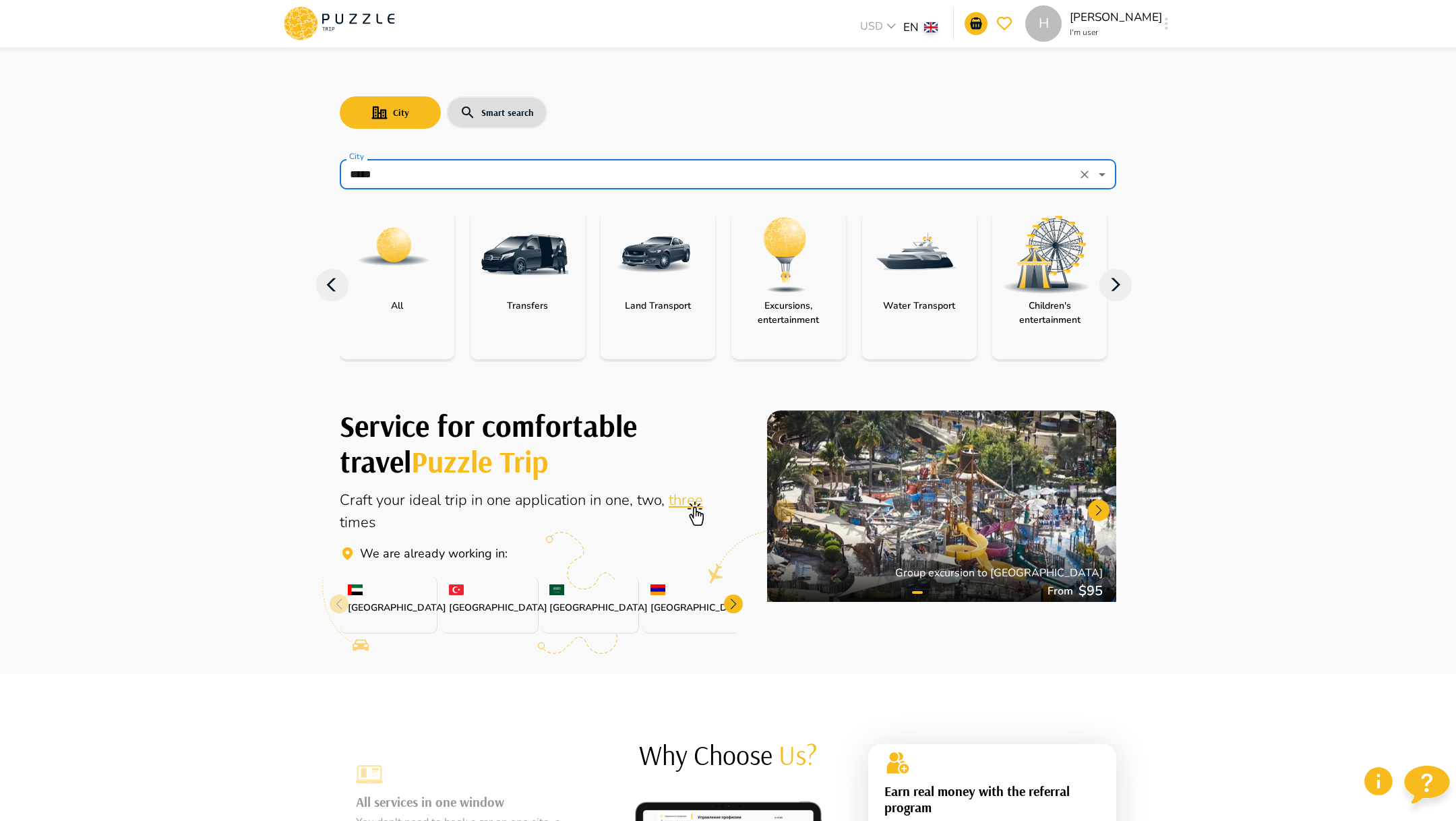 click on "Excursions, entertainment" at bounding box center [789, 313] 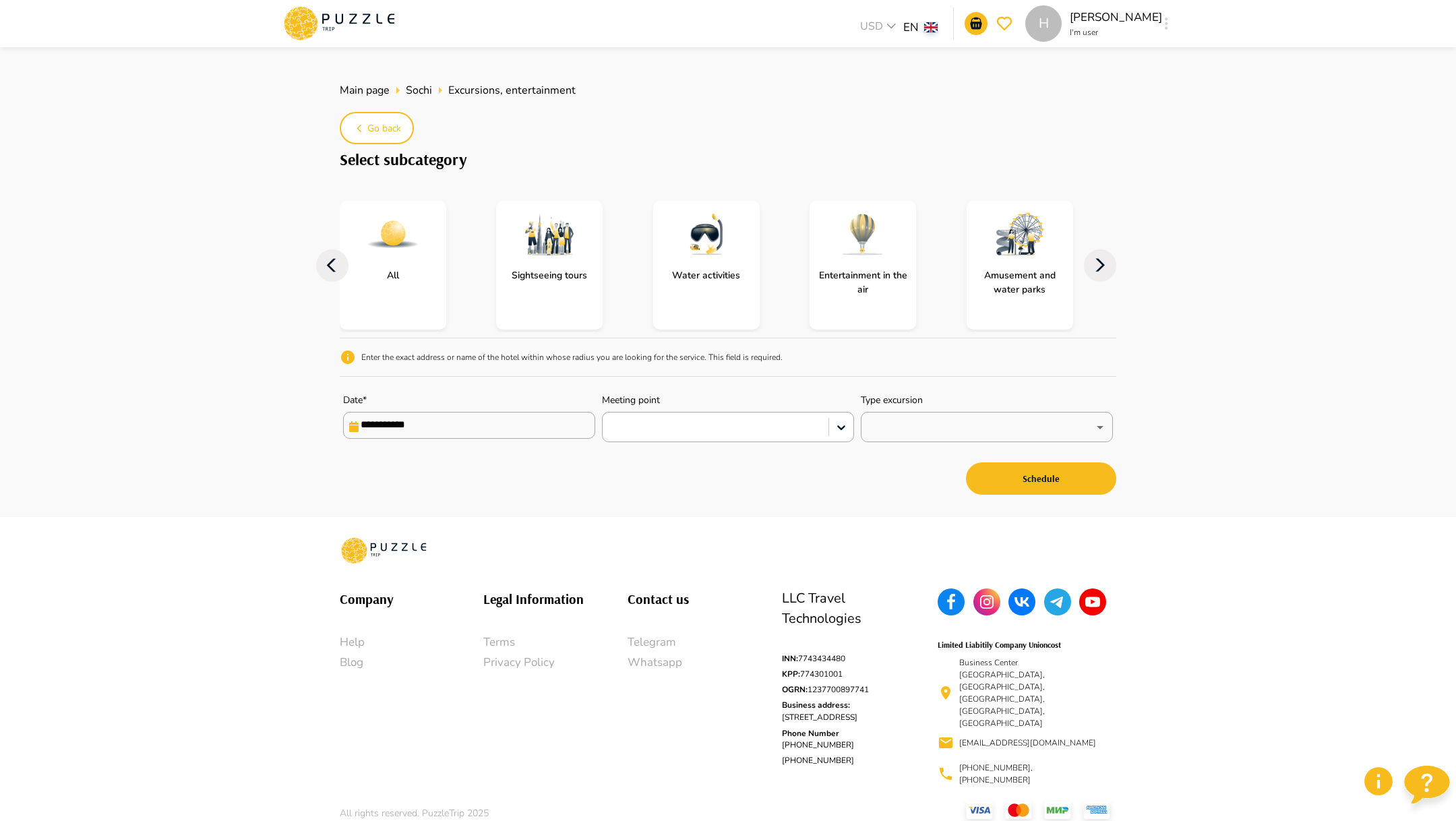 click on "All" at bounding box center (393, 265) 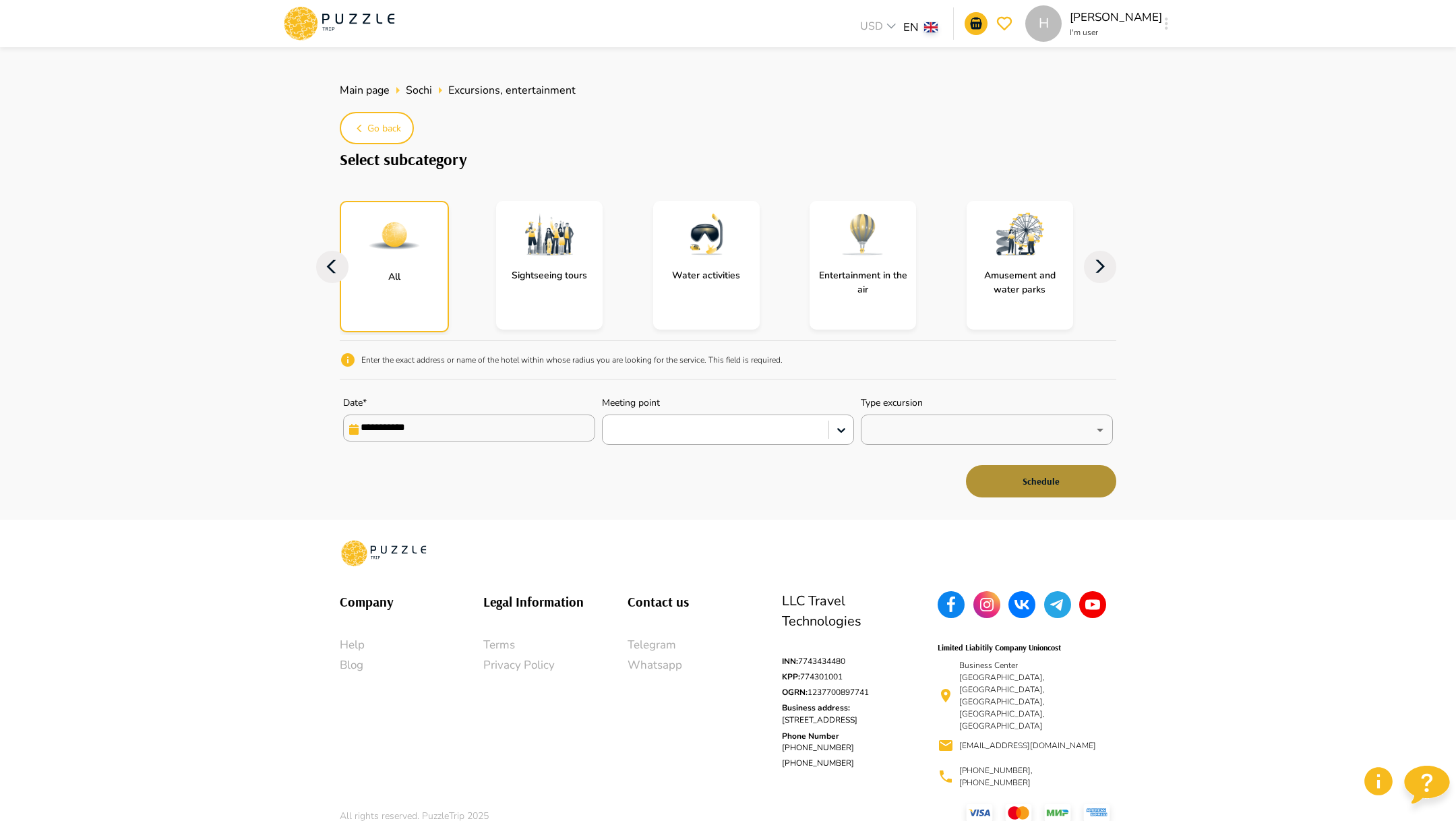 click on "Schedule" at bounding box center (1041, 481) 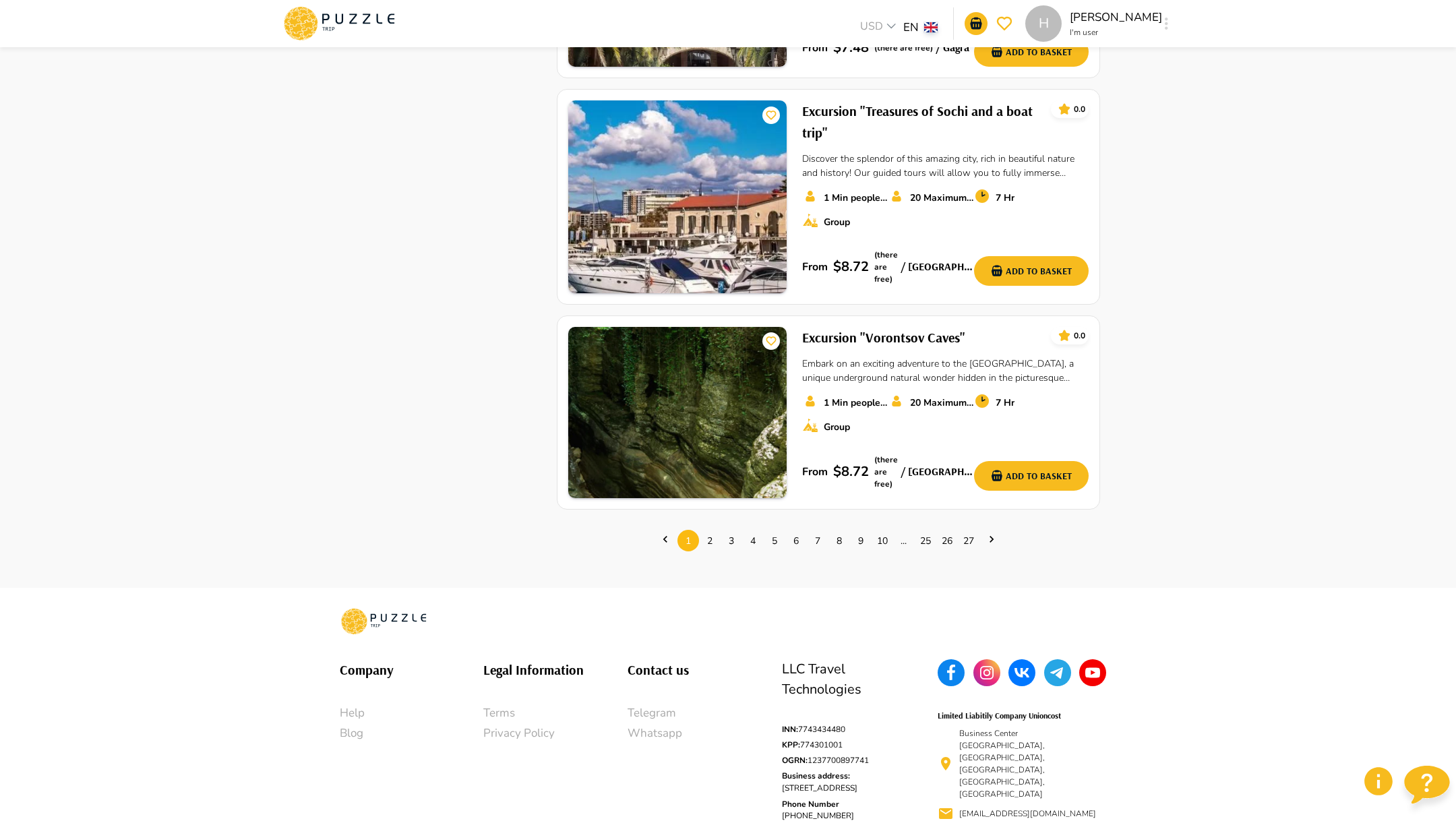 scroll, scrollTop: 1821, scrollLeft: 0, axis: vertical 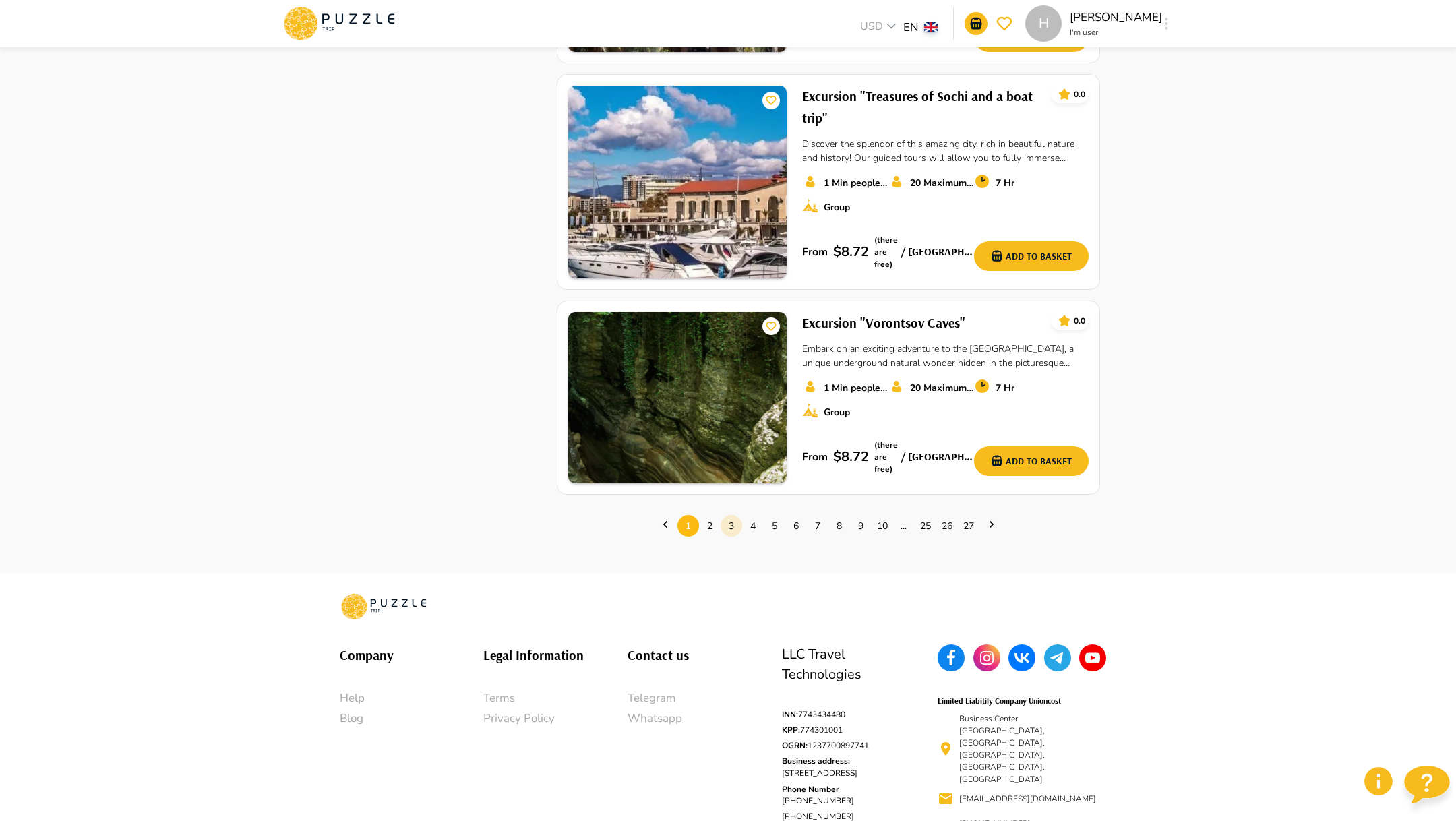 click on "3" at bounding box center (731, 526) 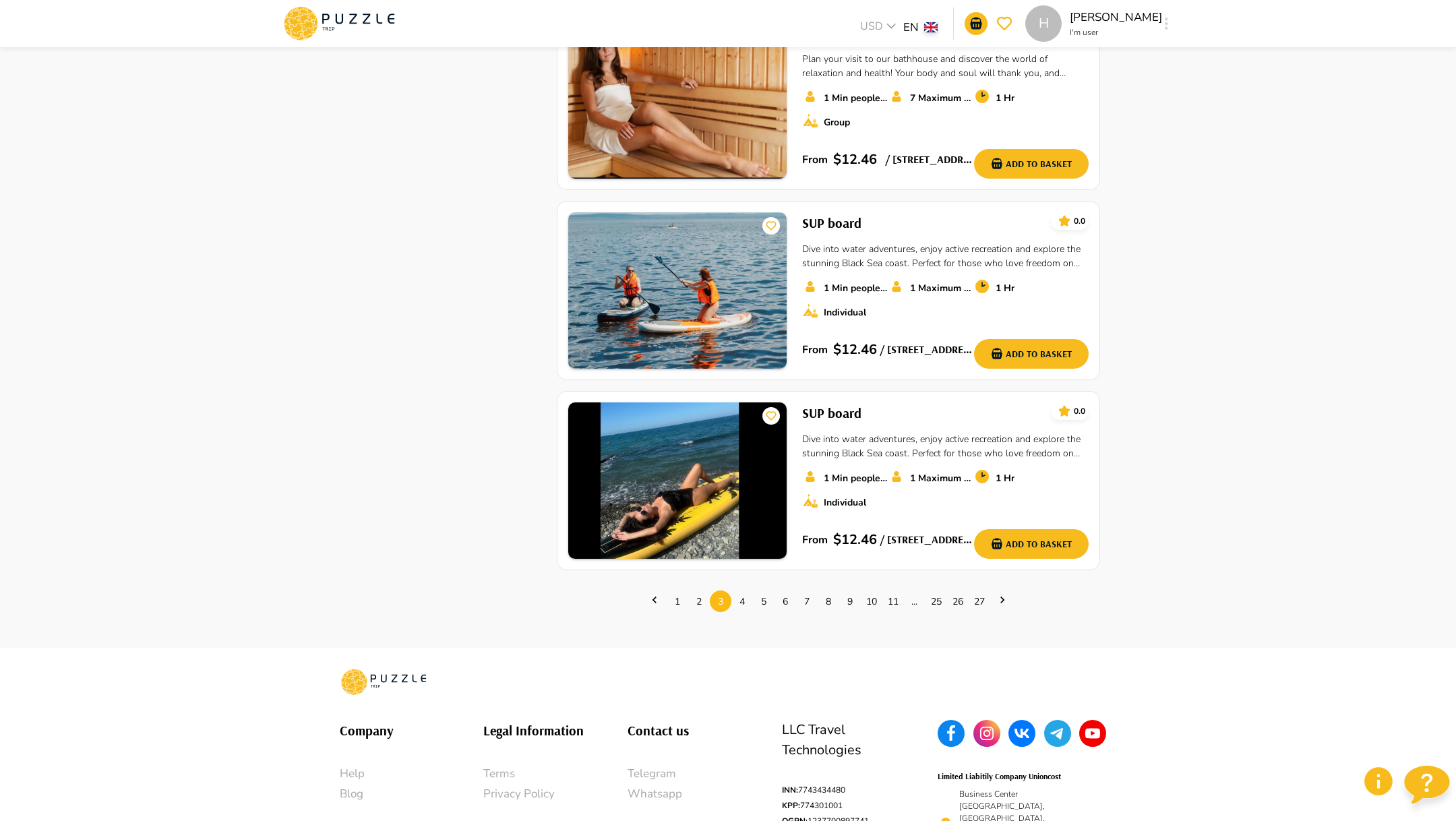 scroll, scrollTop: 1744, scrollLeft: 0, axis: vertical 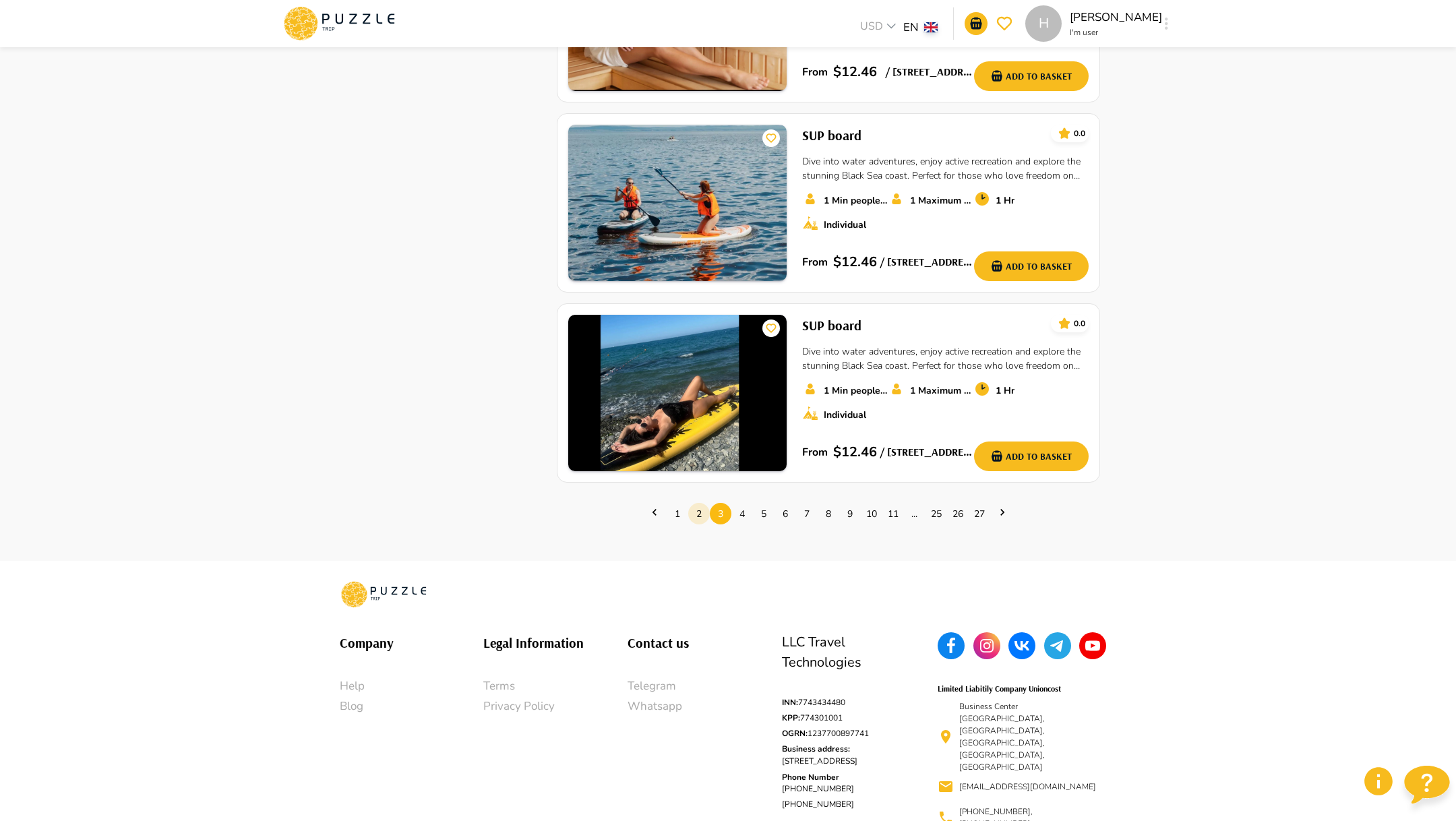 click on "2" at bounding box center (699, 514) 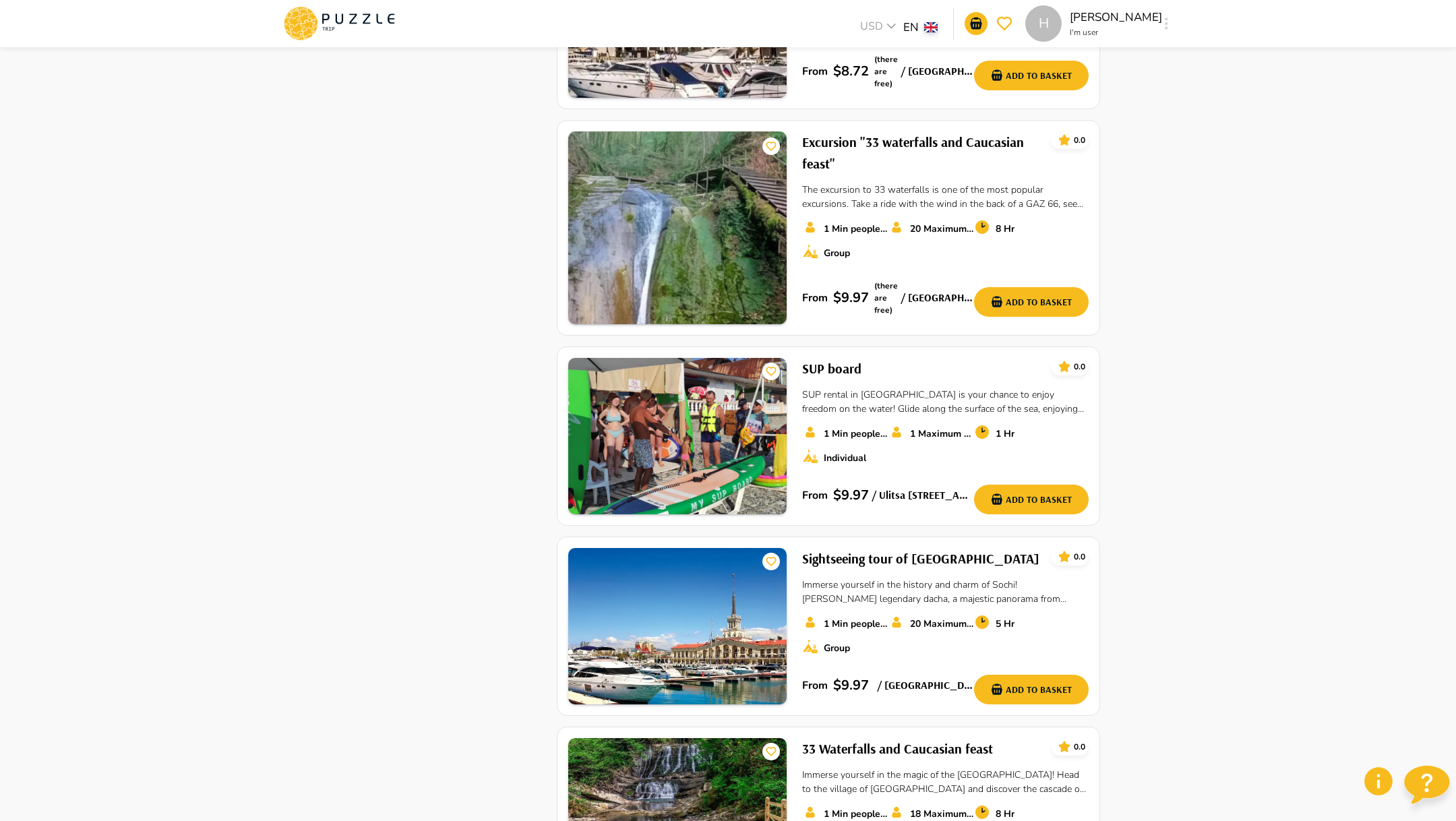 scroll, scrollTop: 939, scrollLeft: 0, axis: vertical 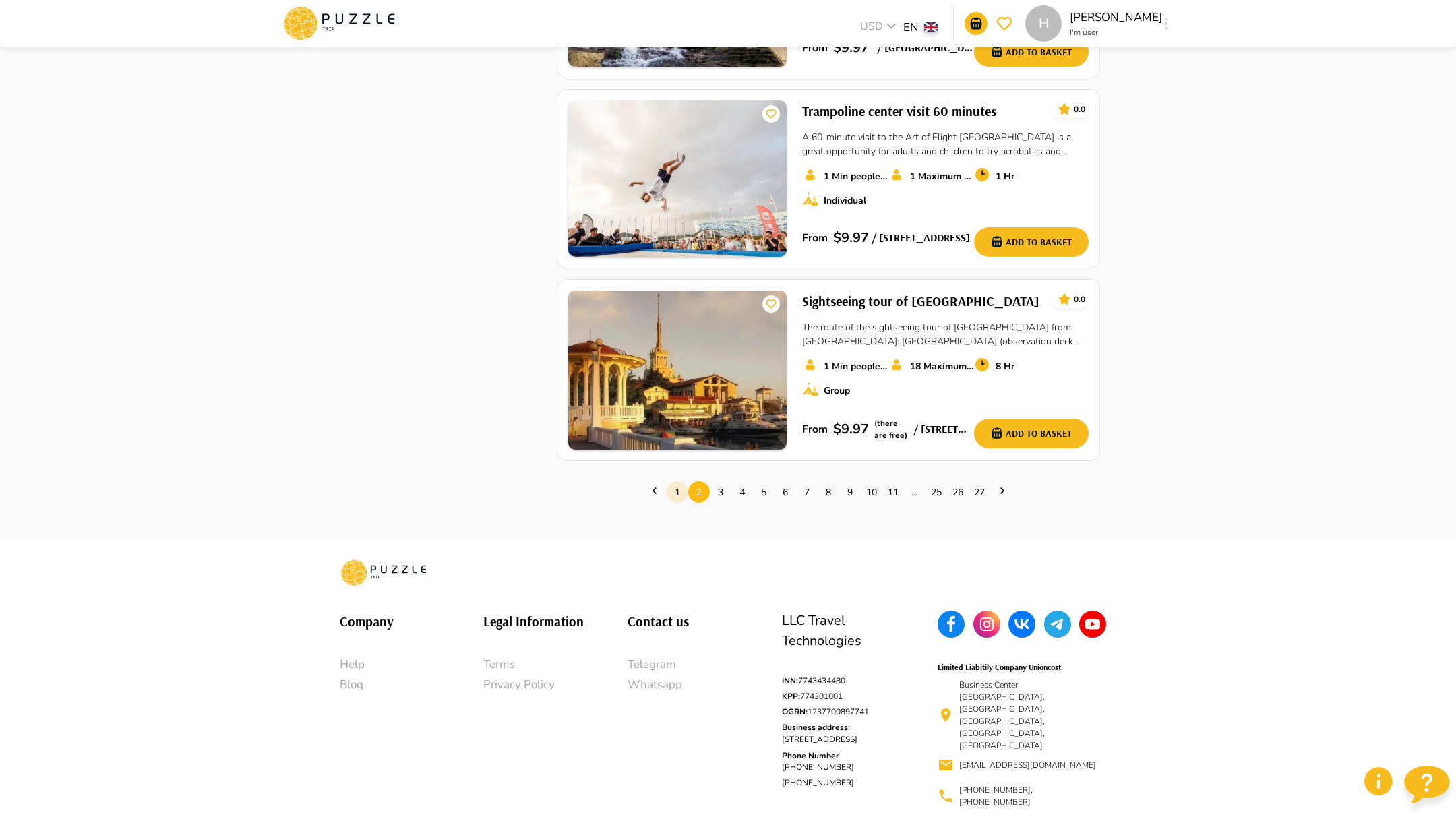 click on "1" at bounding box center [677, 492] 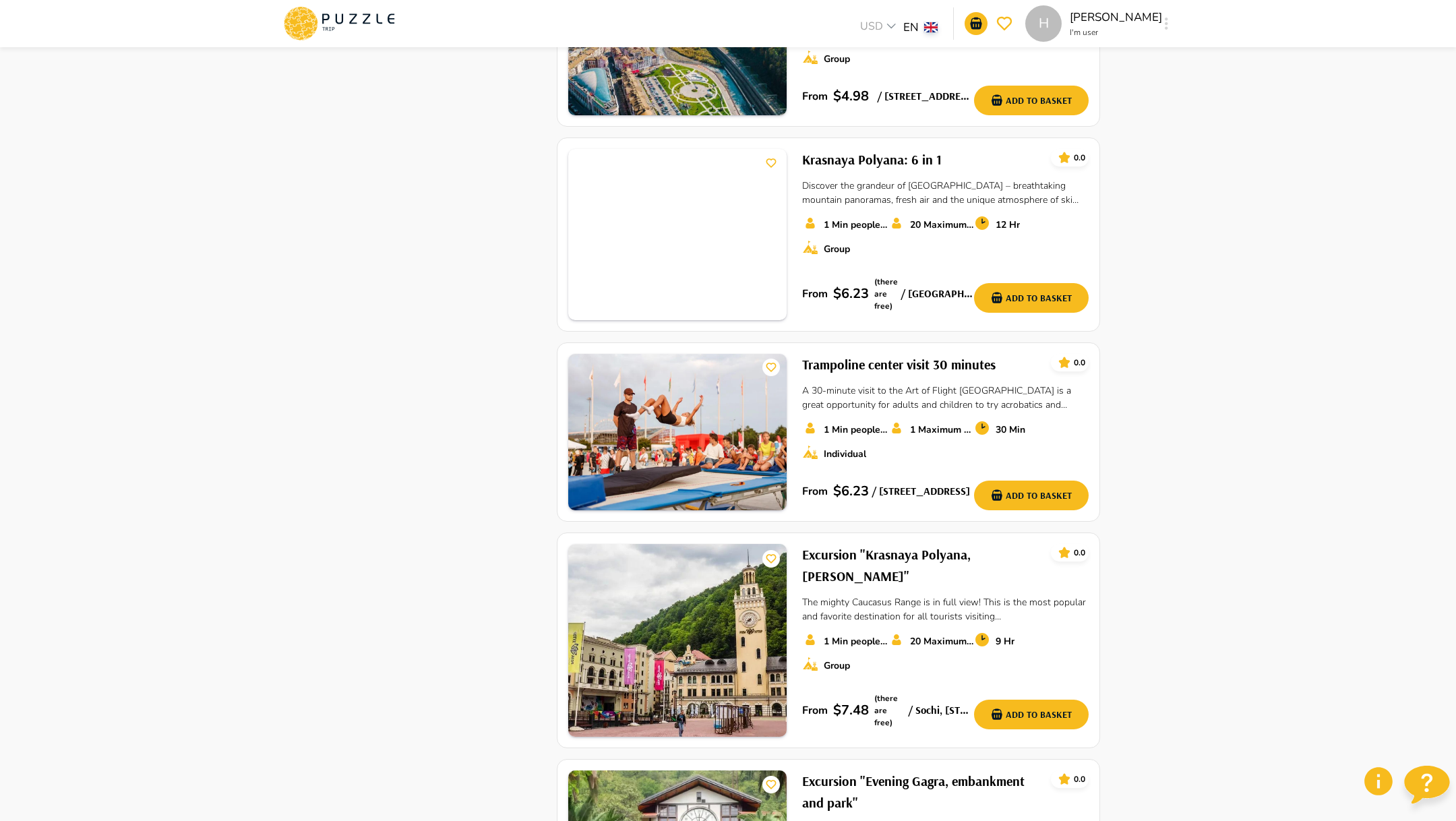 scroll, scrollTop: 1821, scrollLeft: 0, axis: vertical 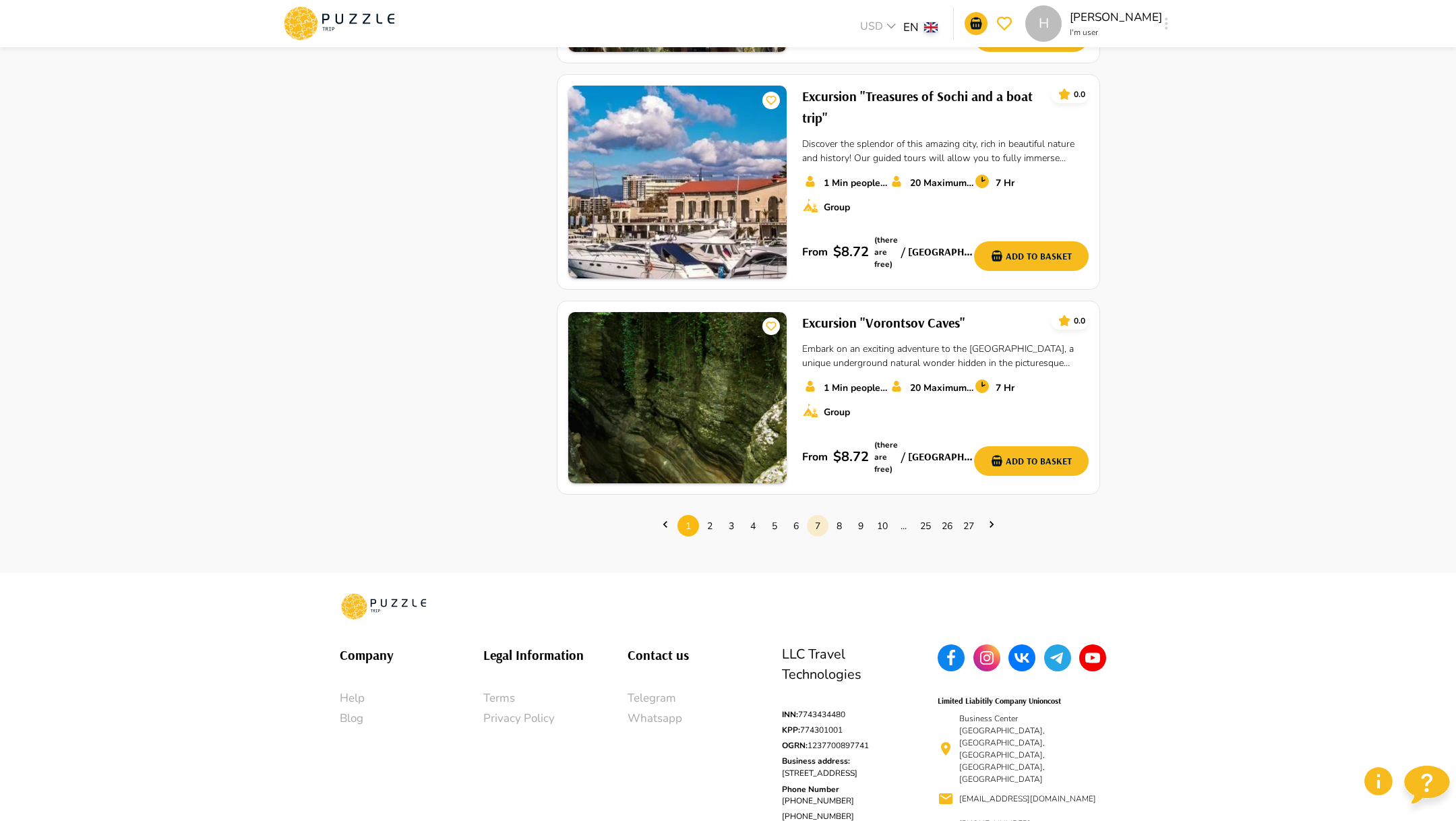 click on "7" at bounding box center (818, 526) 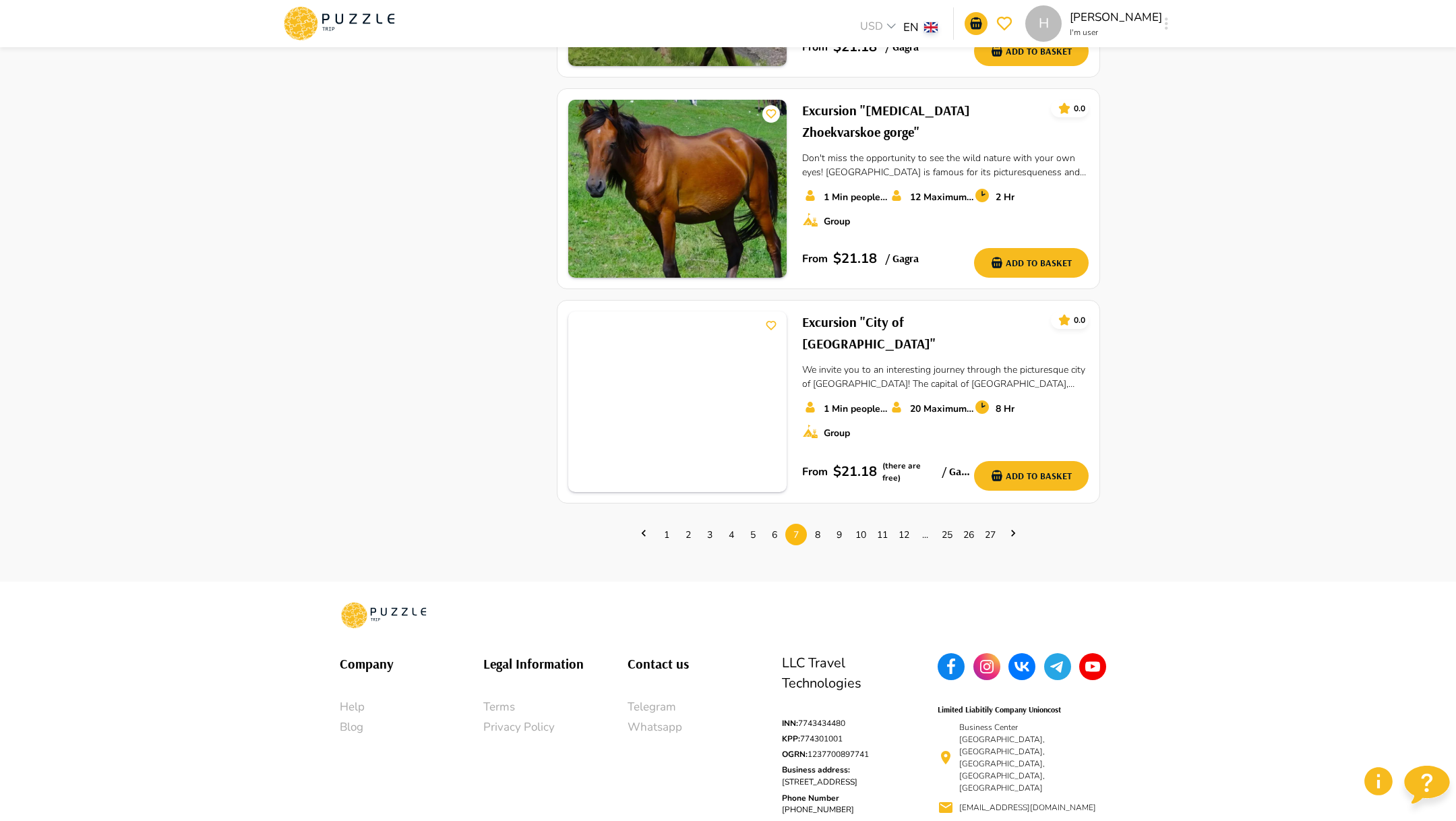 scroll, scrollTop: 1800, scrollLeft: 0, axis: vertical 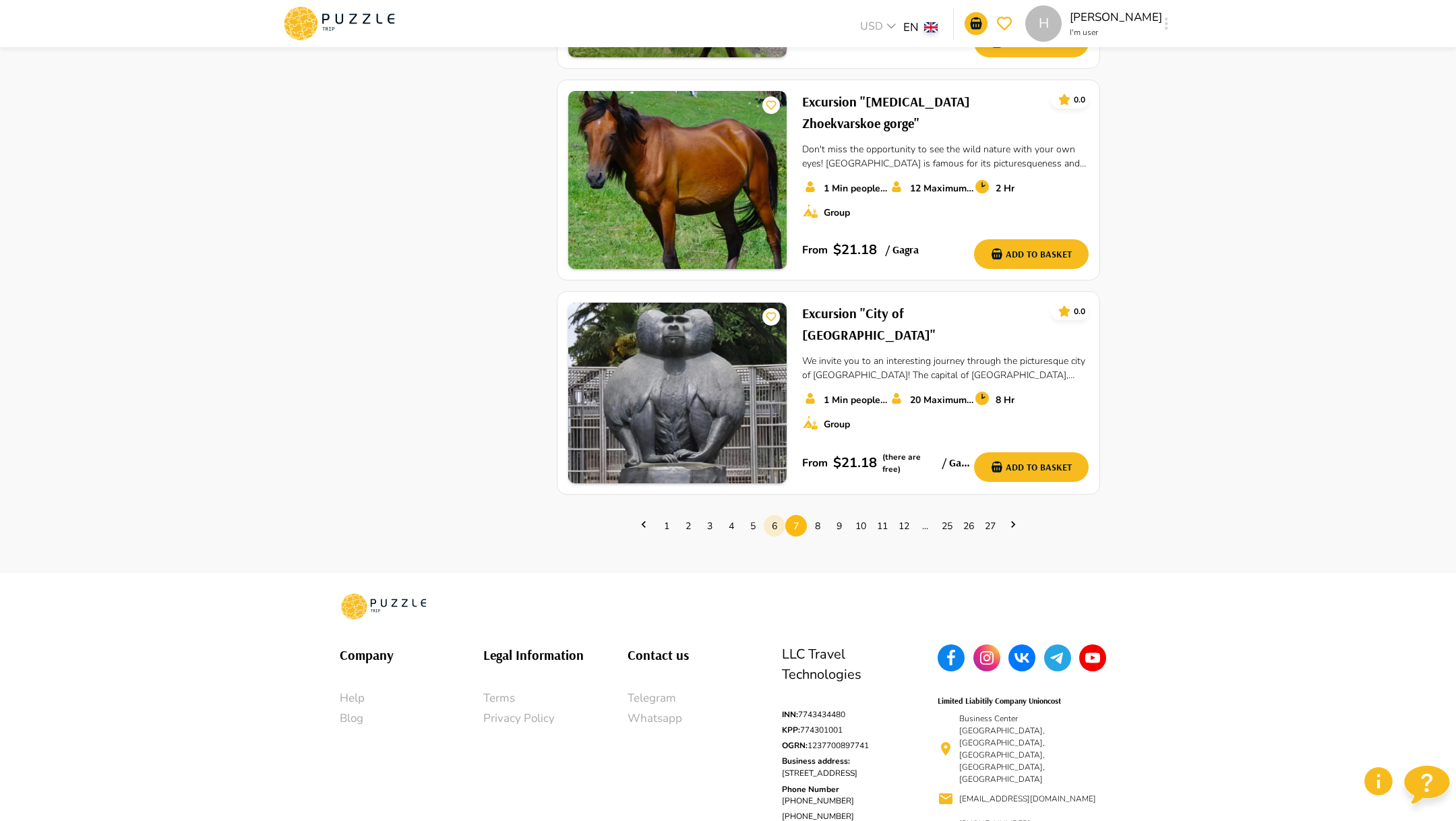 click on "6" at bounding box center (775, 526) 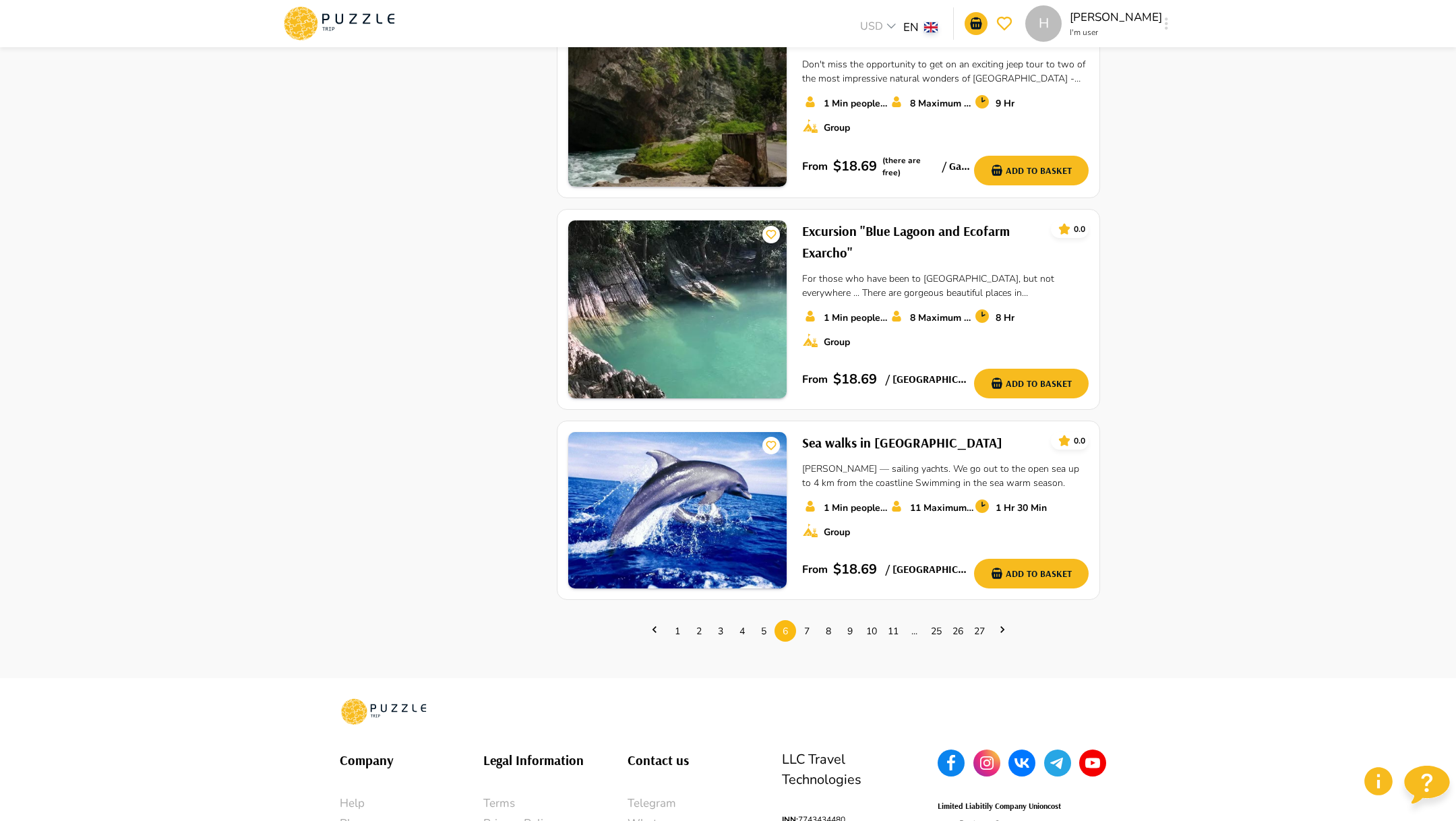 scroll, scrollTop: 1630, scrollLeft: 0, axis: vertical 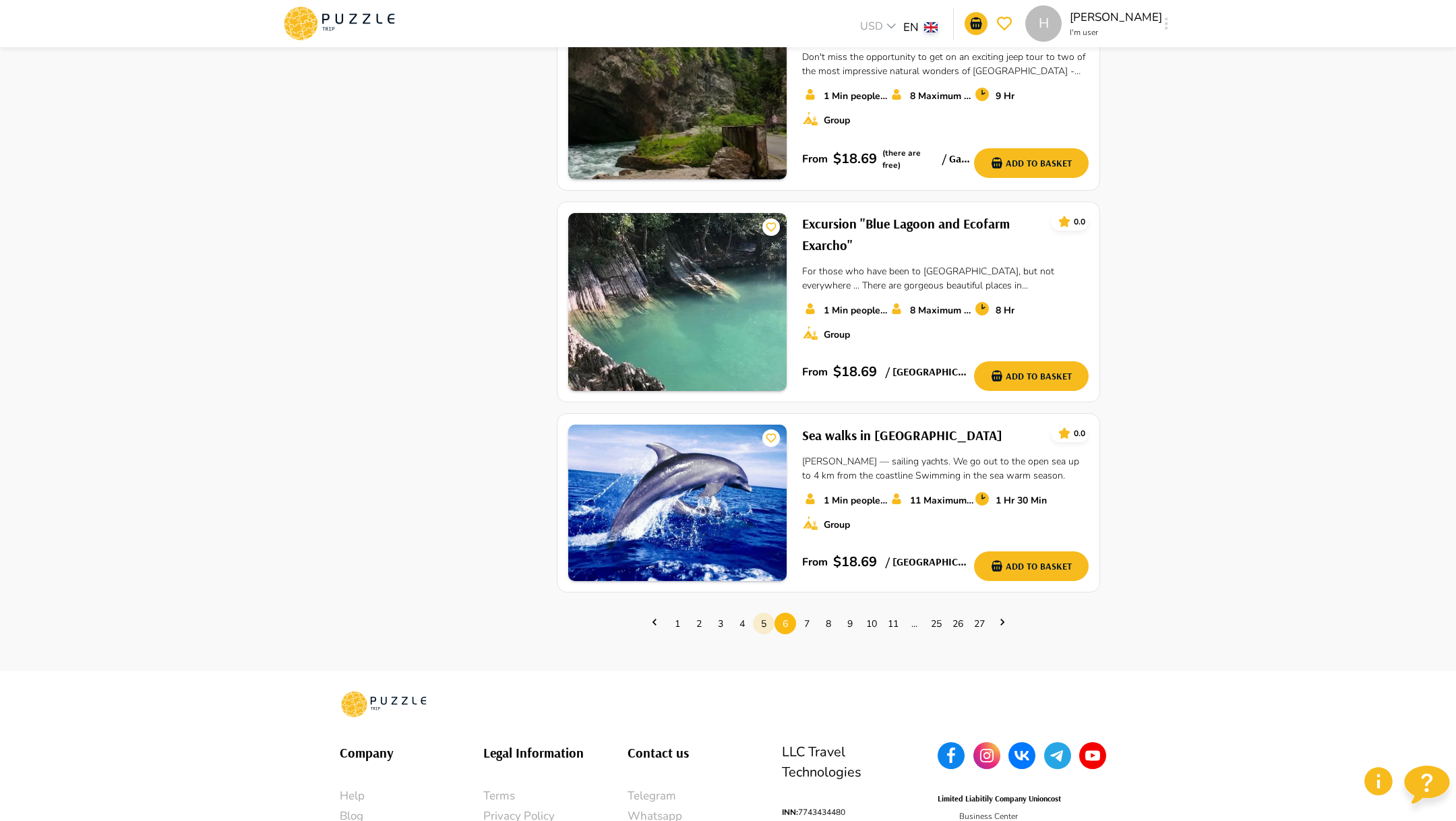 click on "5" at bounding box center (764, 624) 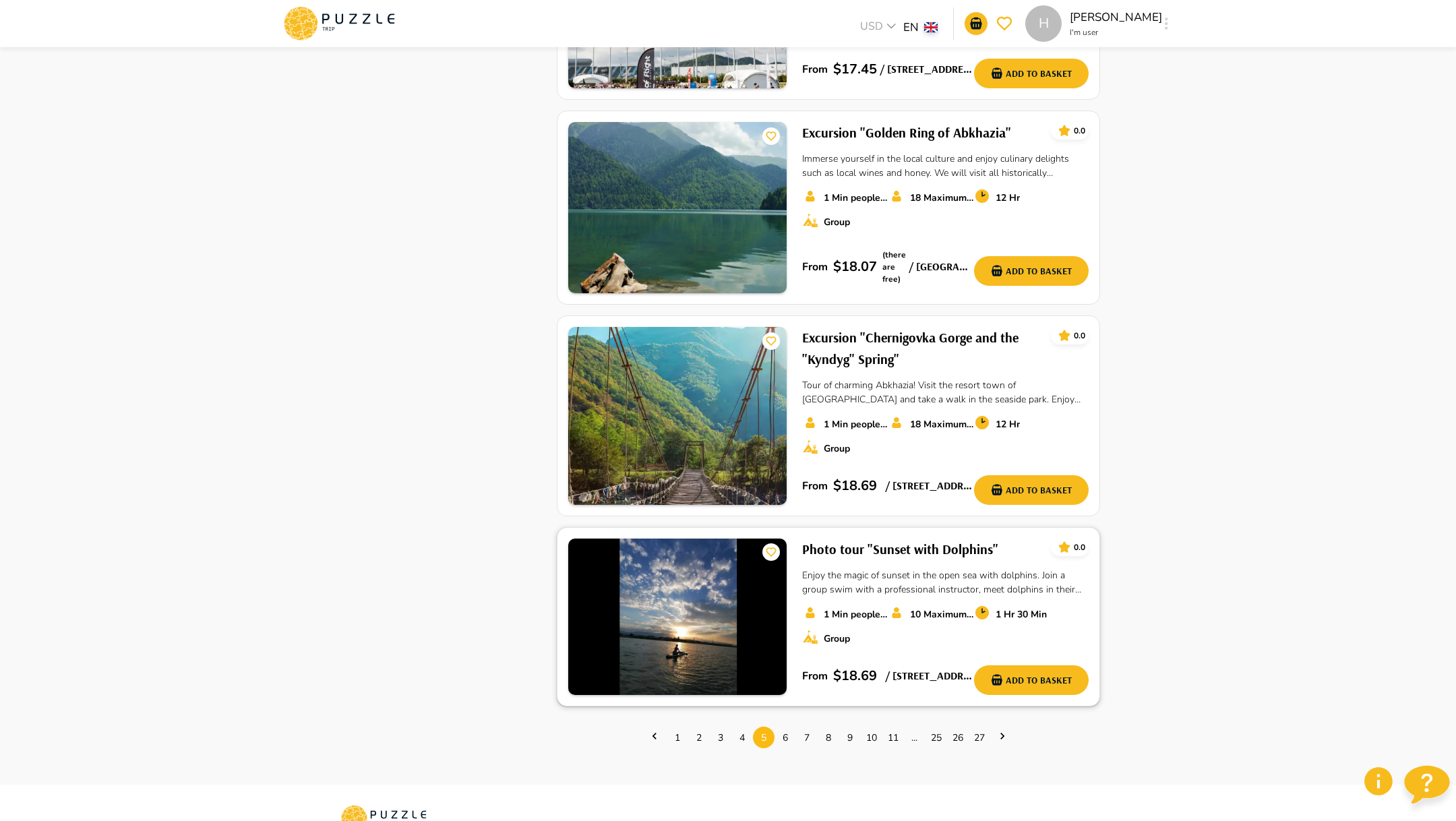 scroll, scrollTop: 1476, scrollLeft: 0, axis: vertical 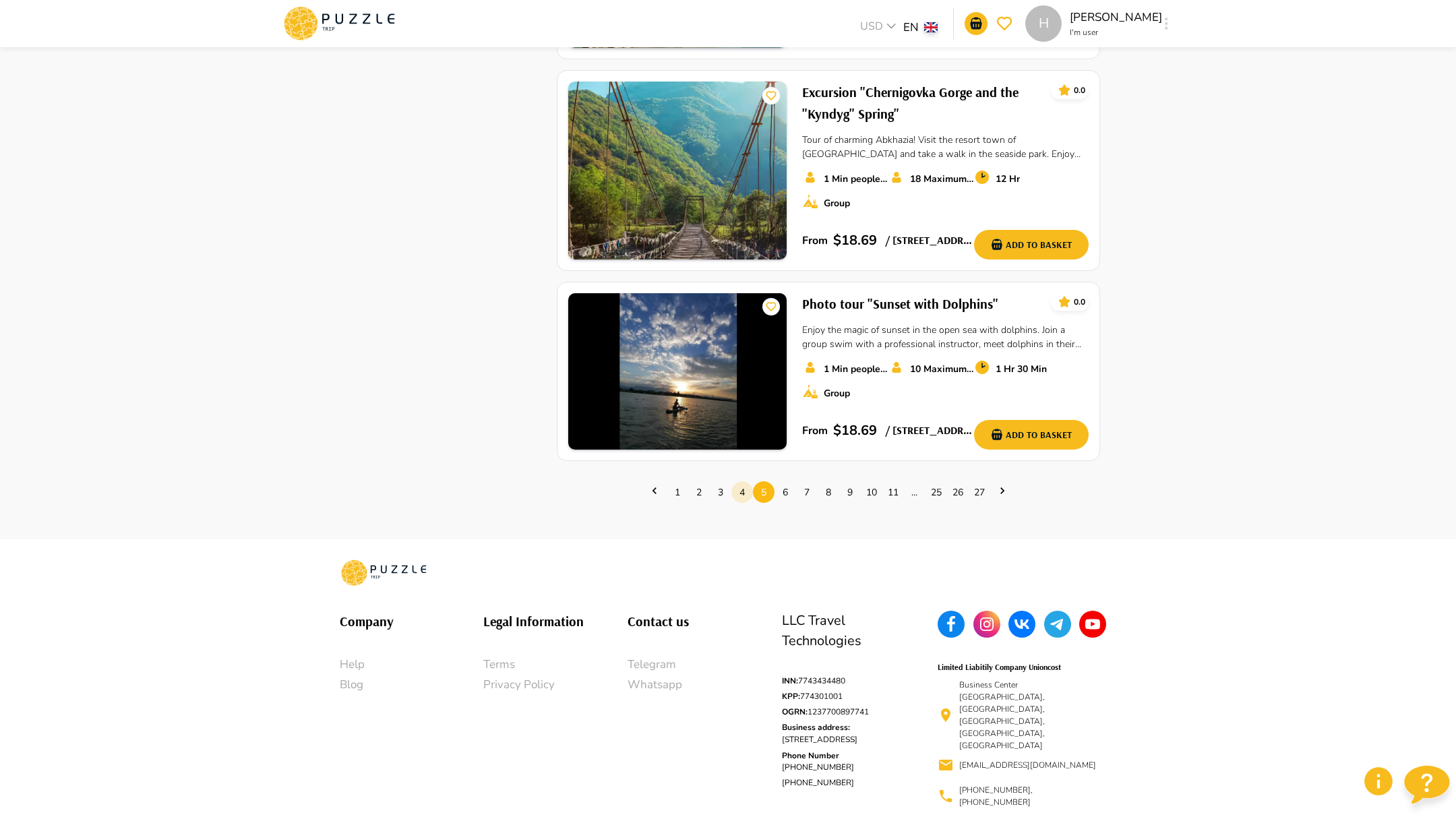 click on "4" at bounding box center (742, 492) 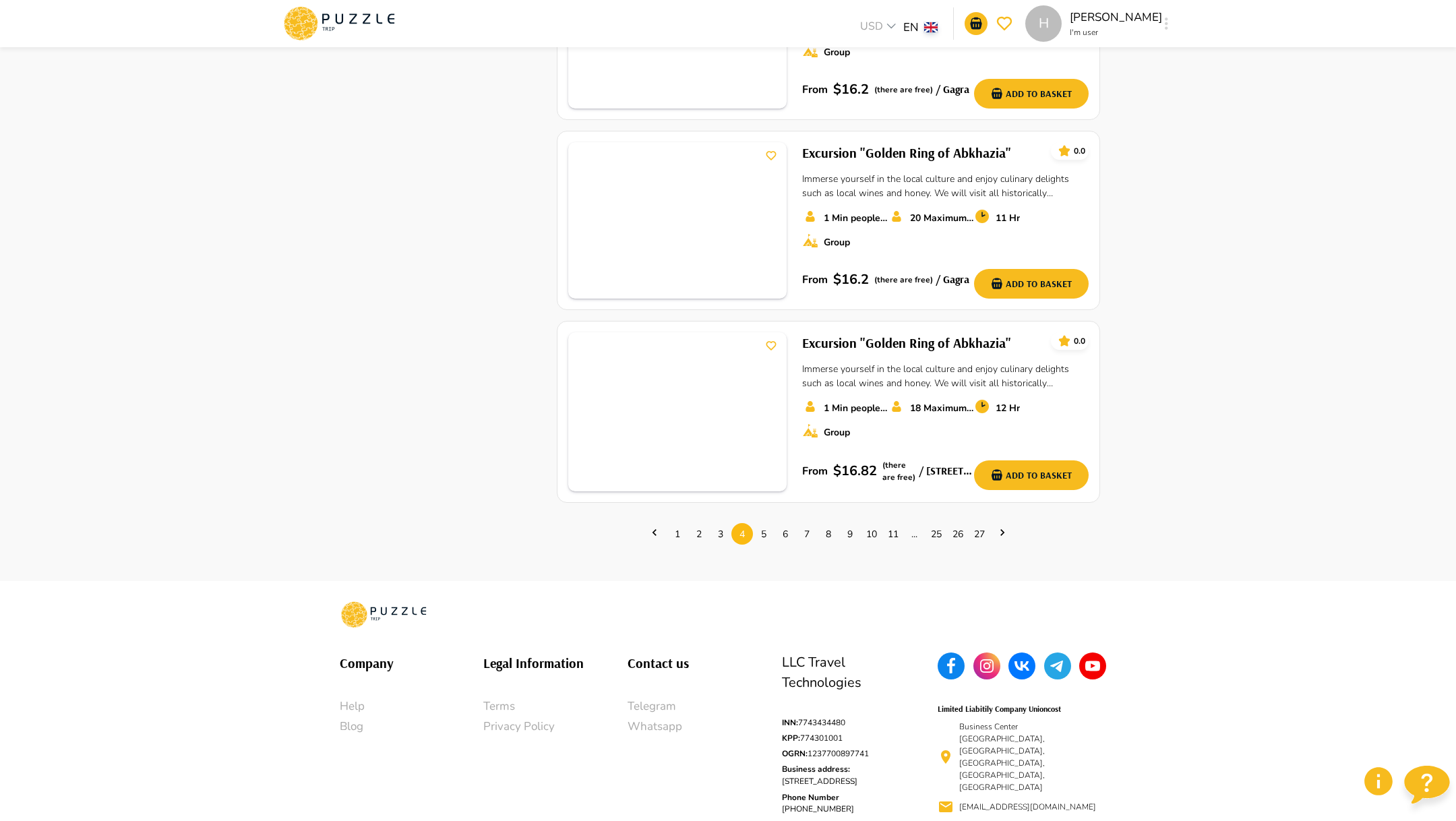 scroll, scrollTop: 1650, scrollLeft: 0, axis: vertical 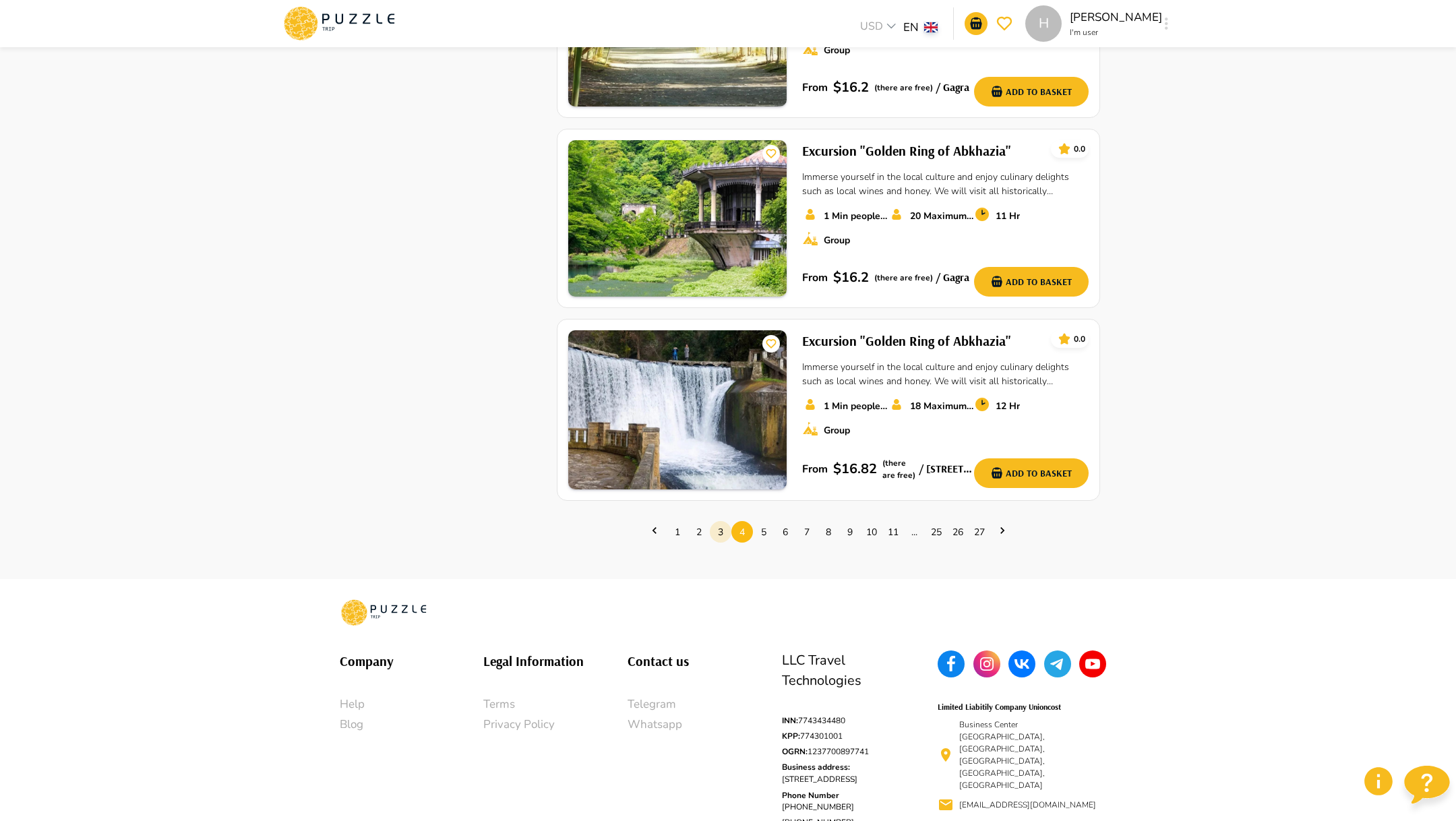click on "3" at bounding box center [721, 532] 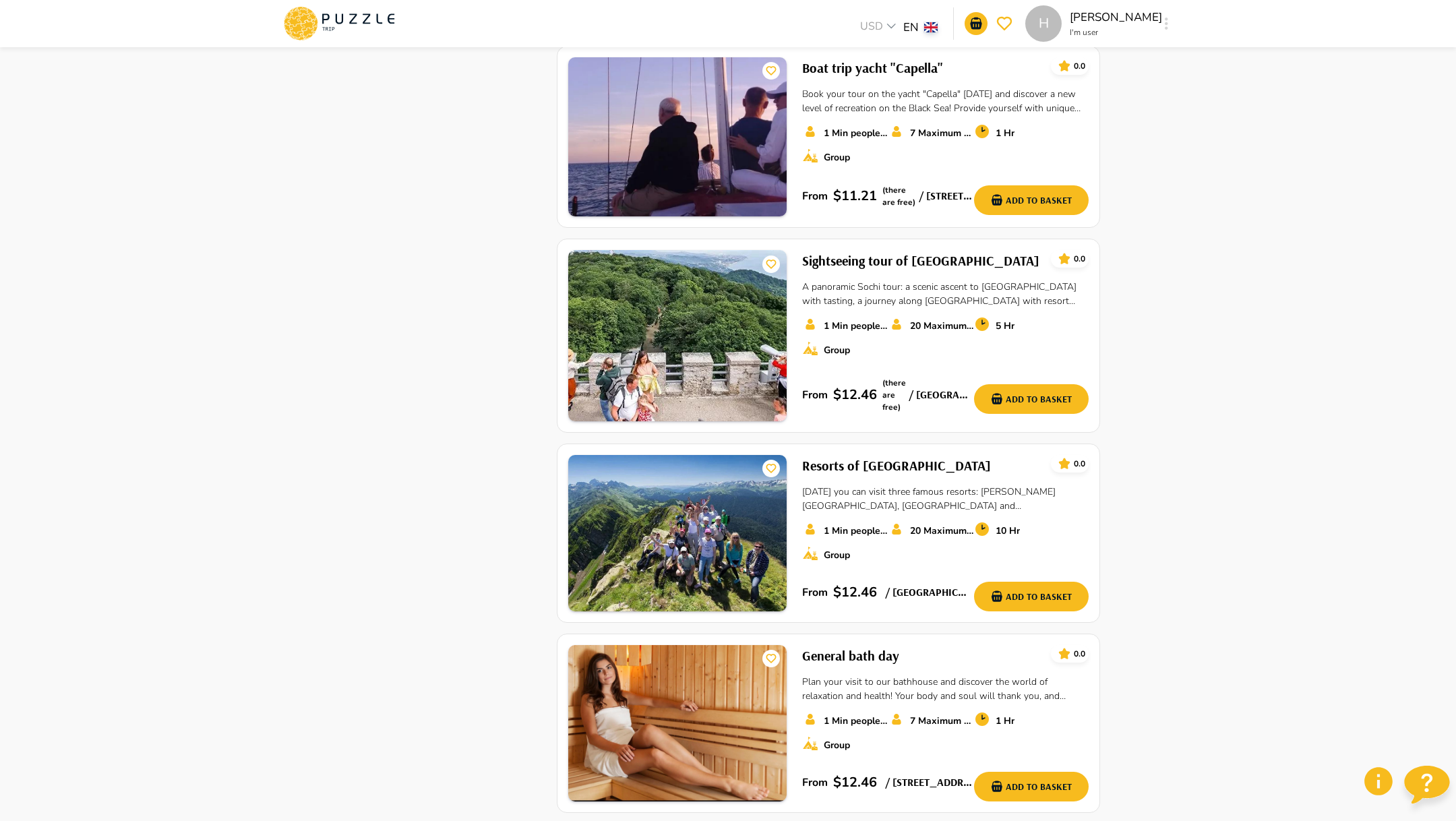 scroll, scrollTop: 1626, scrollLeft: 0, axis: vertical 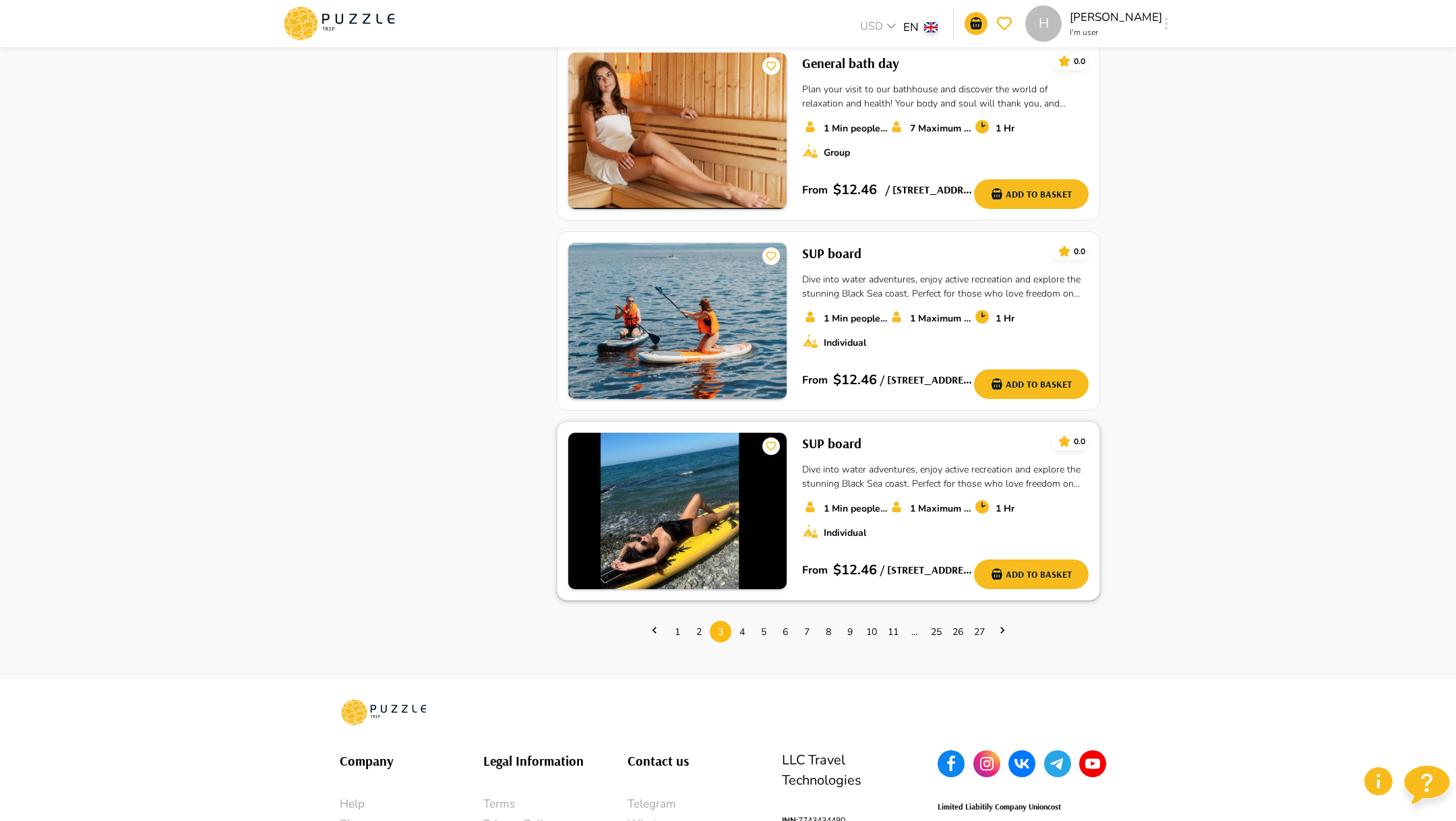 click at bounding box center [677, 511] 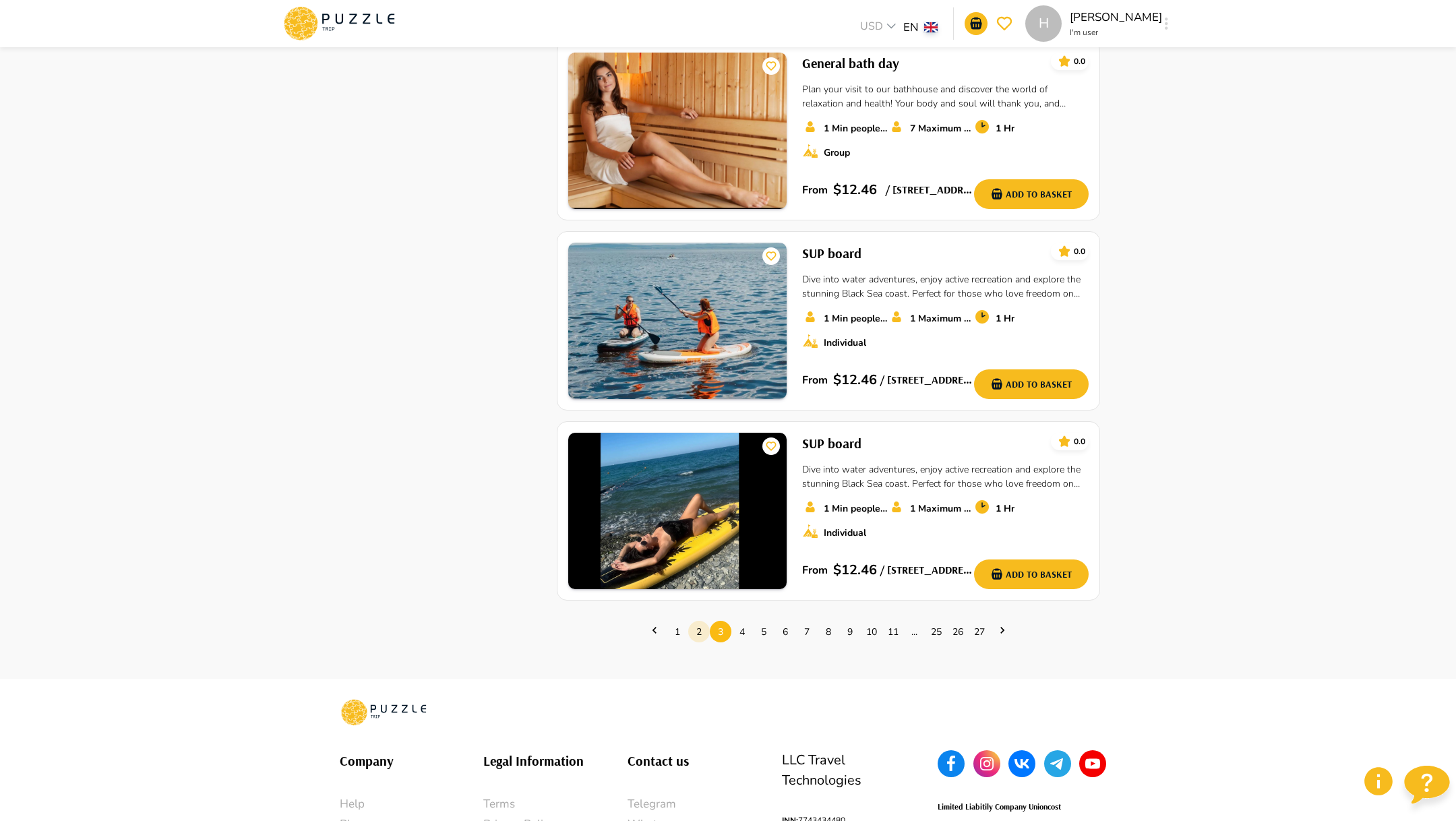 click on "2" at bounding box center [699, 632] 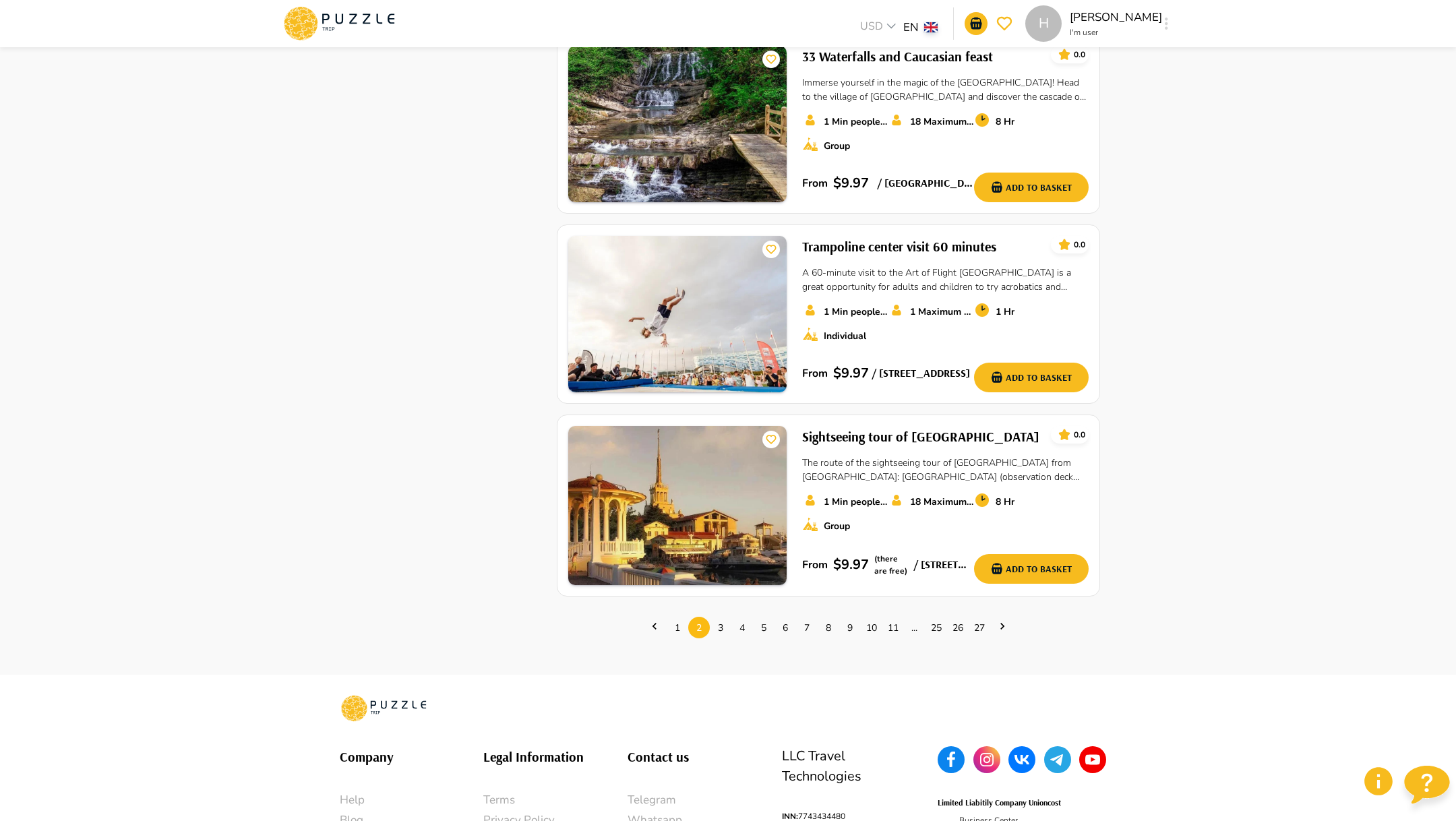 scroll, scrollTop: 1624, scrollLeft: 0, axis: vertical 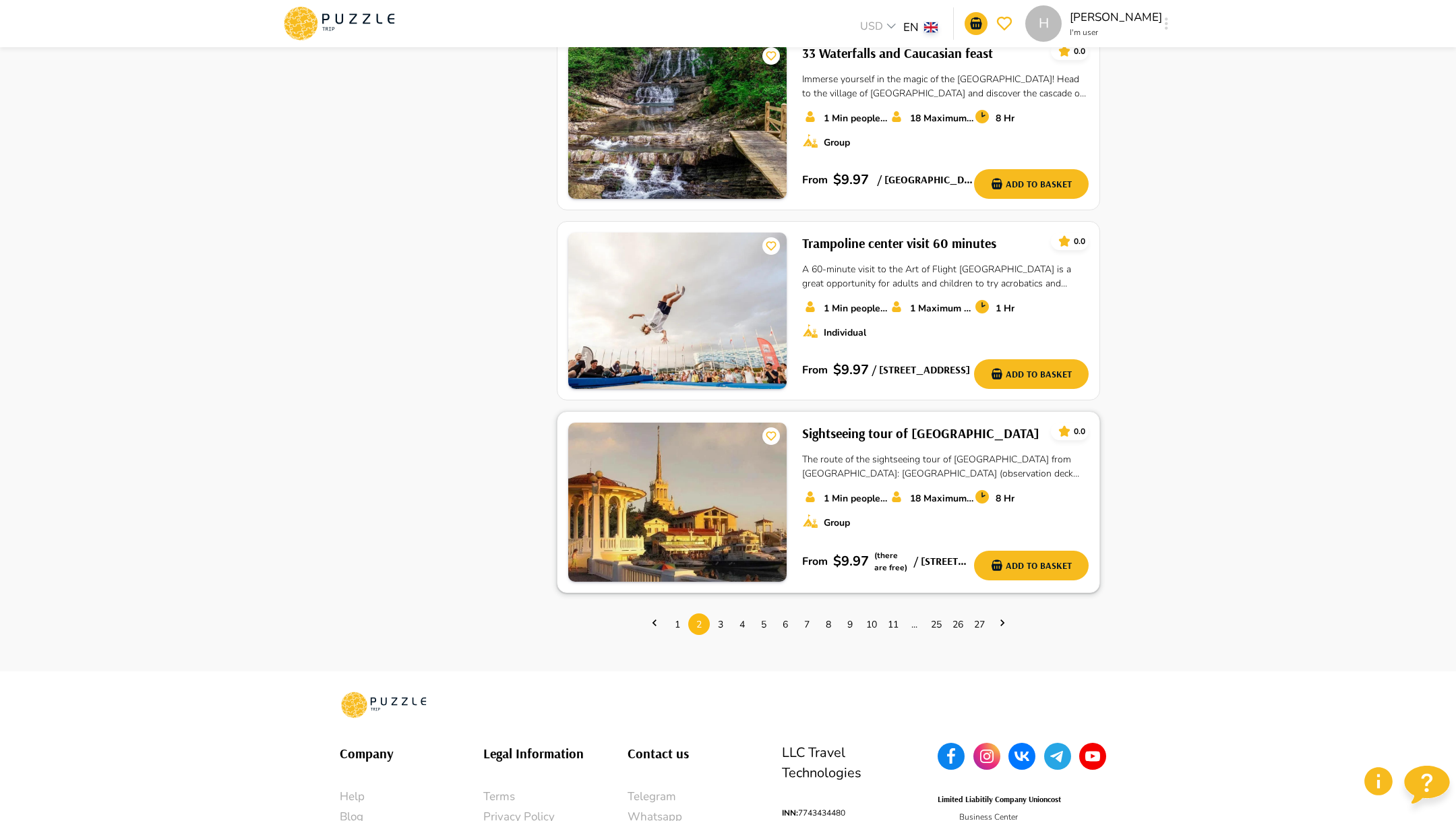 click on "Sightseeing tour of Sochi 0.0 The route of the sightseeing tour of Sochi from Adler: Mount Akhun (observation deck overlooking the city), Stalin's dacha, Residence of Father Frost, Seaport, Winter Theater (we do not go into the building), Art Museum (we do not go into the building), Theater Square, Riviera Park. 1 Min people count* 18 Maximum number of seats 8 Hr  Group  From   $ 9.97 (there are free)   / Olimpiyskiy prospekt, 1, Bolshoy Sochi, Krasnodarskiy kray, Russia, 354340 Add to basket" at bounding box center [945, 502] 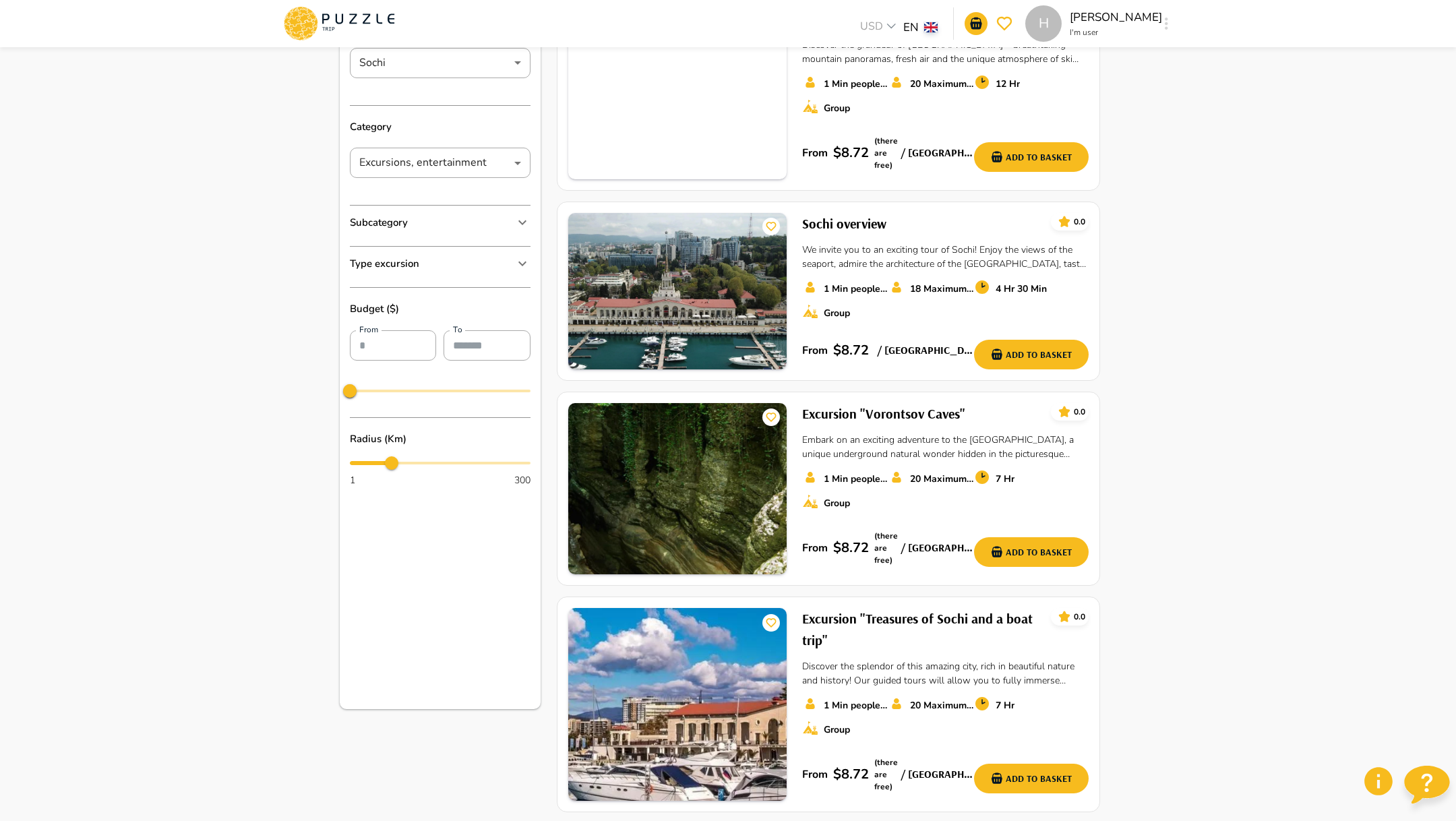 scroll, scrollTop: 192, scrollLeft: 0, axis: vertical 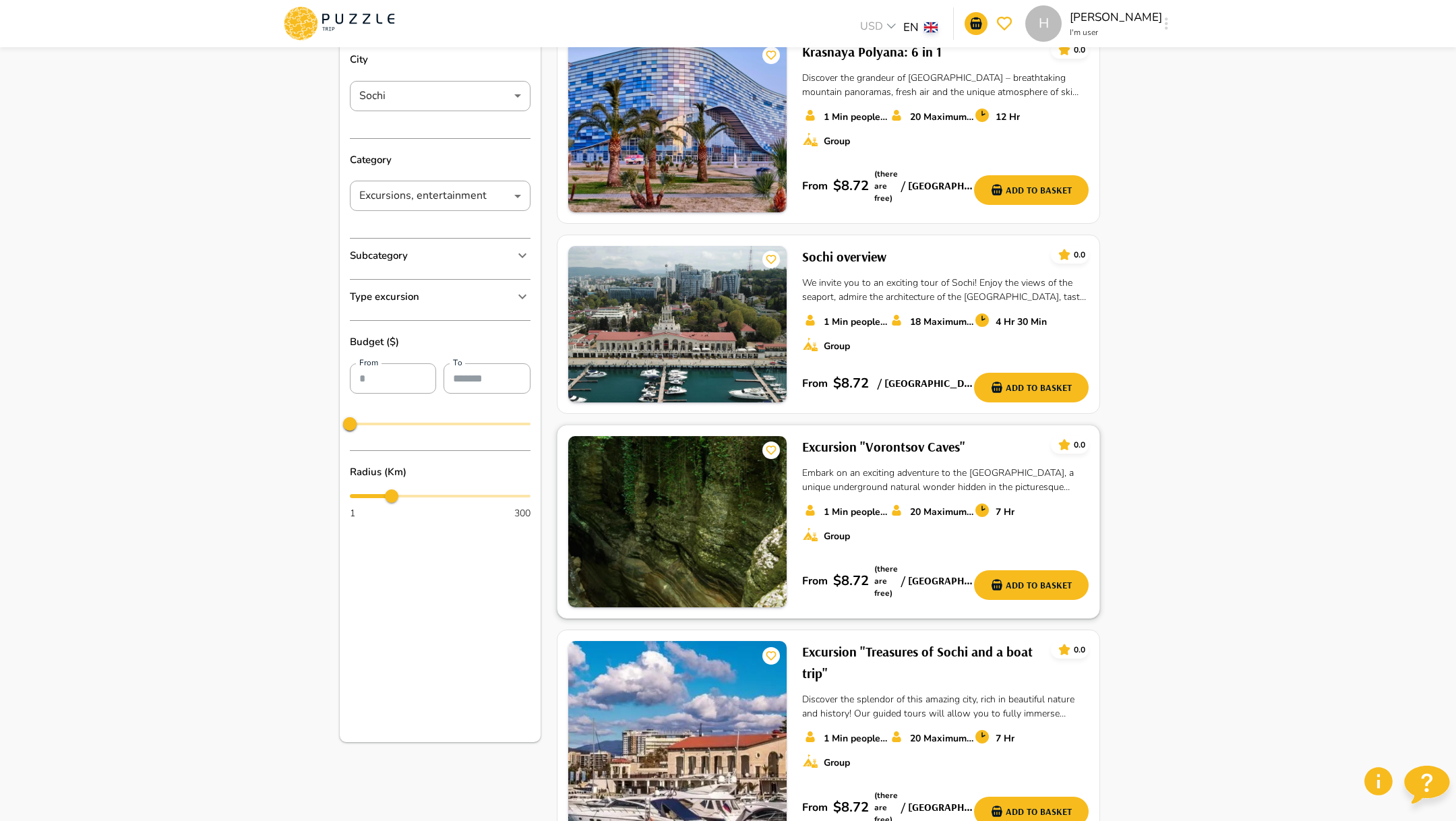 click on "Excursion "Vorontsov Caves"" at bounding box center (884, 447) 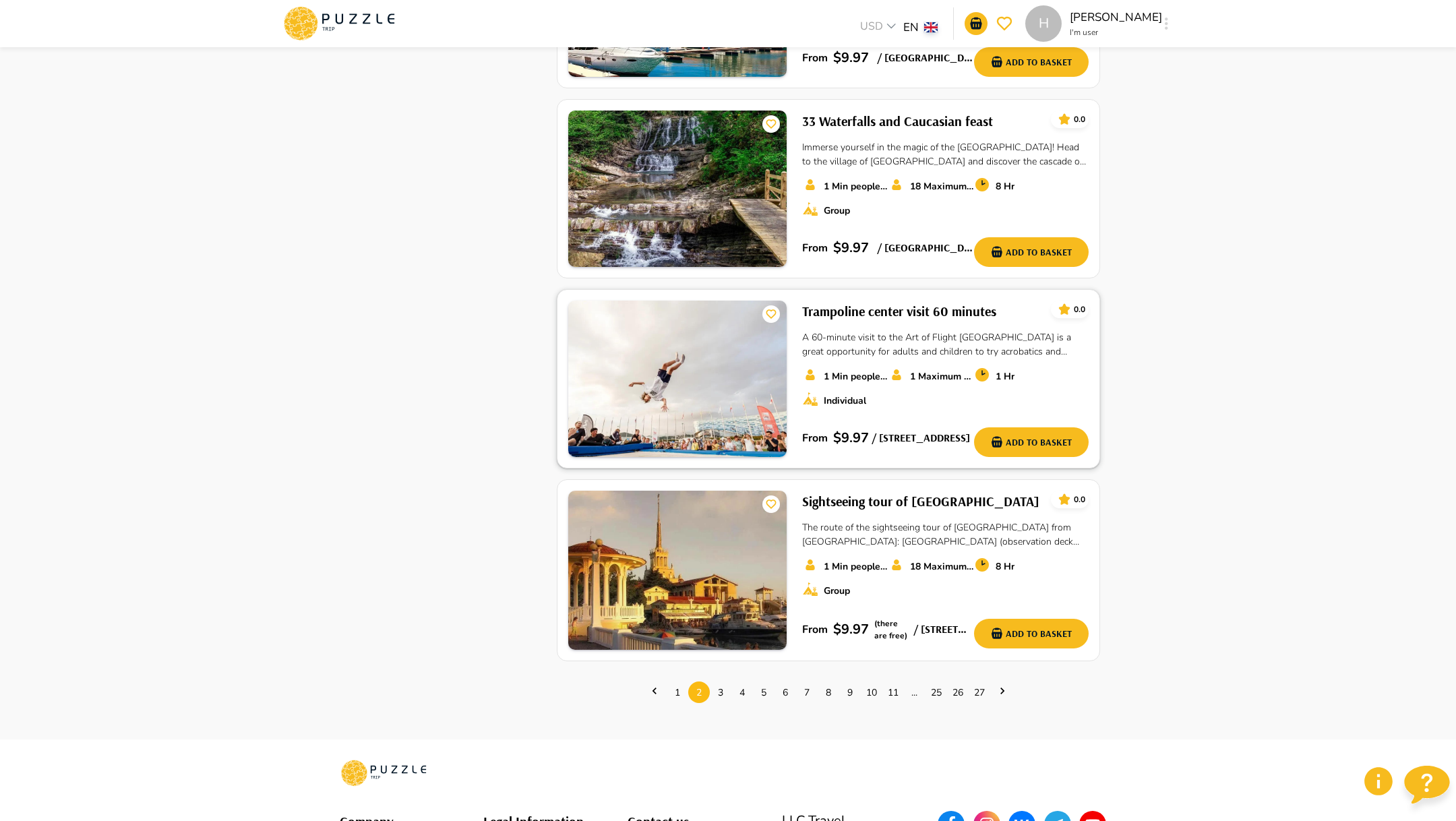 scroll, scrollTop: 1756, scrollLeft: 0, axis: vertical 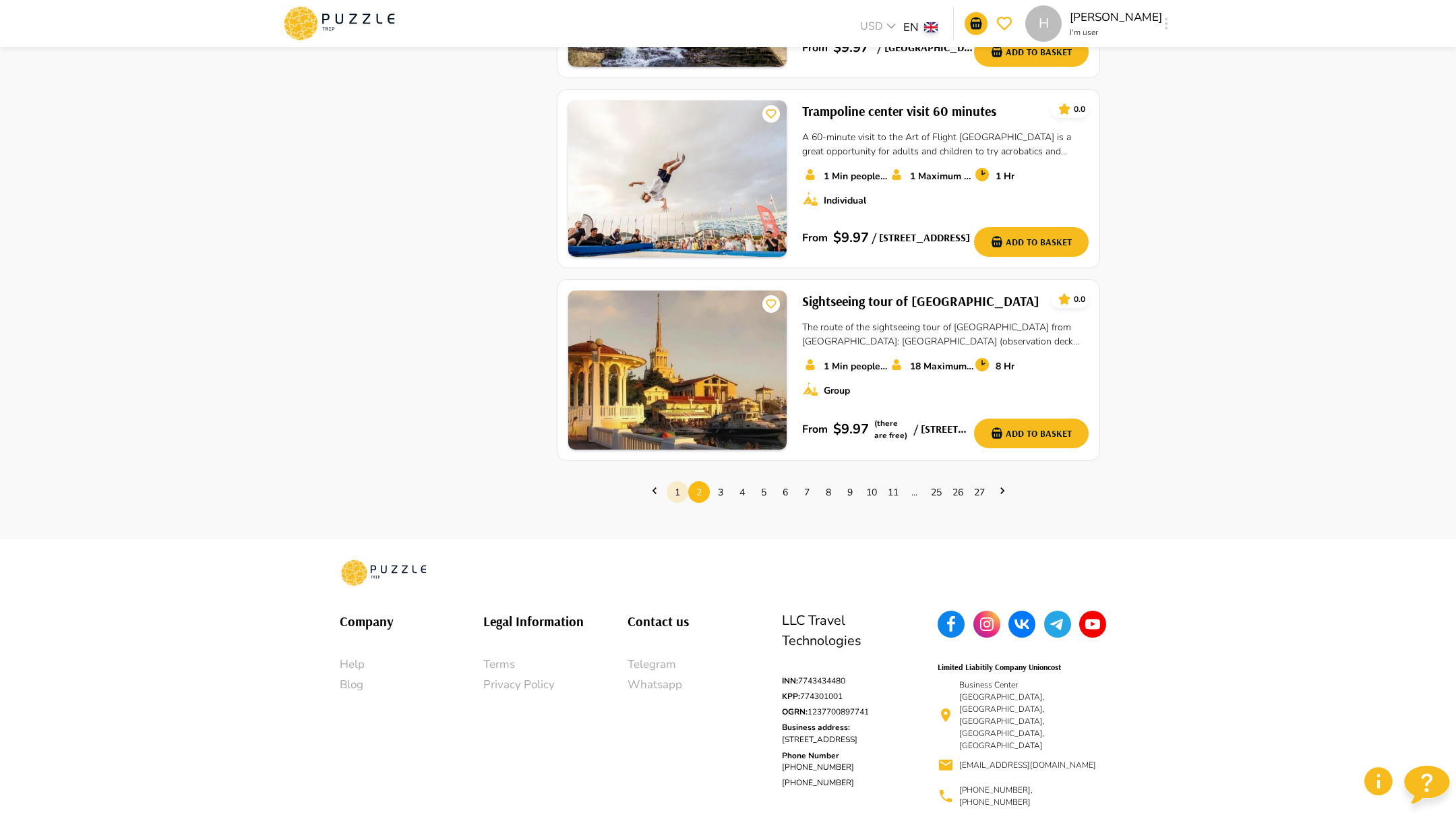 click on "1" at bounding box center (677, 492) 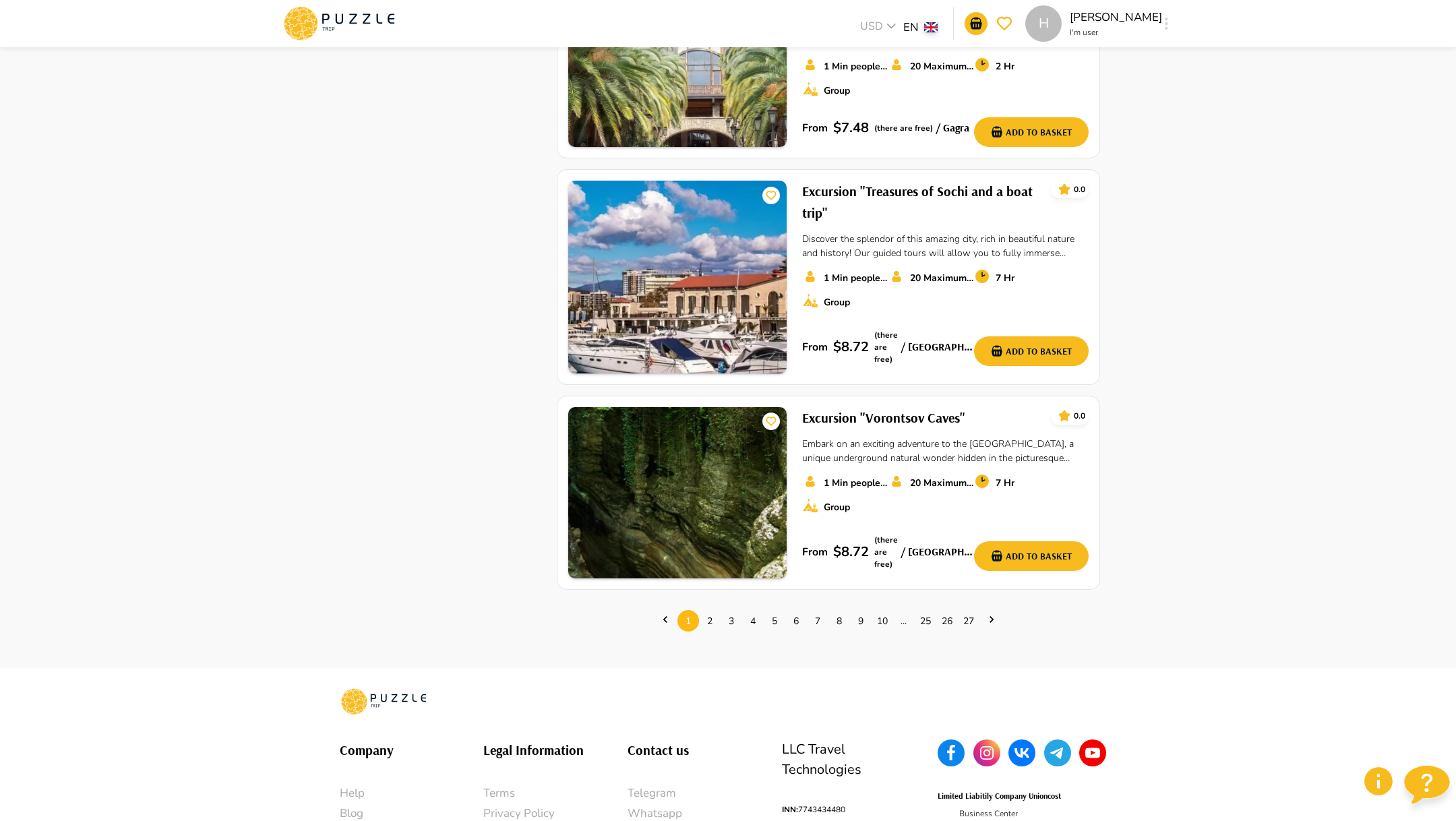 scroll, scrollTop: 1821, scrollLeft: 0, axis: vertical 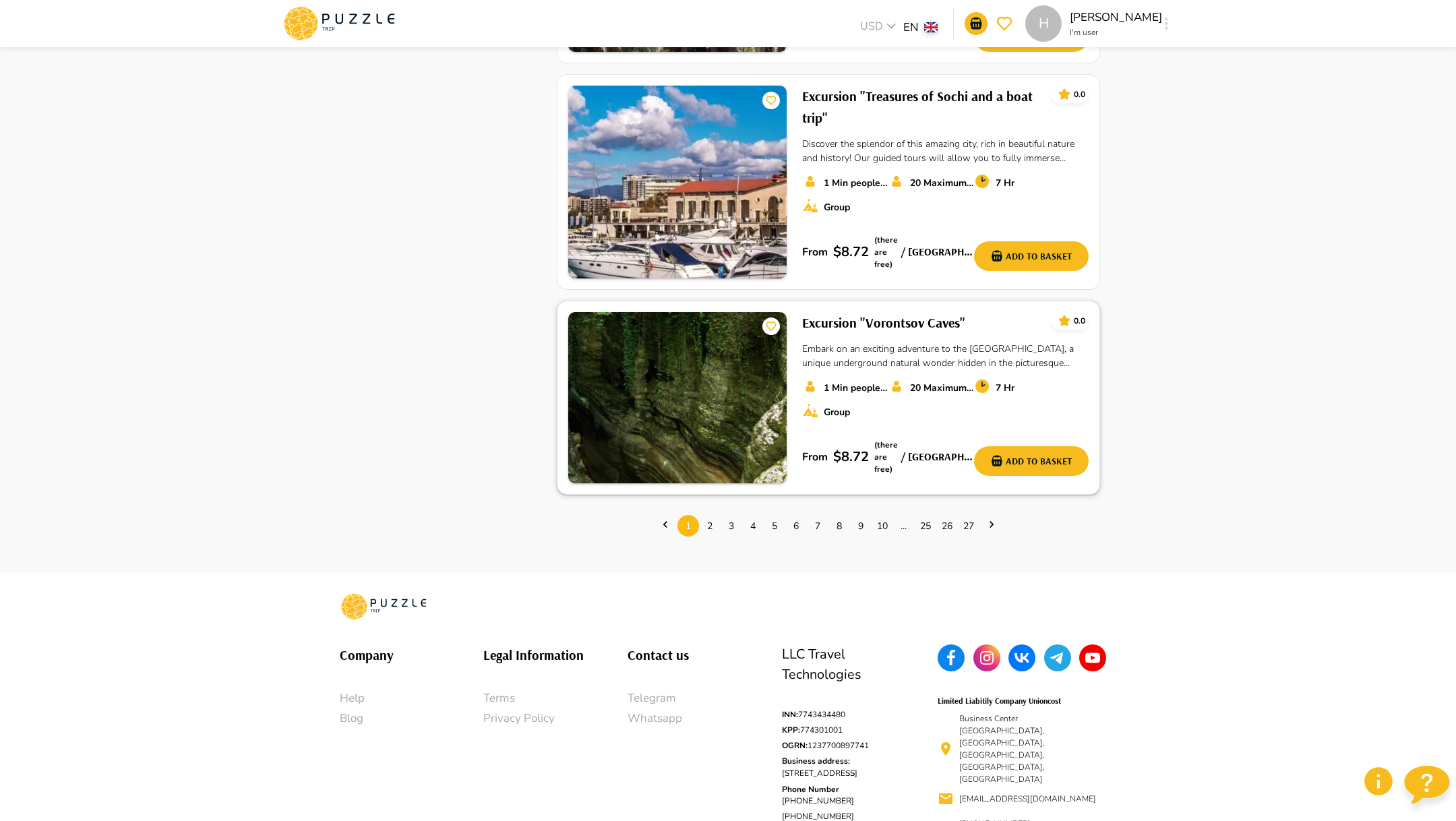 click on "Embark on an exciting adventure to the Vorontsov Caves, a unique underground natural wonder hidden in the picturesque corners of Sochi. Explore mysterious paths with experienced guides. Enjoy a unique experience and take vivid photos!" at bounding box center [945, 356] 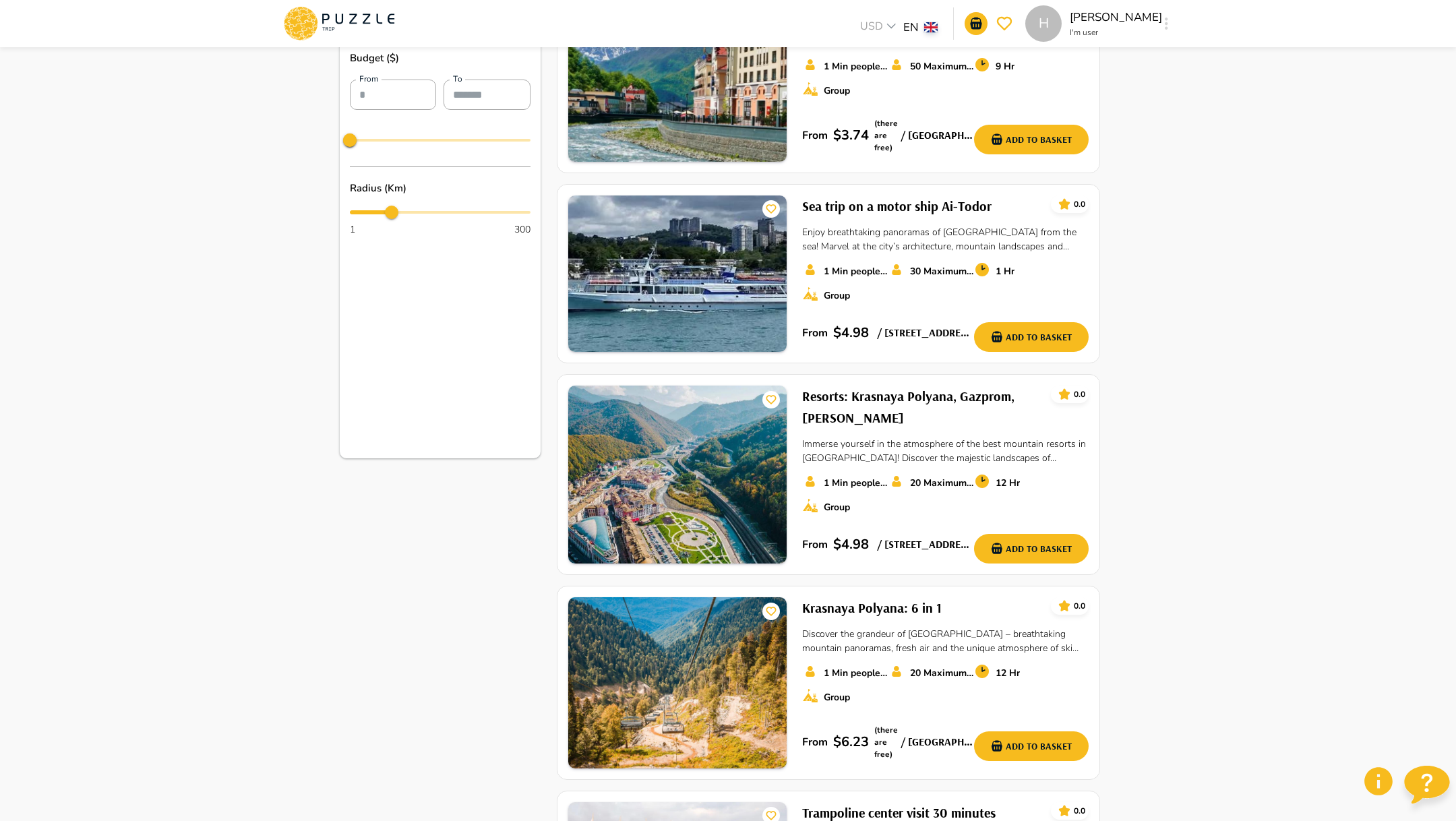 scroll, scrollTop: 0, scrollLeft: 0, axis: both 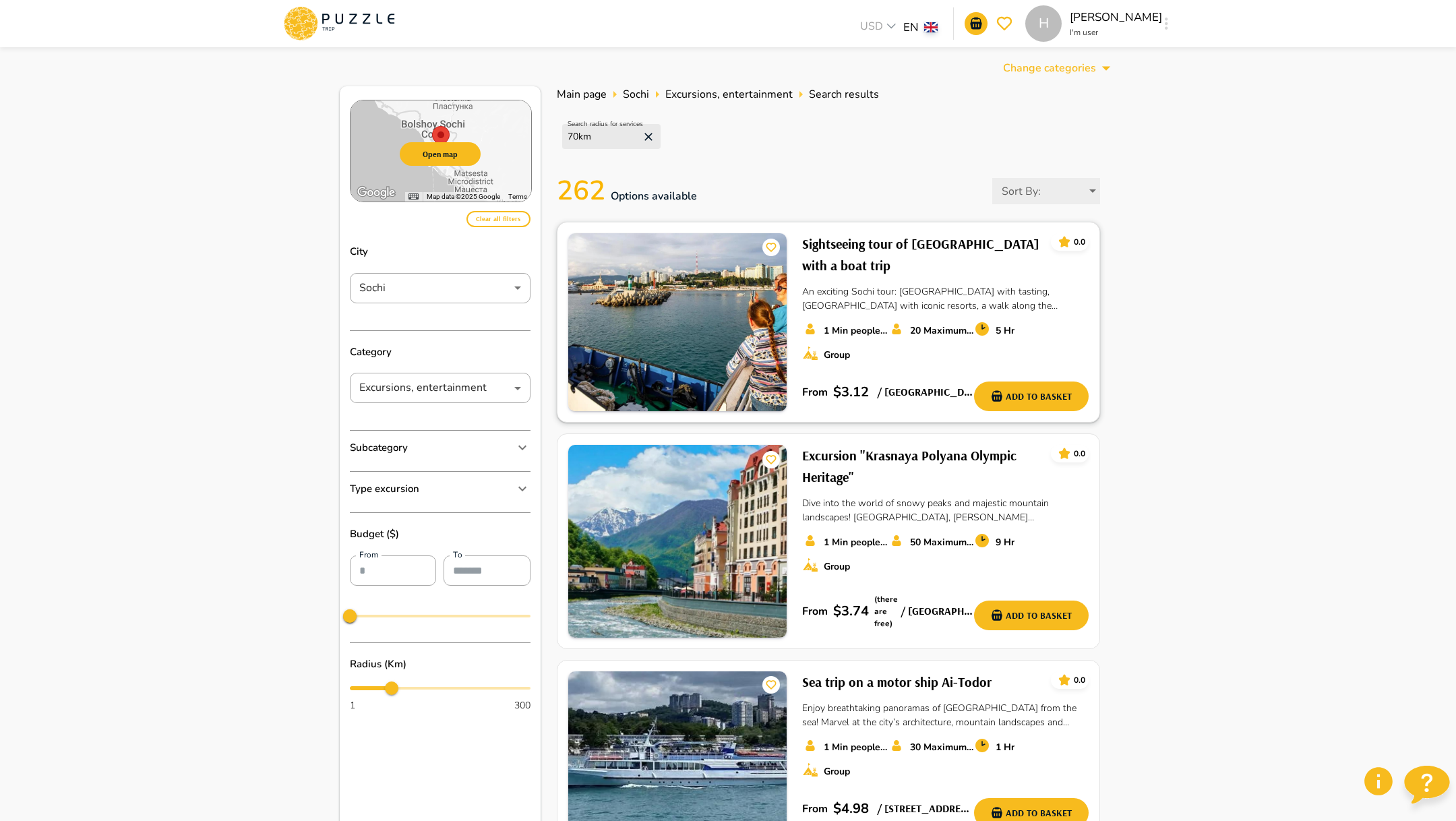 click on "Sightseeing tour of Sochi with a boat trip 0.0 An exciting Sochi tour: Mount Akhun with tasting, Kurortny Avenue with iconic resorts, a walk along the Seaport promenade, and a boat trip into the open sea. 1 Min people count* 20 Maximum number of seats 5 Hr  Group  From   $ 3.12   / Sochi, Krasnodar Krai, Russia Add to basket" at bounding box center [945, 322] 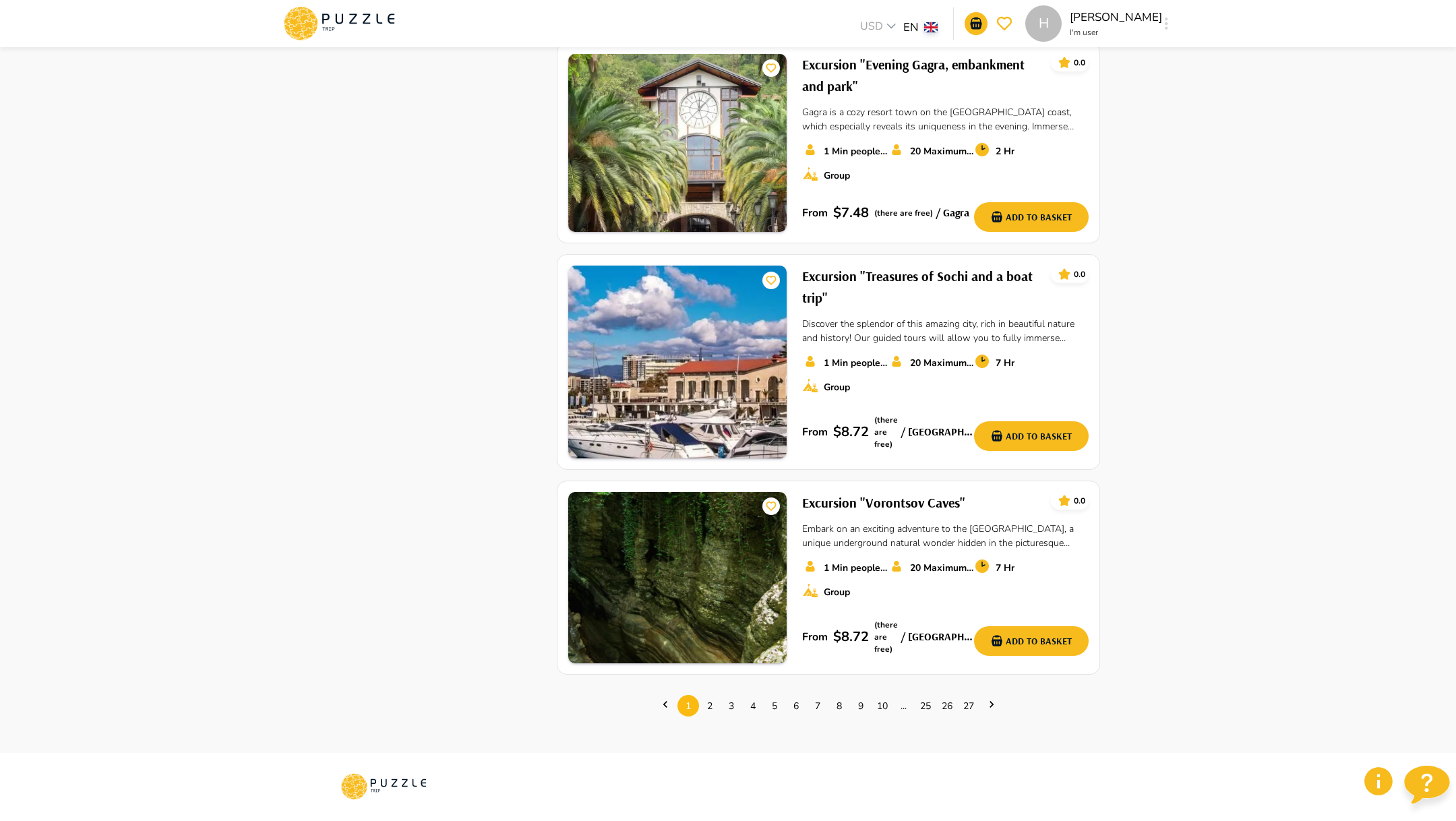 scroll, scrollTop: 1821, scrollLeft: 0, axis: vertical 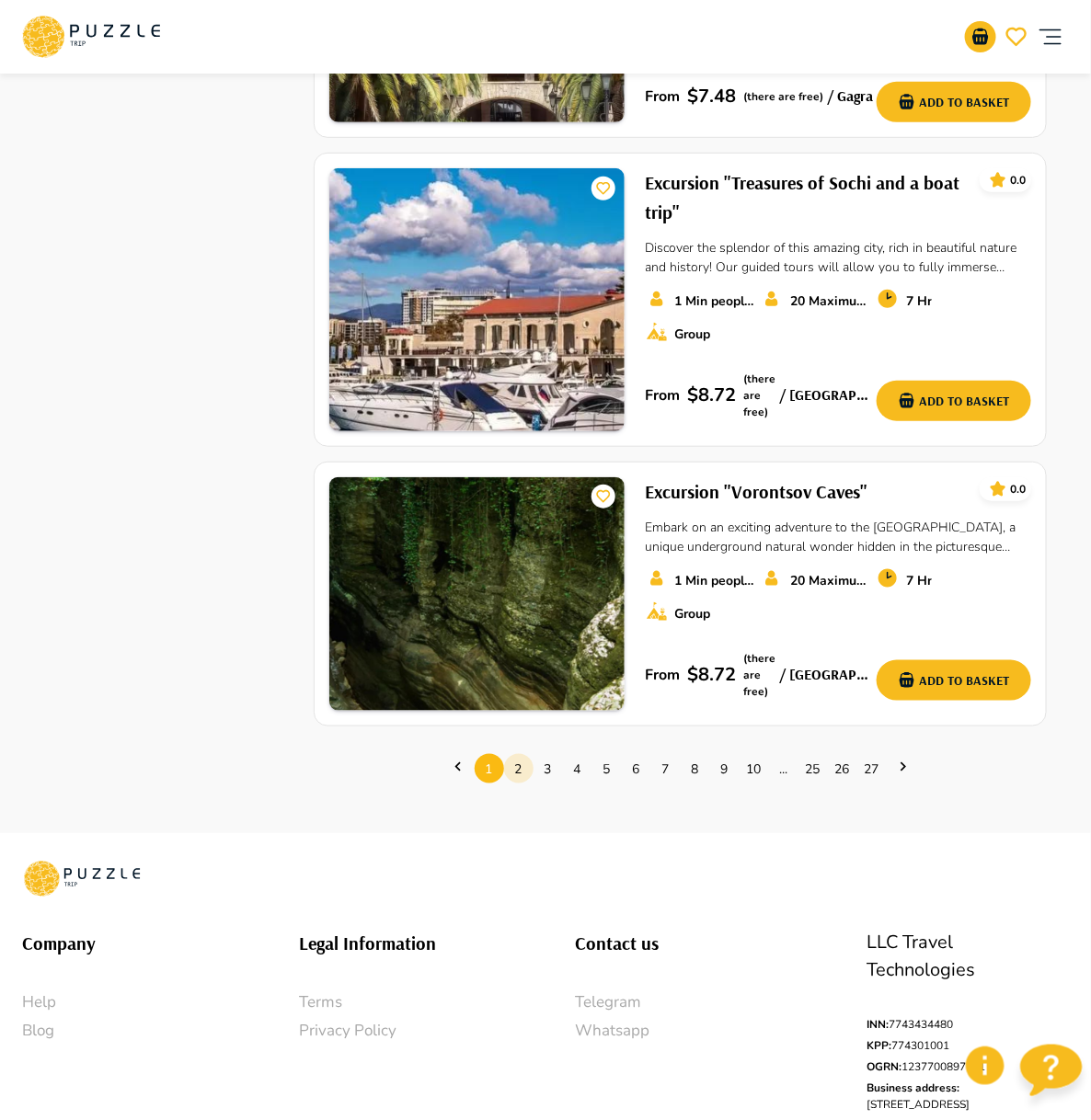 click on "2" at bounding box center [519, 769] 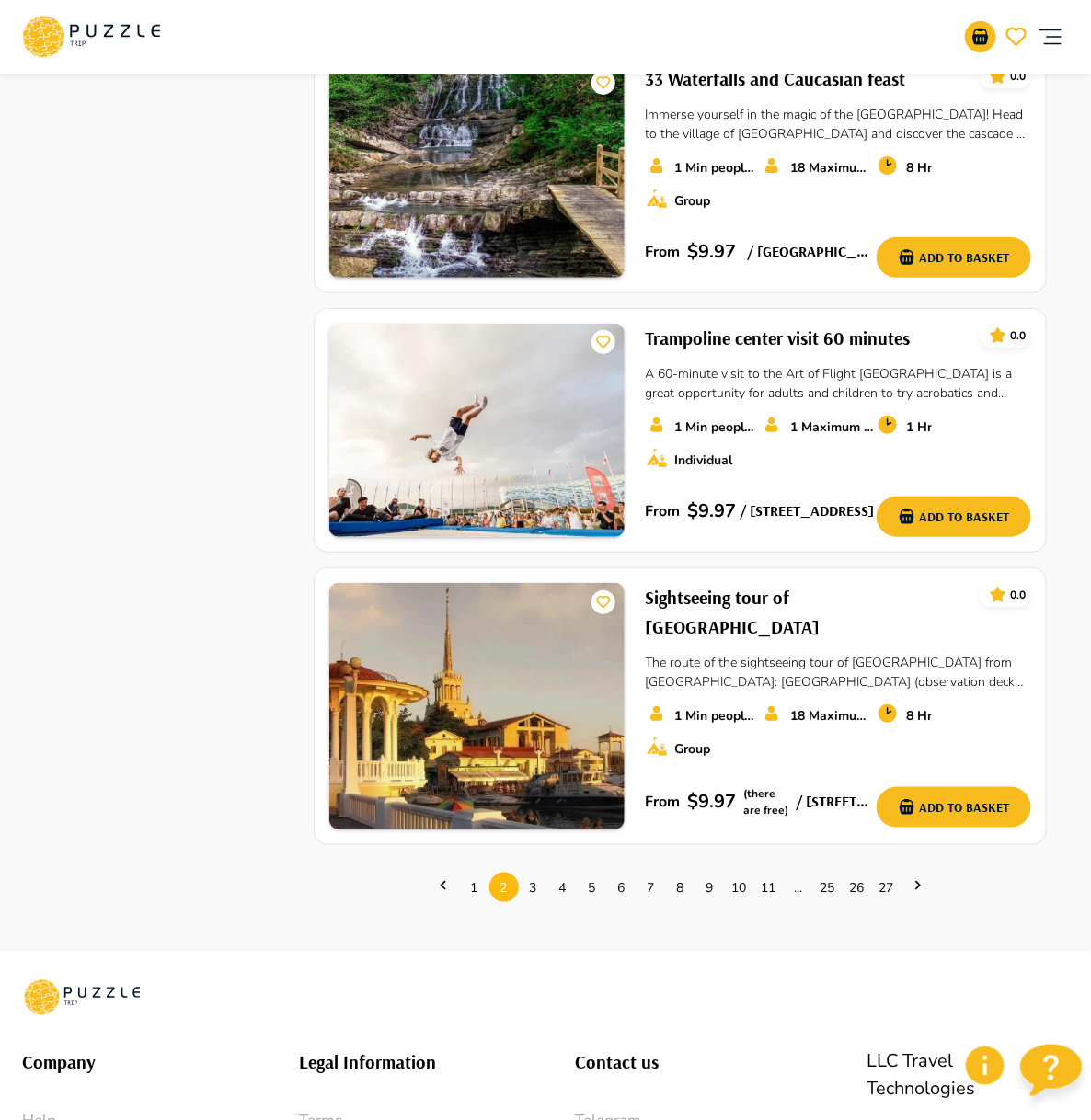 scroll, scrollTop: 2611, scrollLeft: 0, axis: vertical 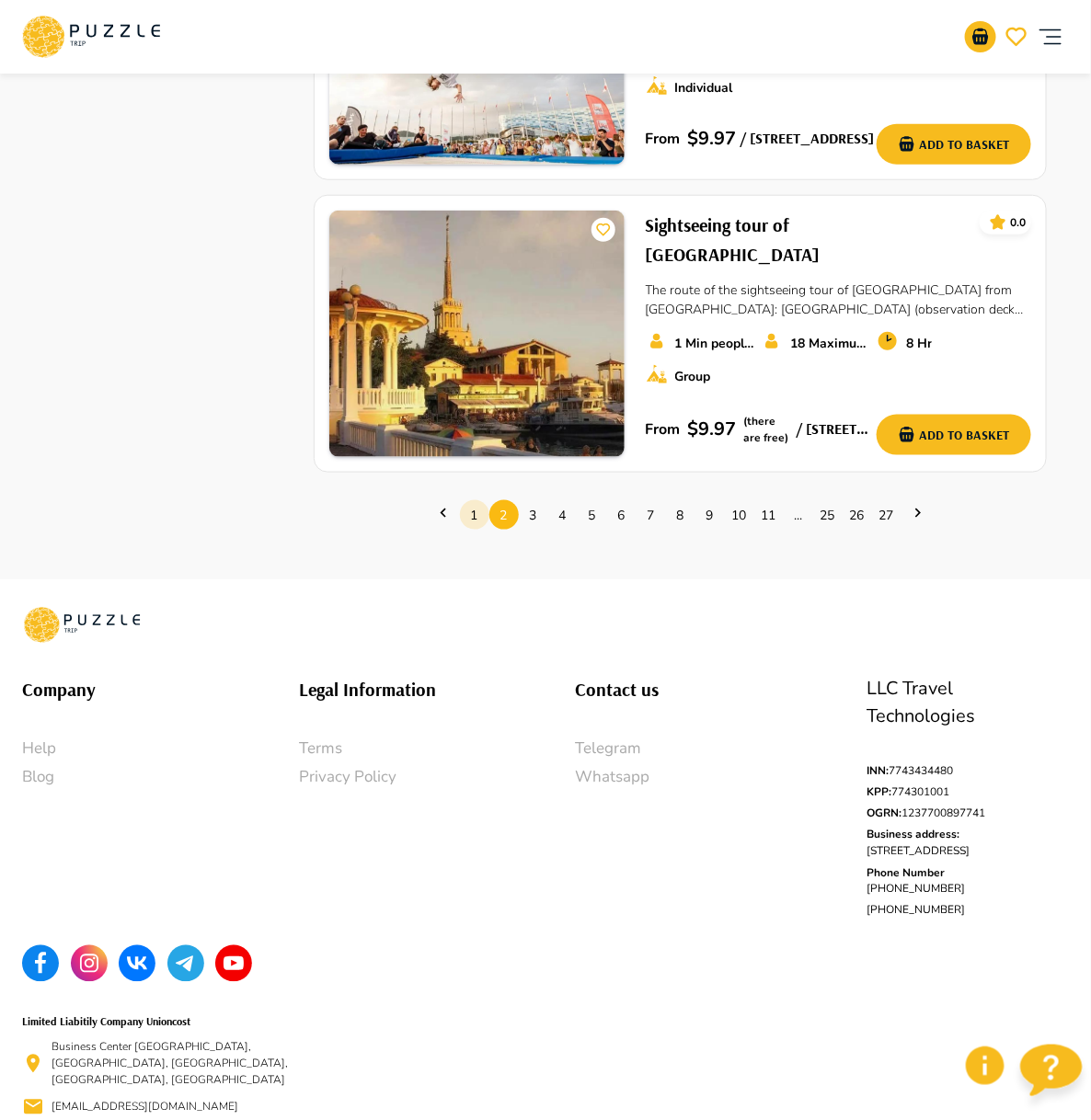 click on "1" at bounding box center [475, 515] 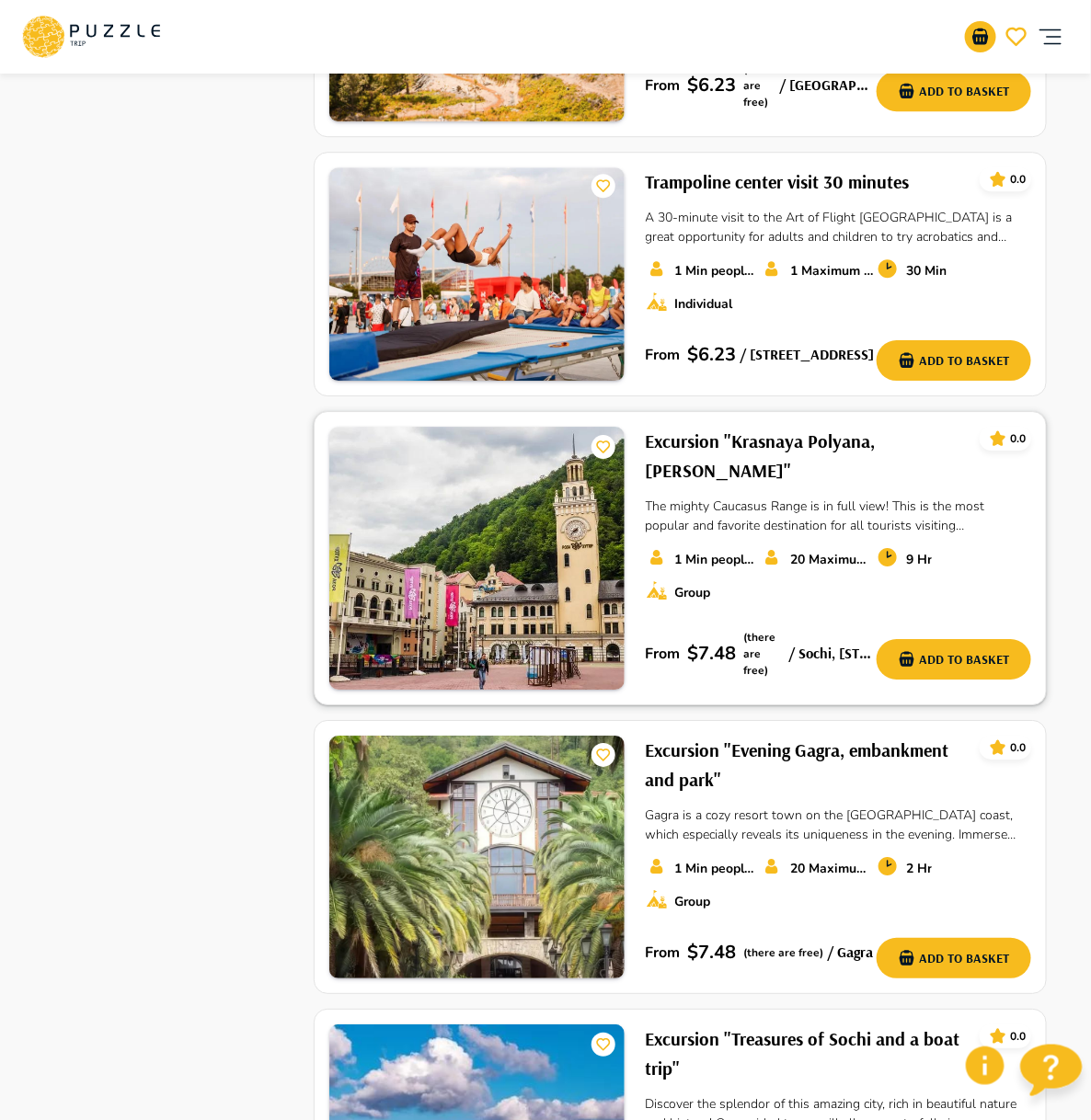 scroll, scrollTop: 2177, scrollLeft: 0, axis: vertical 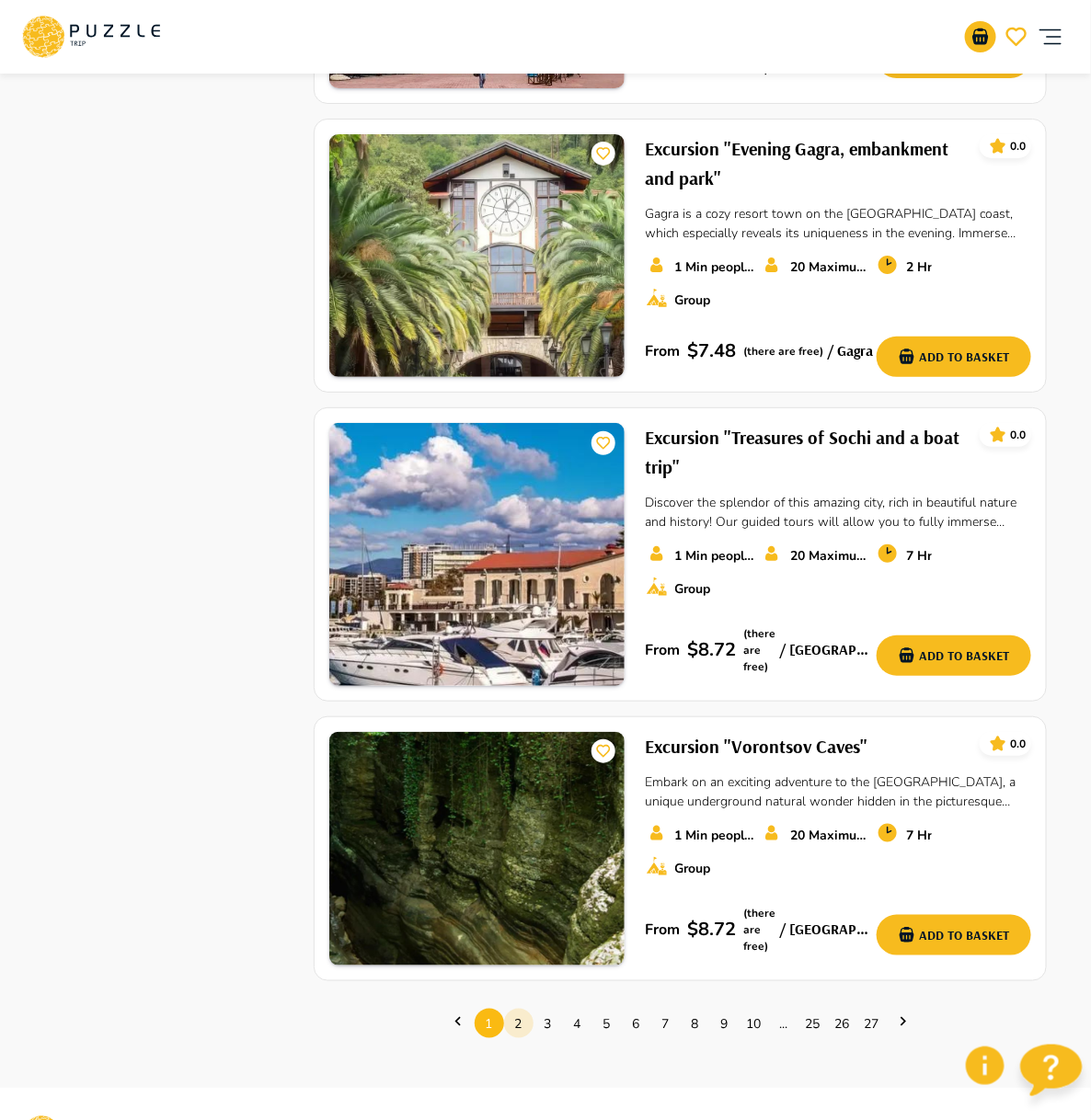 click on "2" at bounding box center (519, 1023) 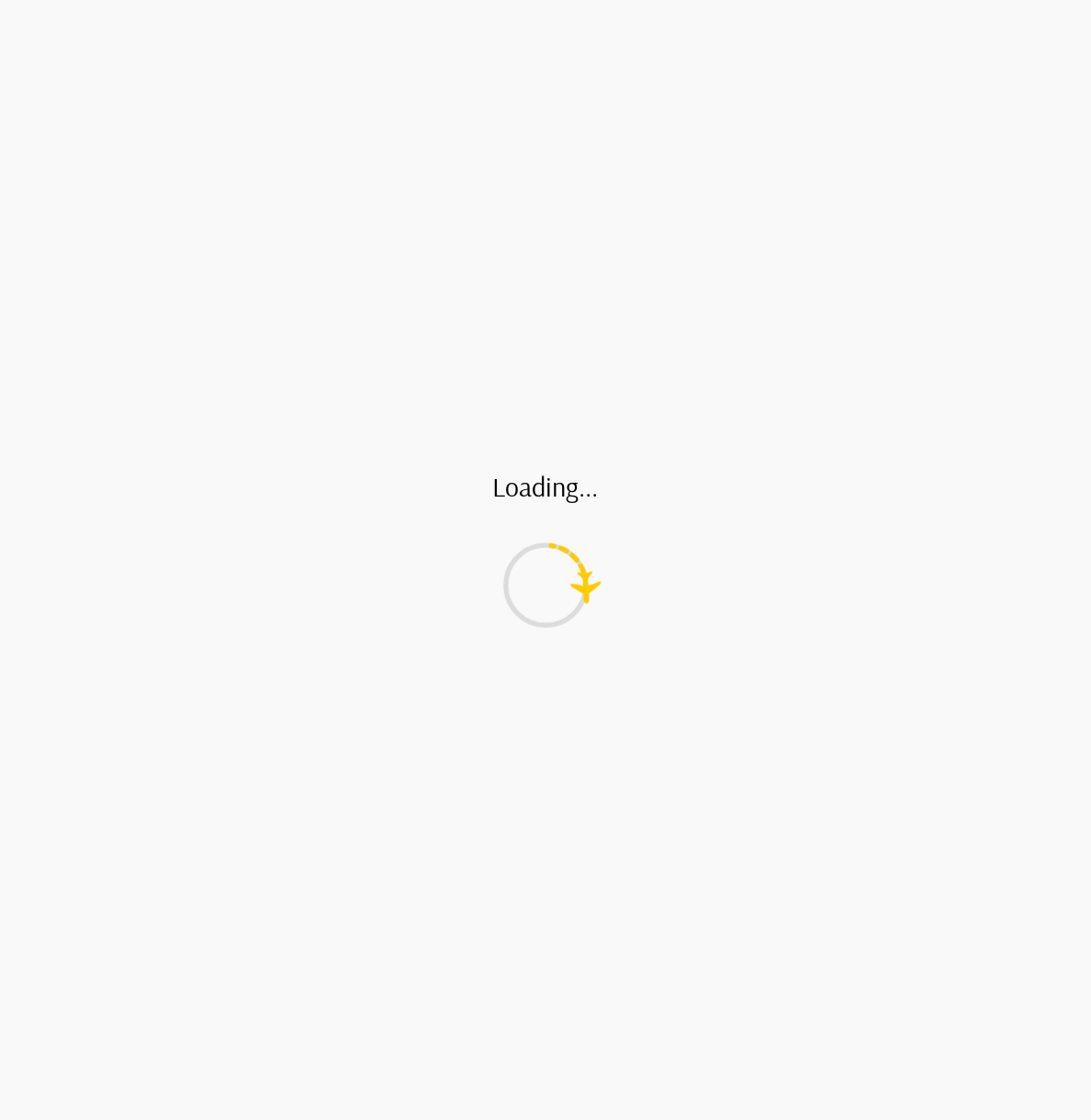 scroll, scrollTop: 0, scrollLeft: 0, axis: both 